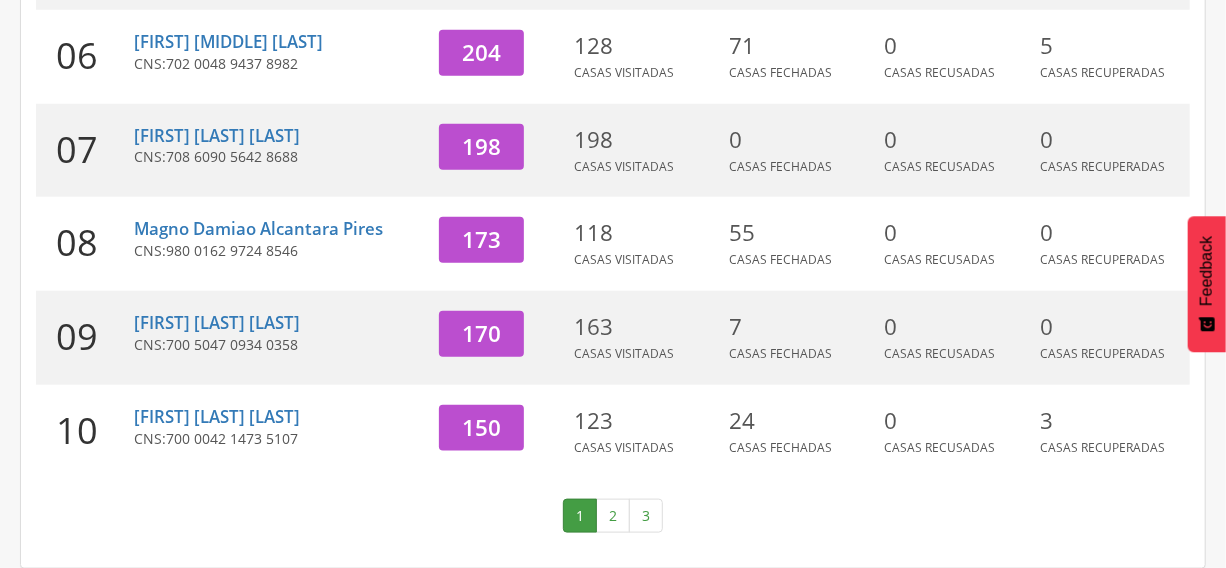 scroll, scrollTop: 820, scrollLeft: 0, axis: vertical 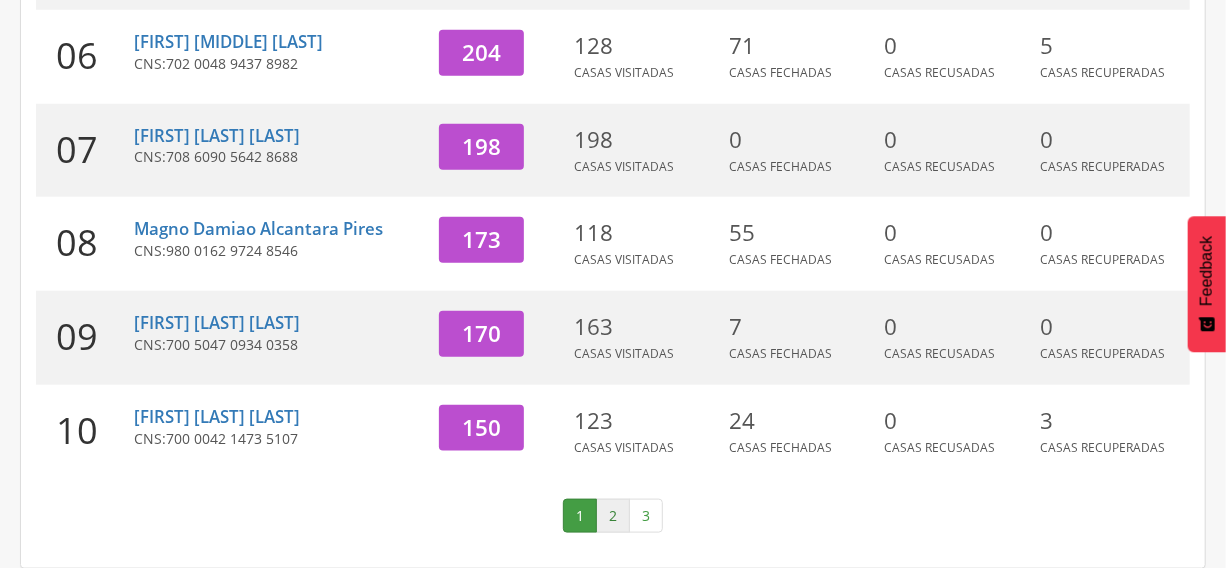 click on "2" at bounding box center (613, 516) 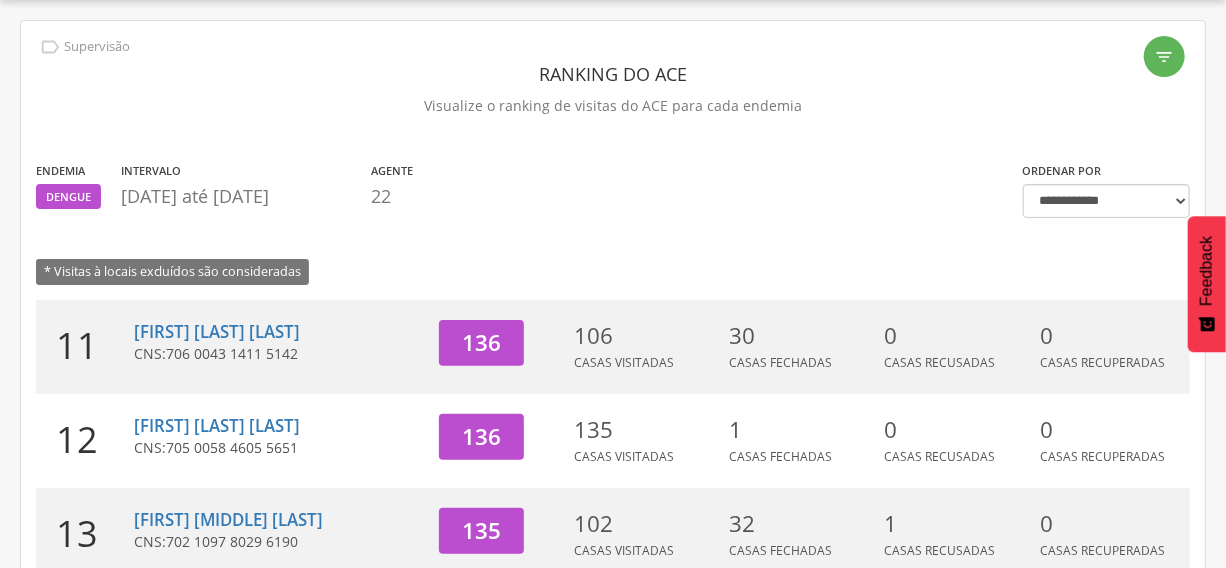 scroll, scrollTop: 820, scrollLeft: 0, axis: vertical 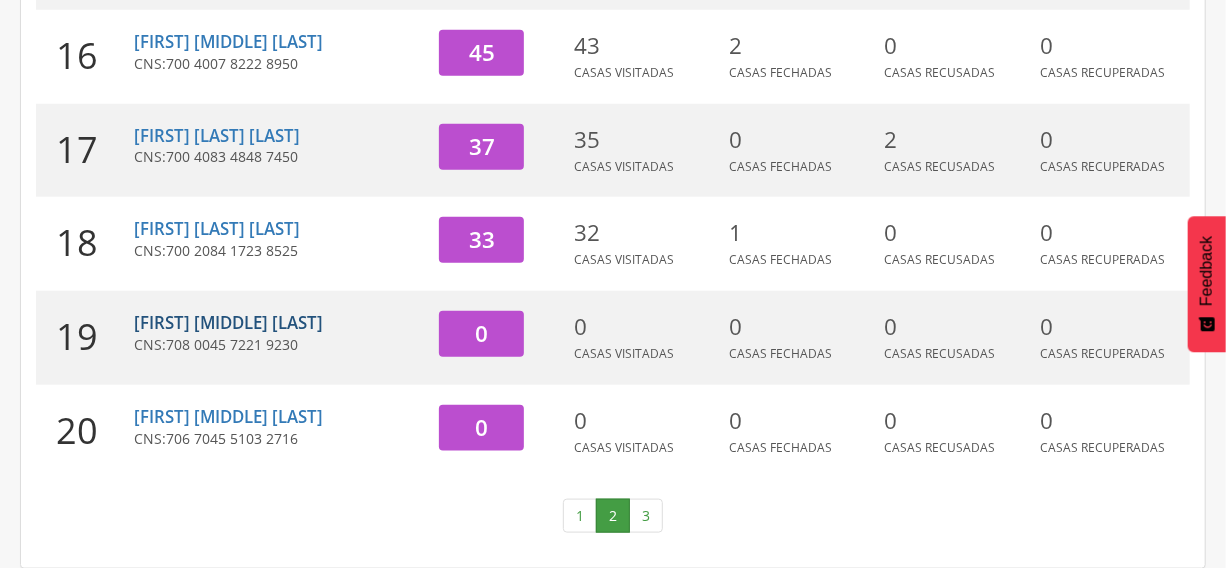 click on "[FIRST] [MIDDLE] [LAST]" at bounding box center [228, 322] 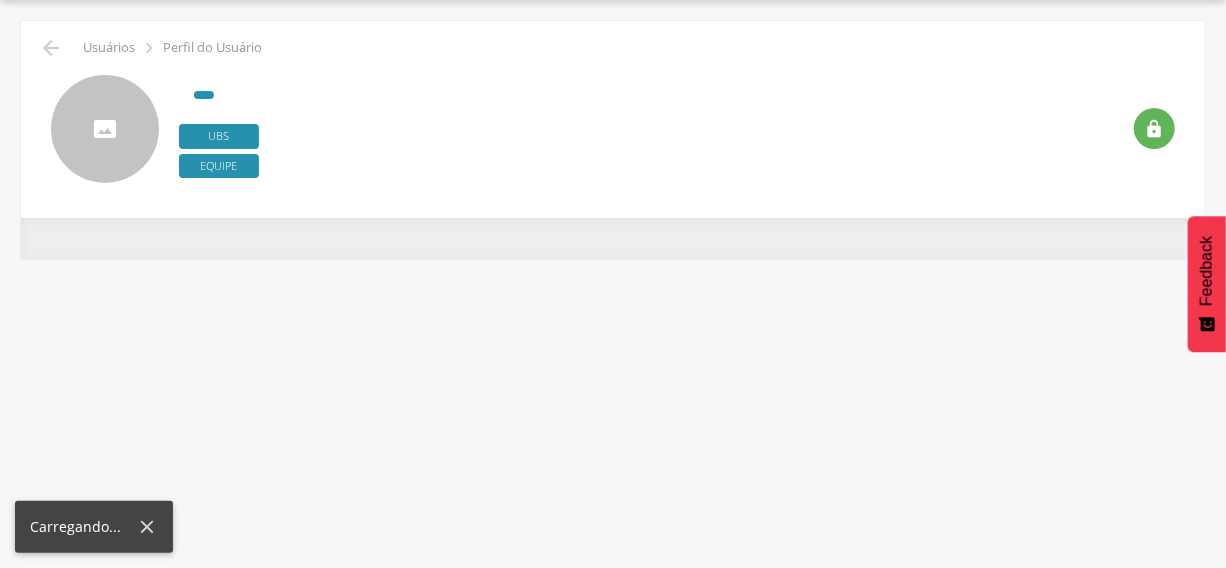 scroll, scrollTop: 60, scrollLeft: 0, axis: vertical 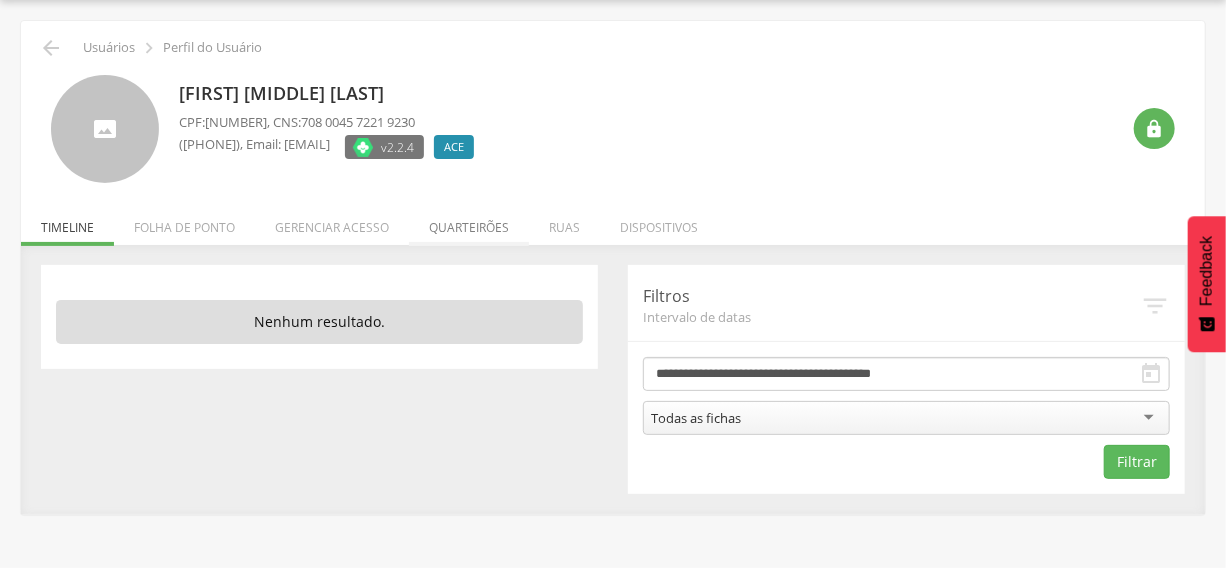 click on "Quarteirões" at bounding box center [469, 222] 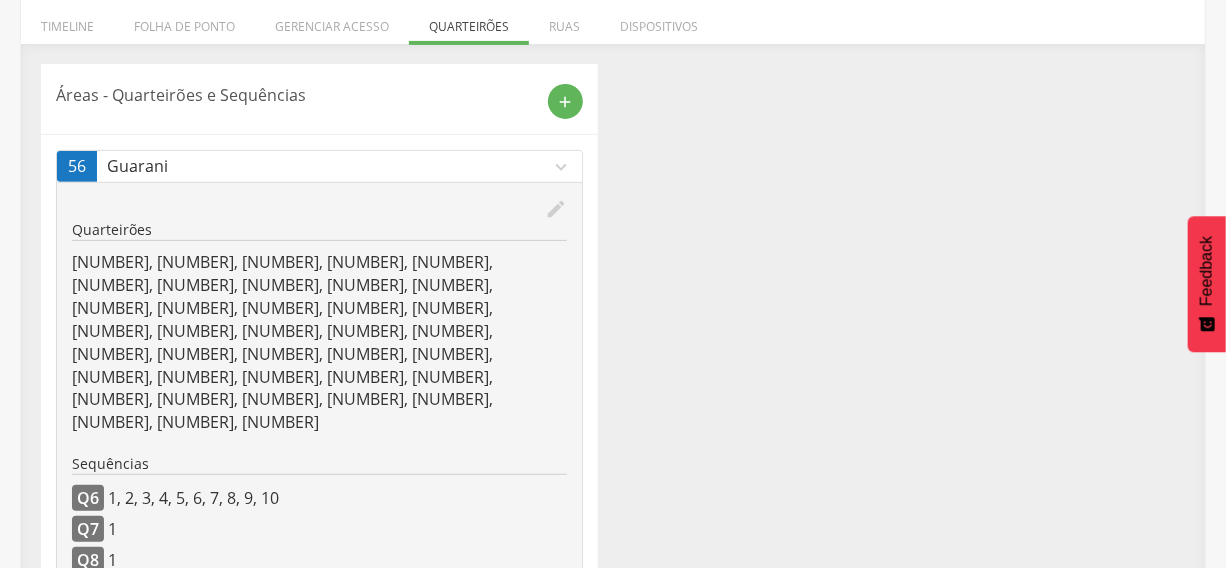 scroll, scrollTop: 338, scrollLeft: 0, axis: vertical 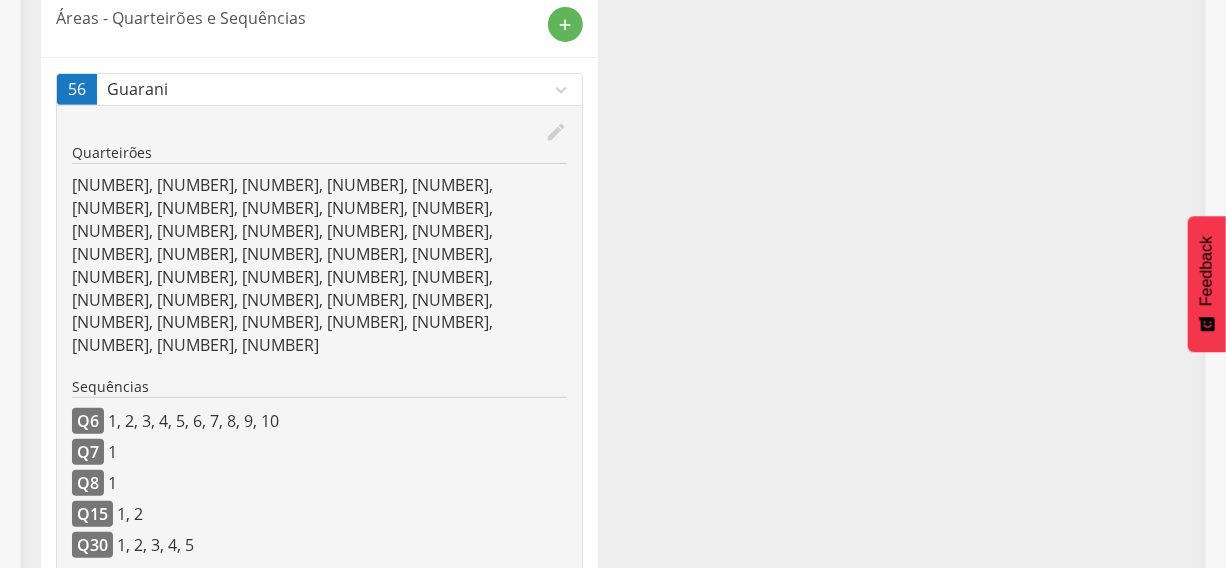 click on "Limeira" at bounding box center (328, 610) 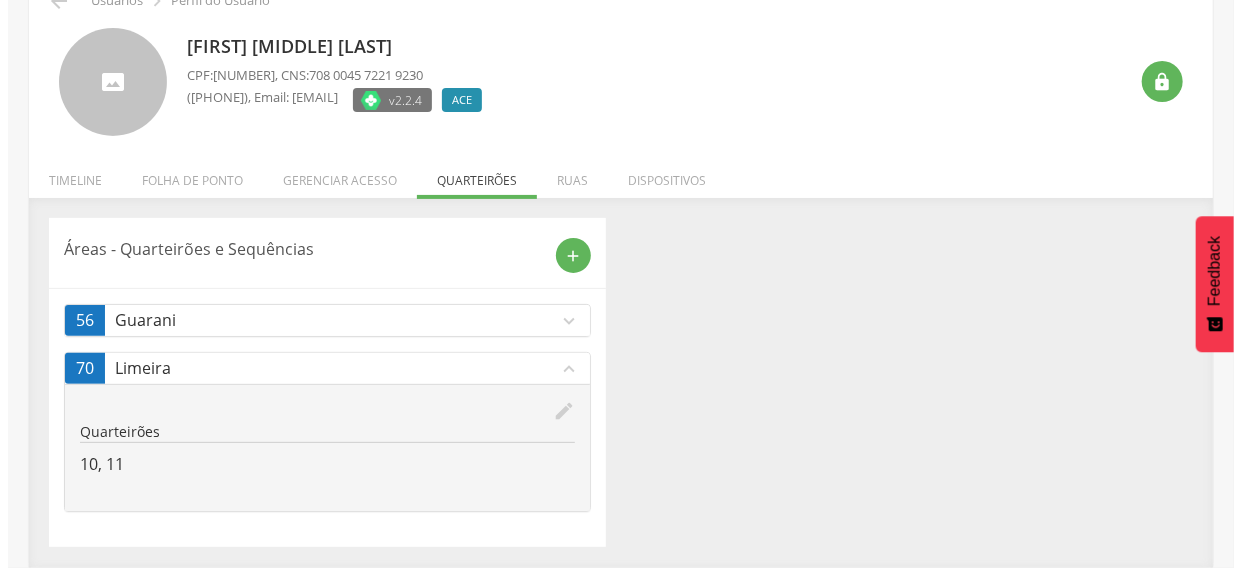 scroll, scrollTop: 106, scrollLeft: 0, axis: vertical 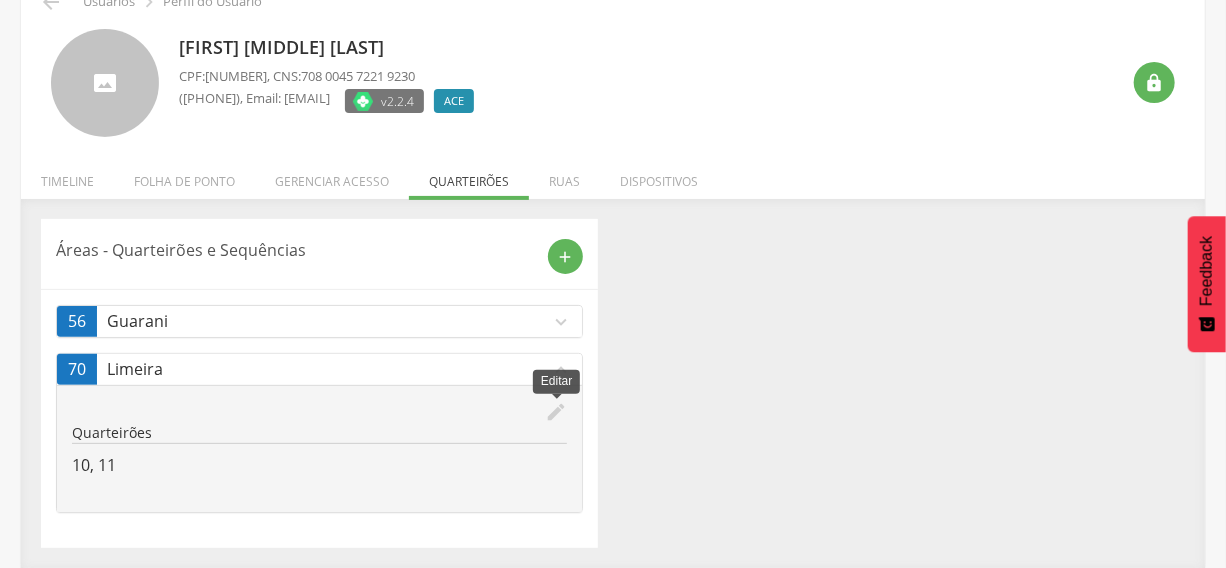 click on "edit" at bounding box center [556, 412] 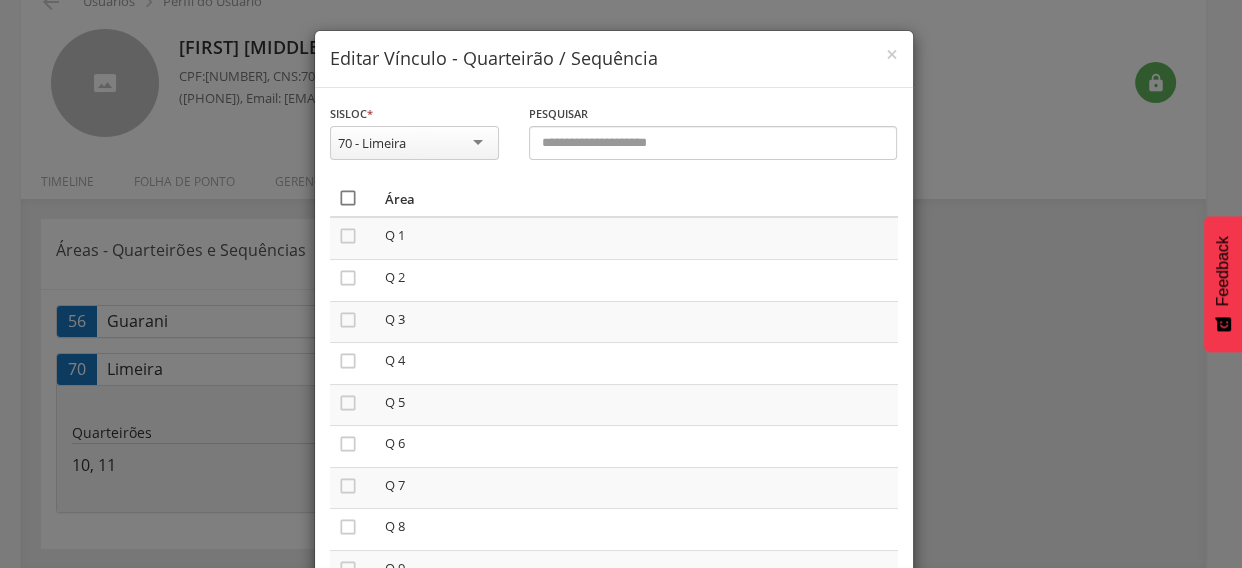 click on "" at bounding box center [348, 198] 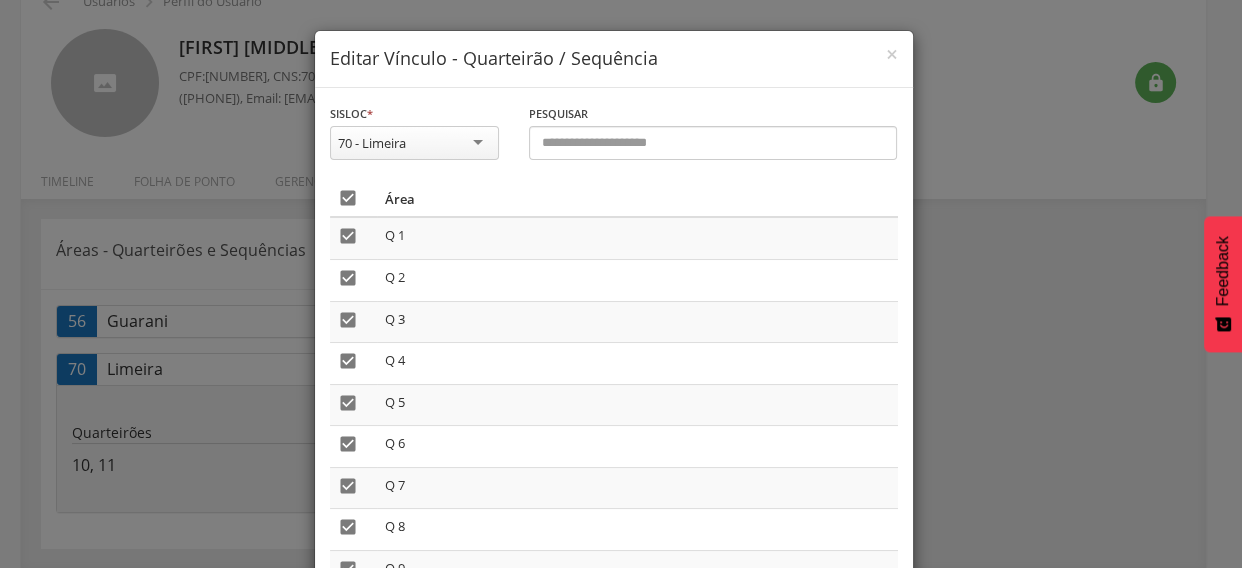 click on "" at bounding box center [348, 198] 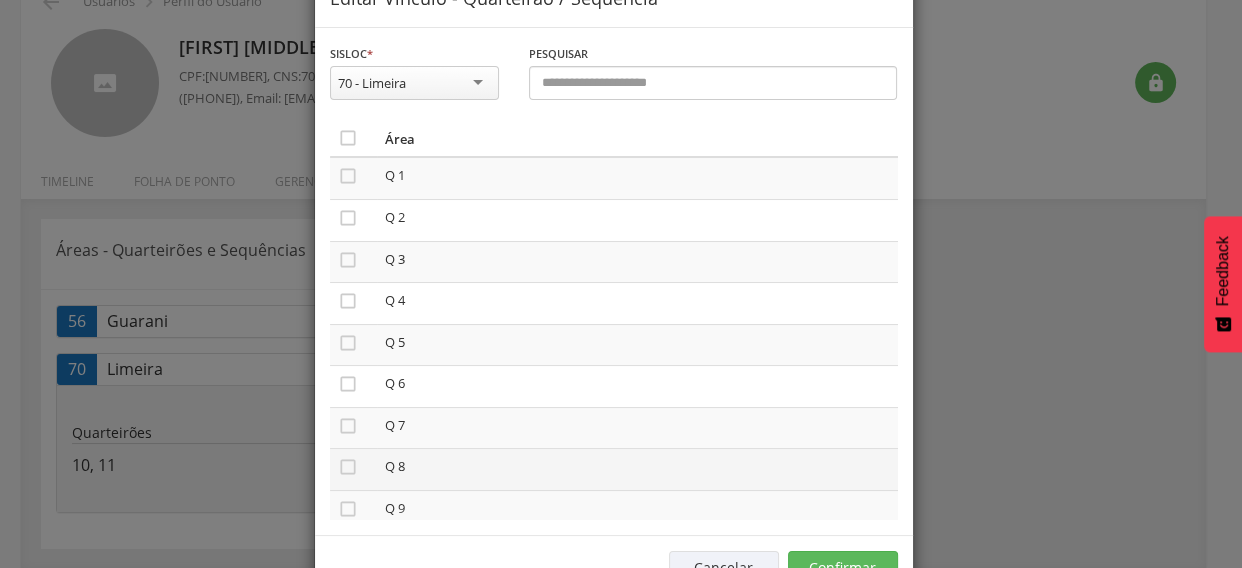 scroll, scrollTop: 122, scrollLeft: 0, axis: vertical 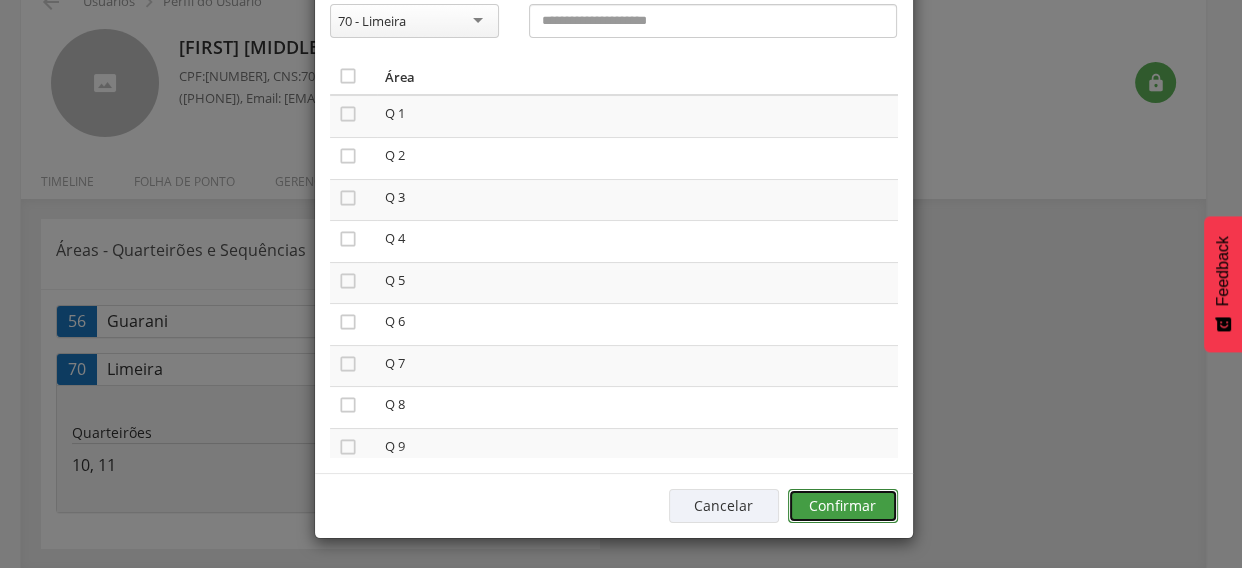 click on "Confirmar" at bounding box center [843, 506] 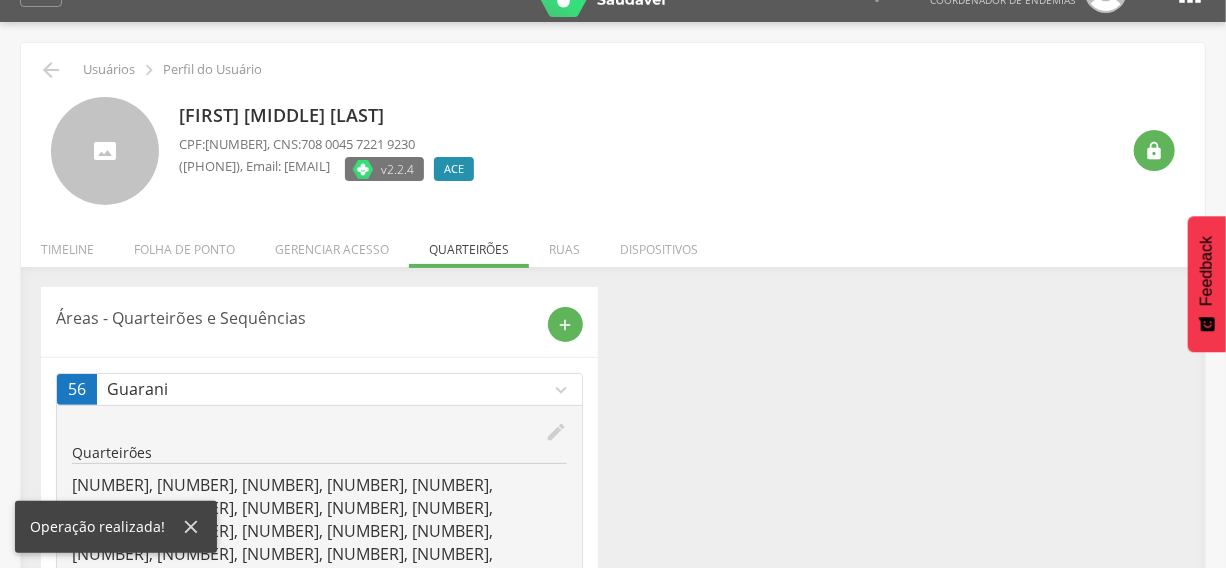 scroll, scrollTop: 0, scrollLeft: 0, axis: both 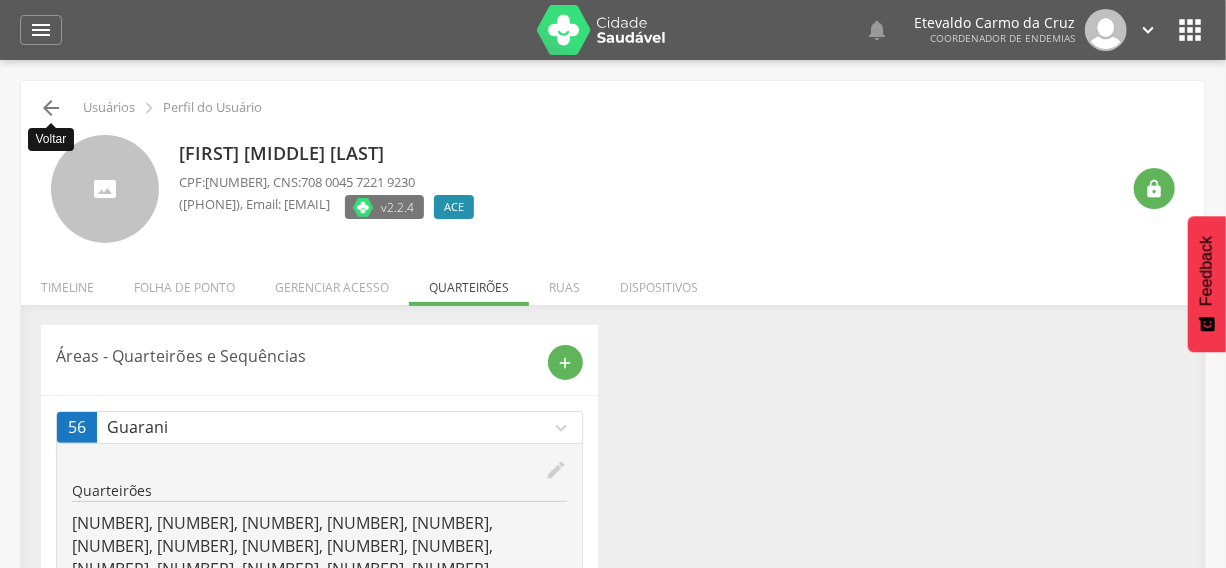 click on "" at bounding box center (51, 108) 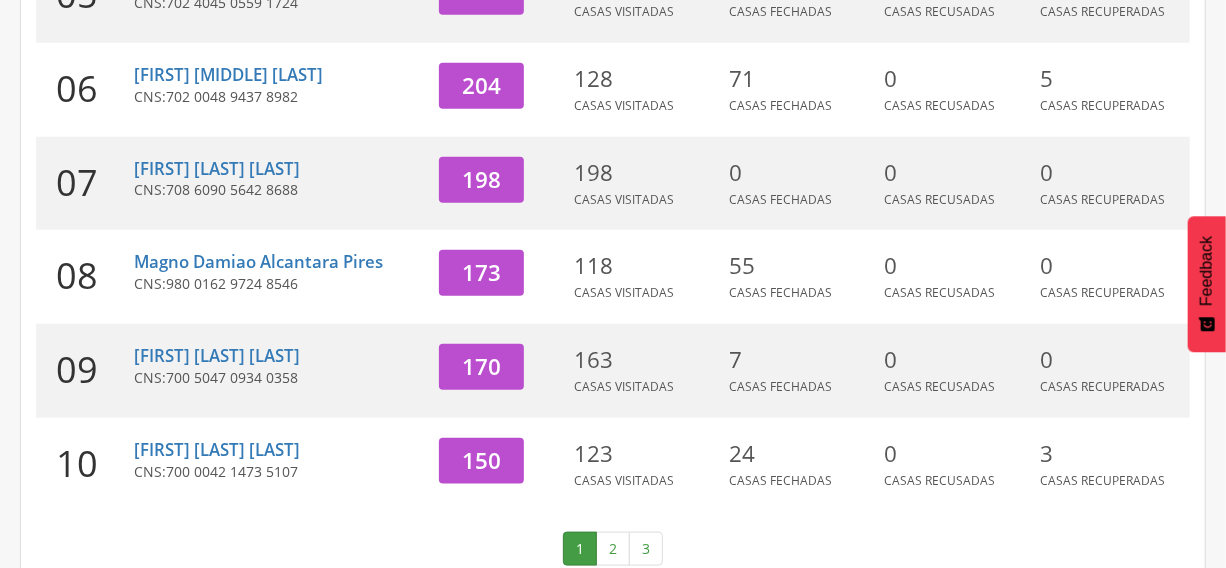 scroll, scrollTop: 820, scrollLeft: 0, axis: vertical 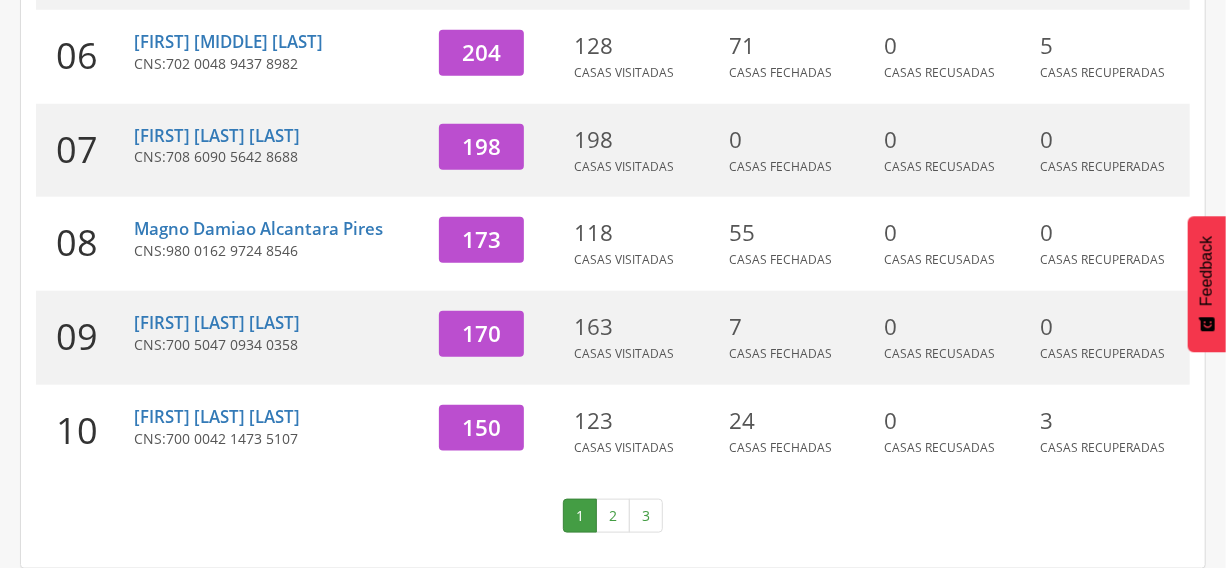 click on "2" at bounding box center [613, 516] 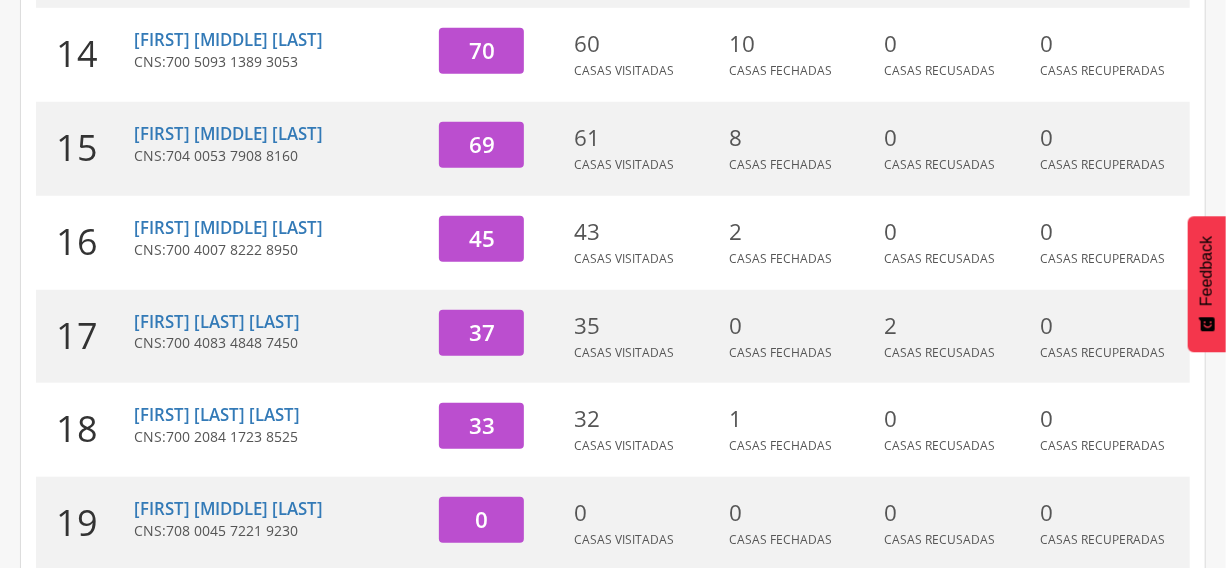 scroll, scrollTop: 639, scrollLeft: 0, axis: vertical 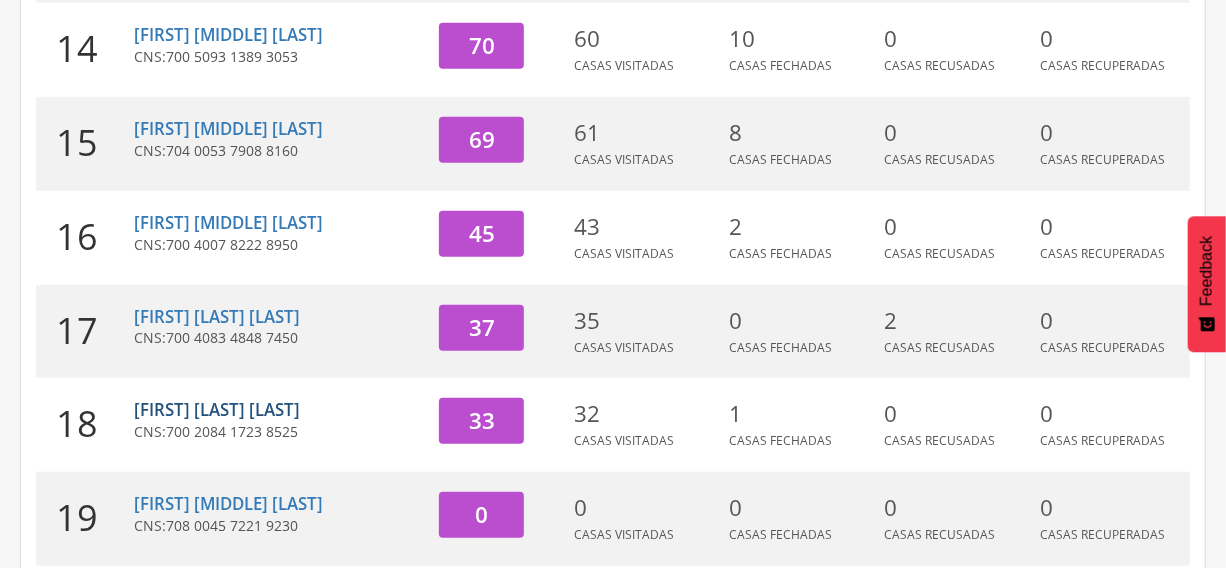 click on "[FIRST] [LAST] [LAST]" at bounding box center [217, 409] 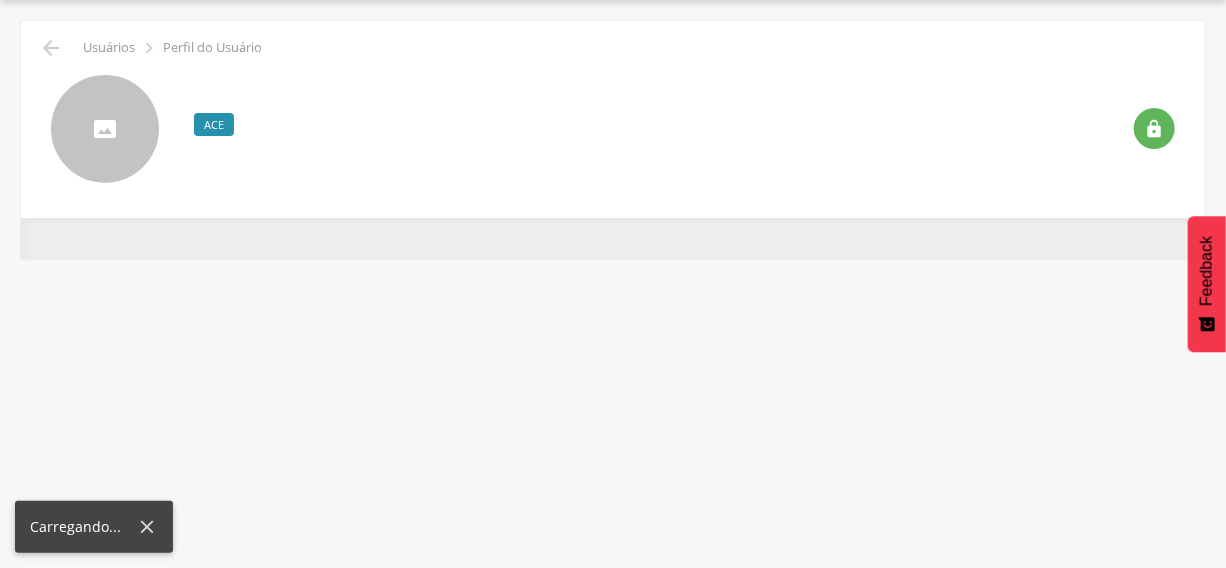 scroll, scrollTop: 60, scrollLeft: 0, axis: vertical 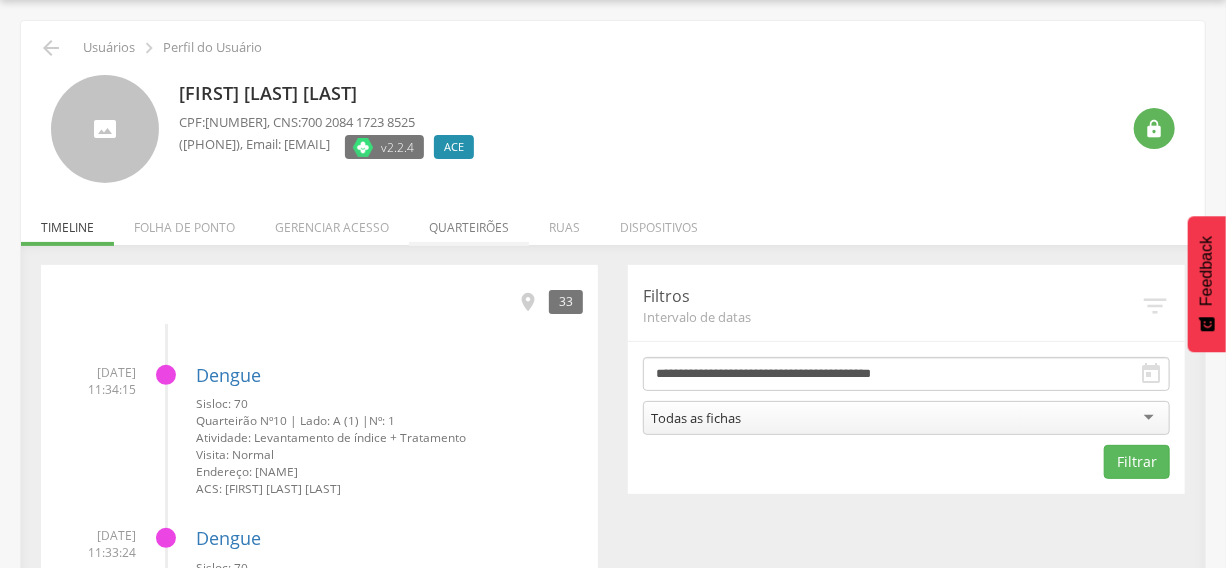 click on "Quarteirões" at bounding box center (469, 222) 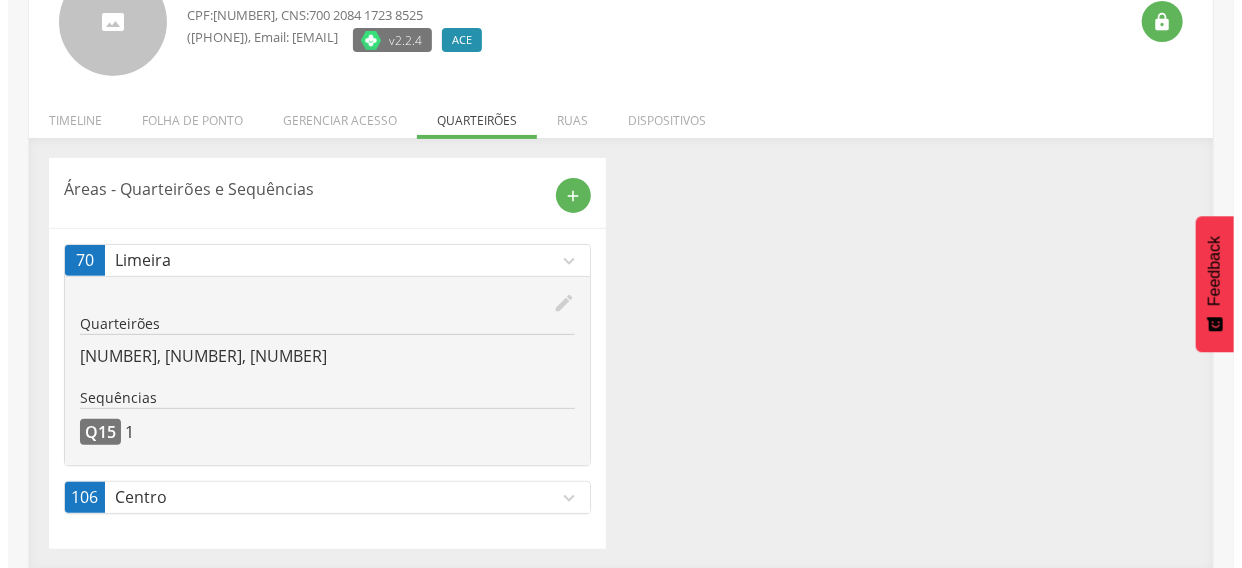 scroll, scrollTop: 168, scrollLeft: 0, axis: vertical 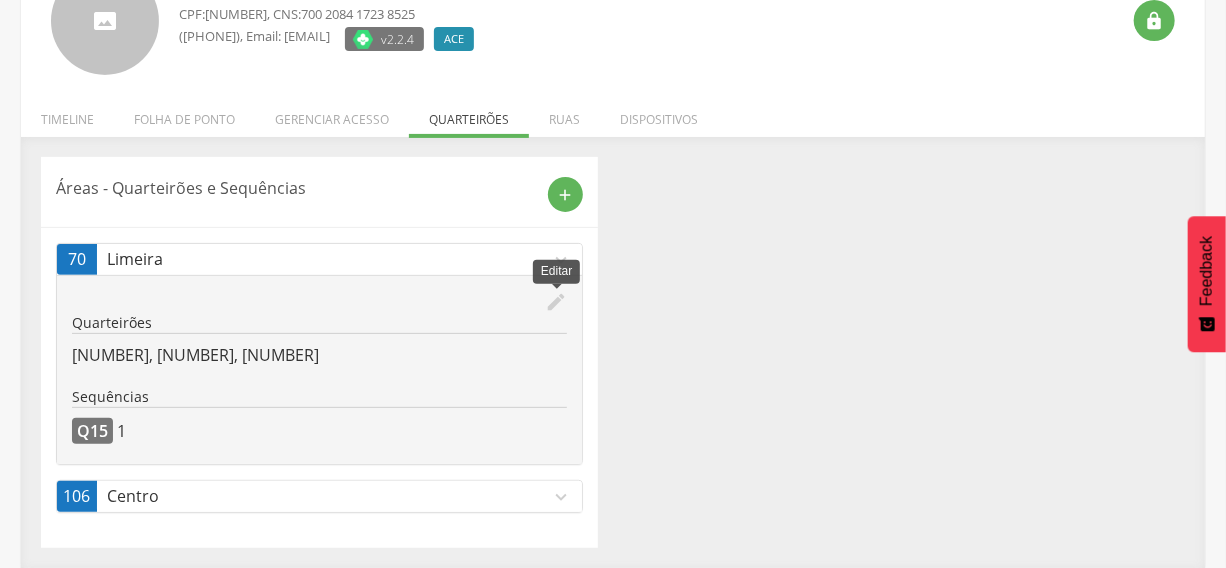 click on "edit" at bounding box center (556, 302) 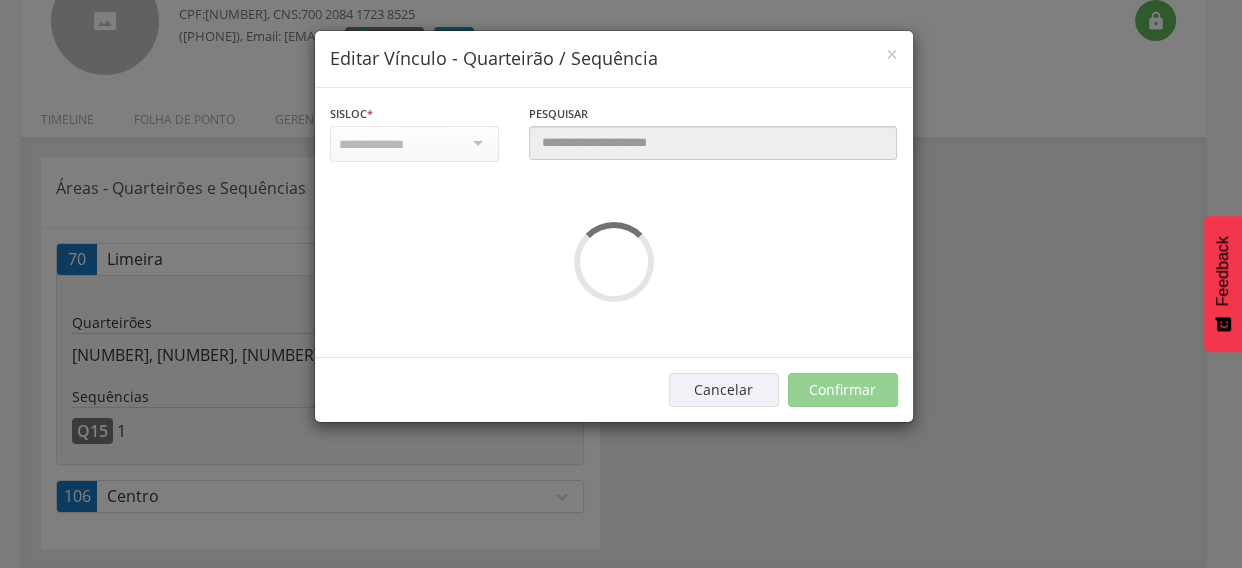 scroll, scrollTop: 0, scrollLeft: 0, axis: both 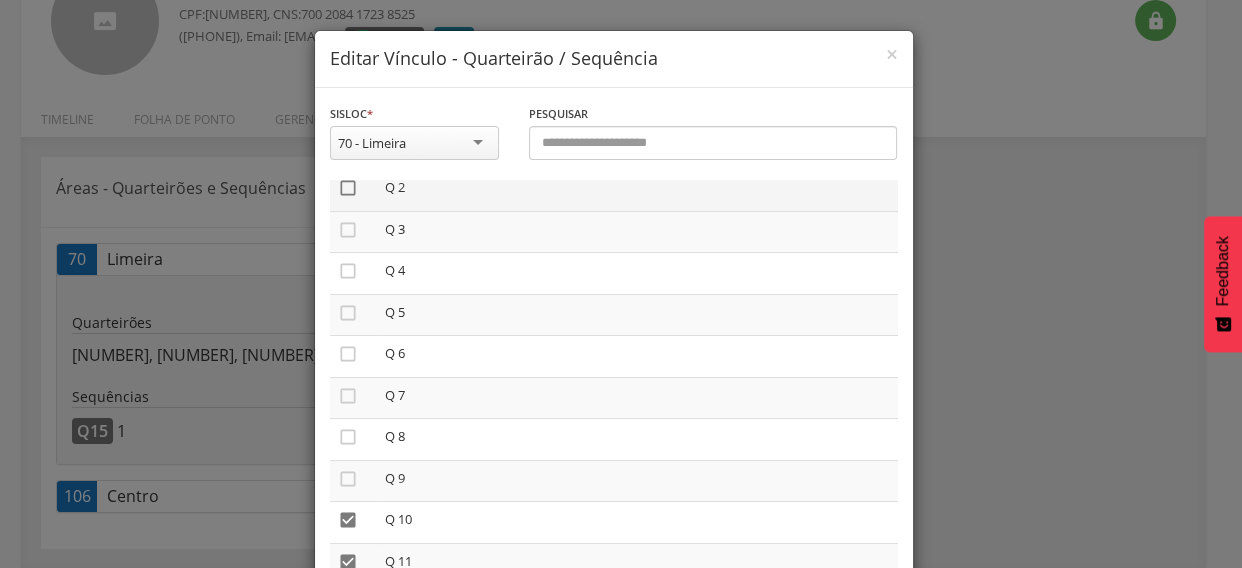 click on "" at bounding box center [348, 188] 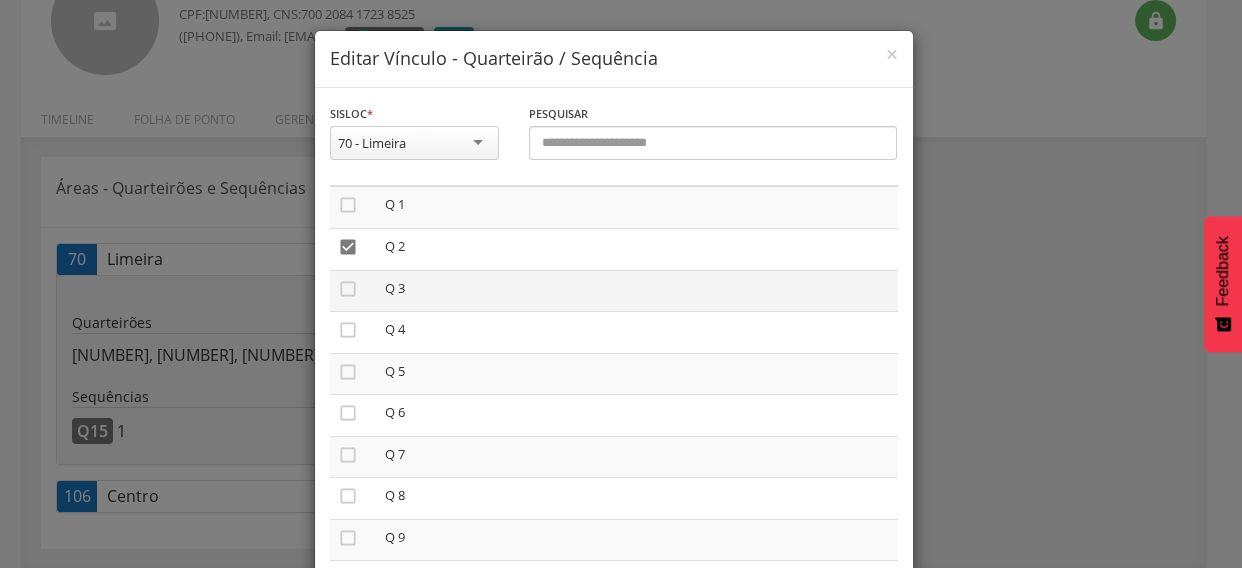 scroll, scrollTop: 0, scrollLeft: 0, axis: both 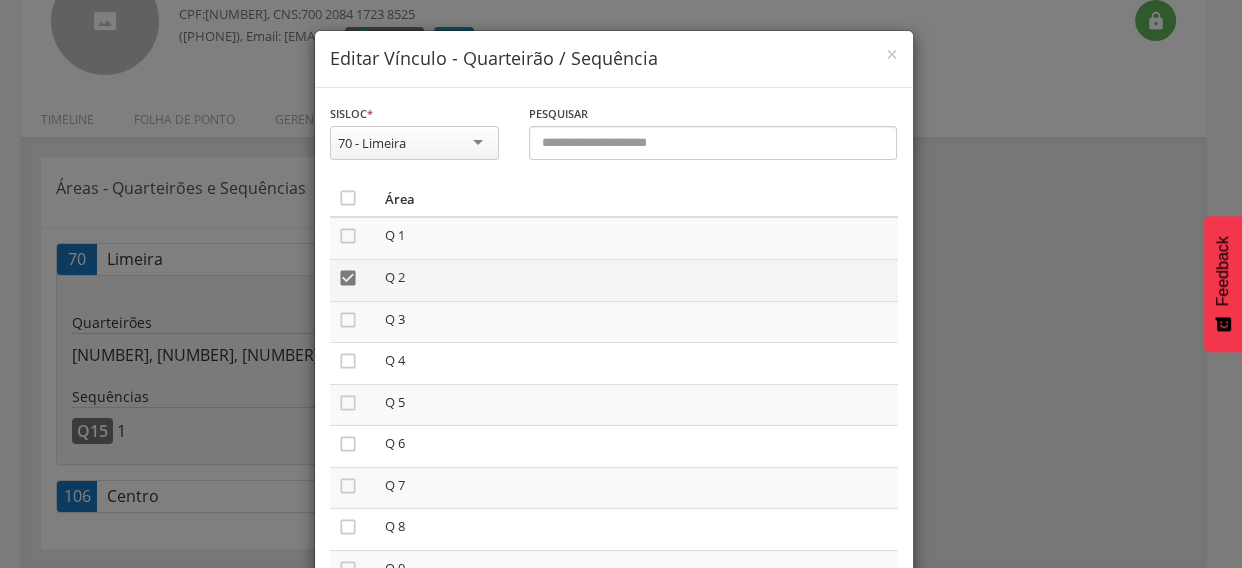 click on "" at bounding box center (348, 278) 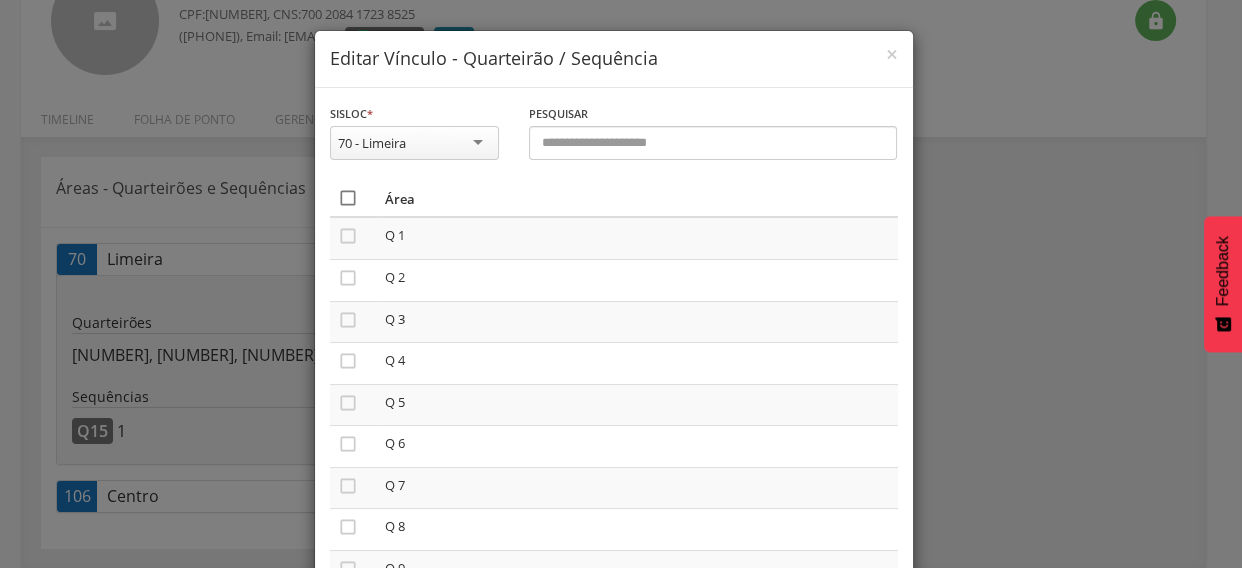 click on "" at bounding box center (348, 198) 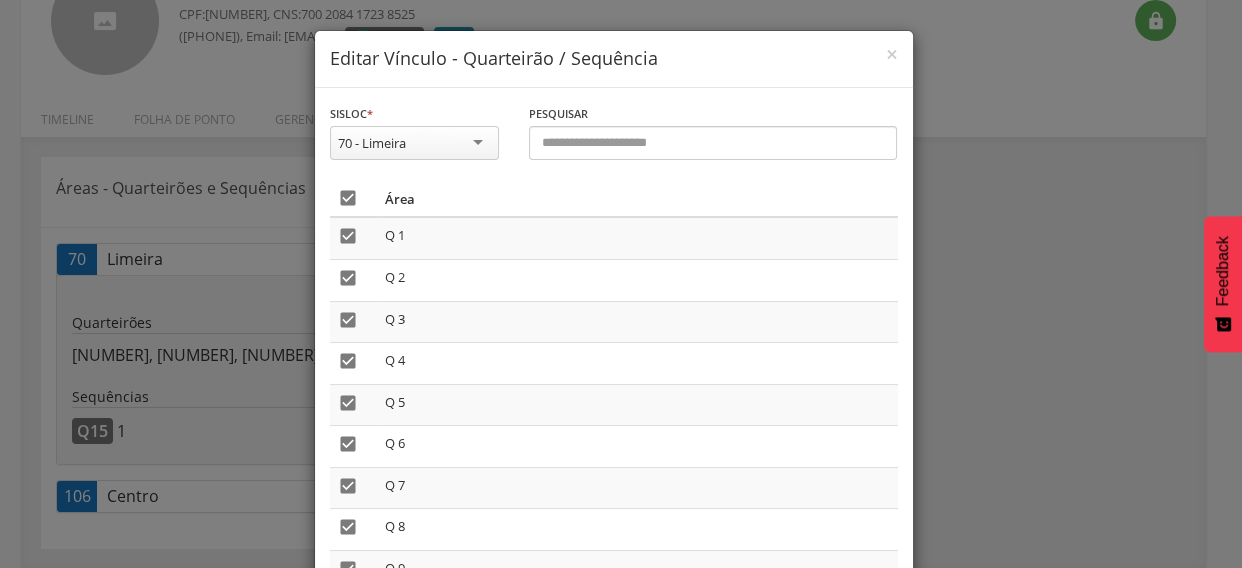 click on "" at bounding box center (348, 198) 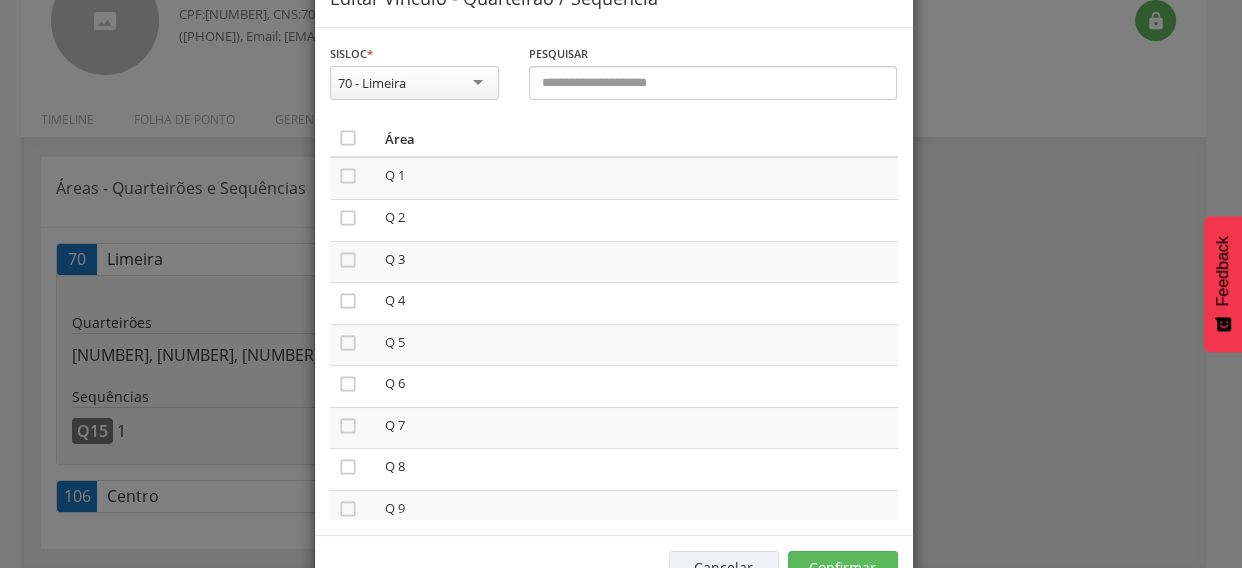 scroll, scrollTop: 122, scrollLeft: 0, axis: vertical 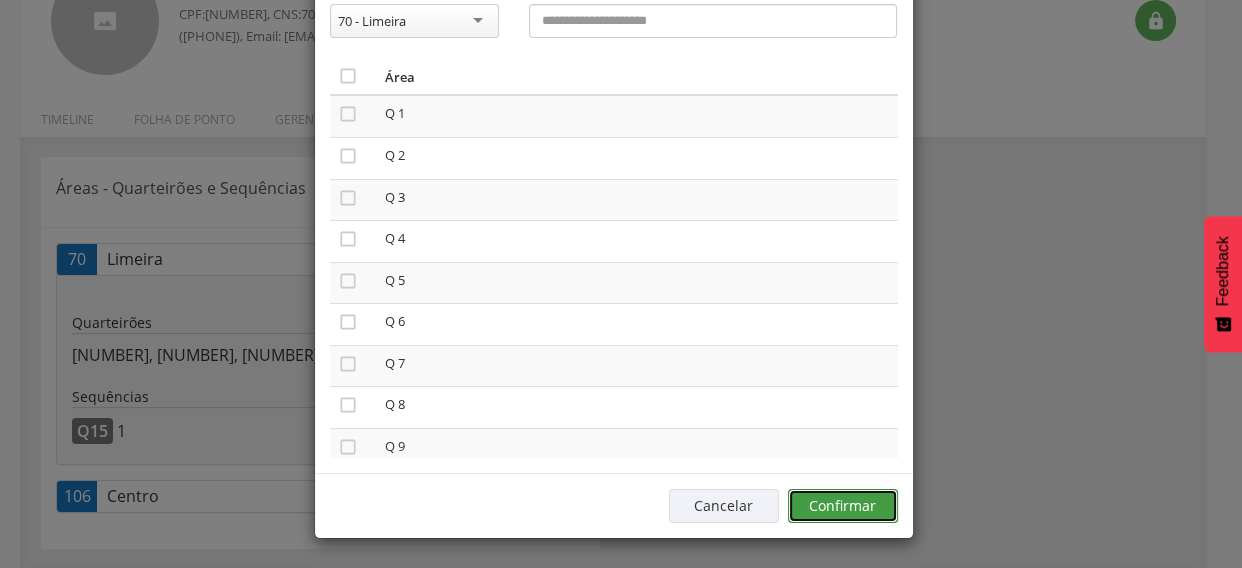 click on "Confirmar" at bounding box center [843, 506] 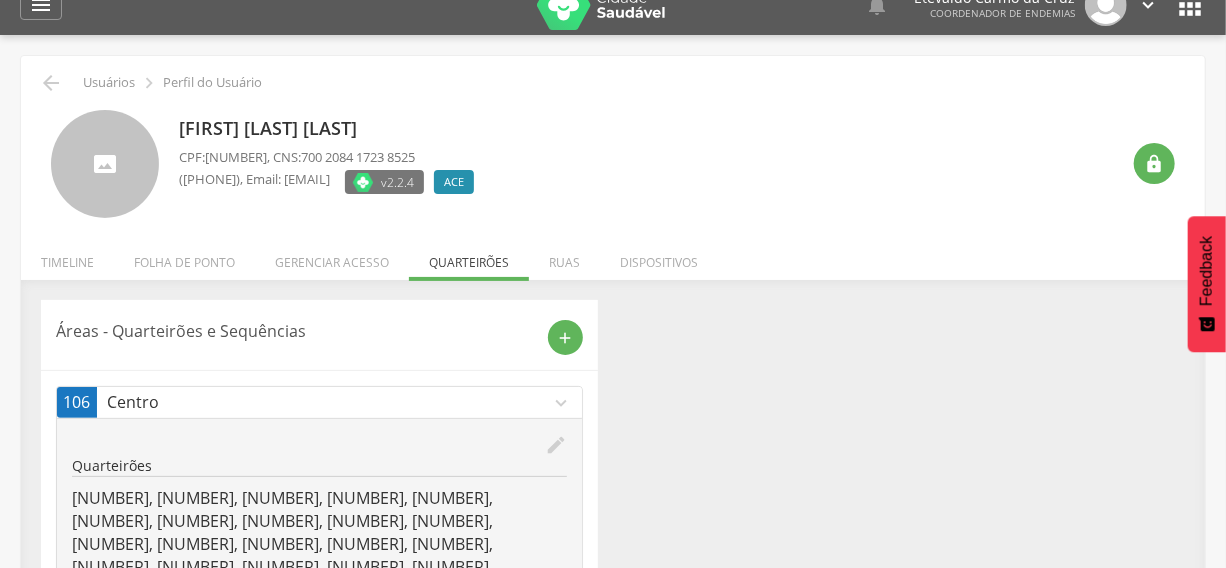 scroll, scrollTop: 0, scrollLeft: 0, axis: both 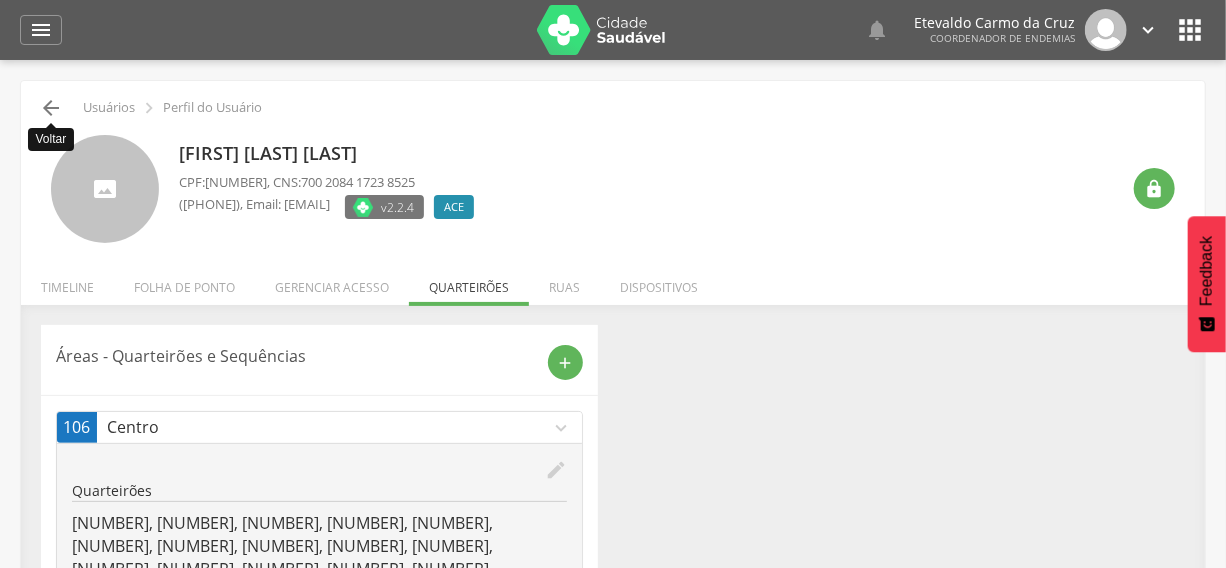 click on "" at bounding box center (51, 108) 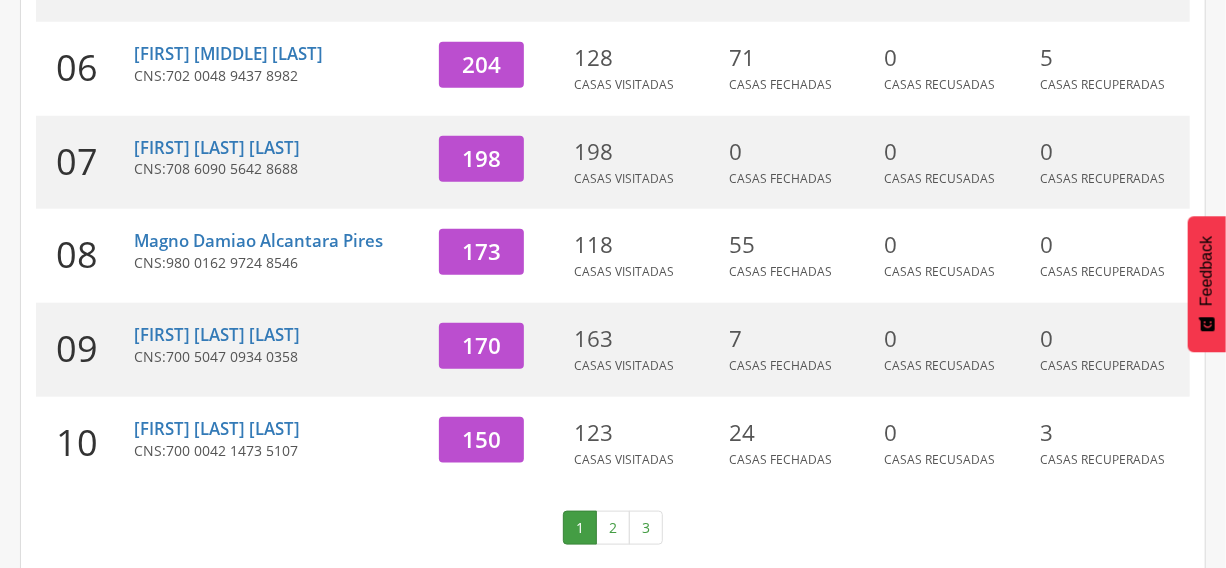scroll, scrollTop: 820, scrollLeft: 0, axis: vertical 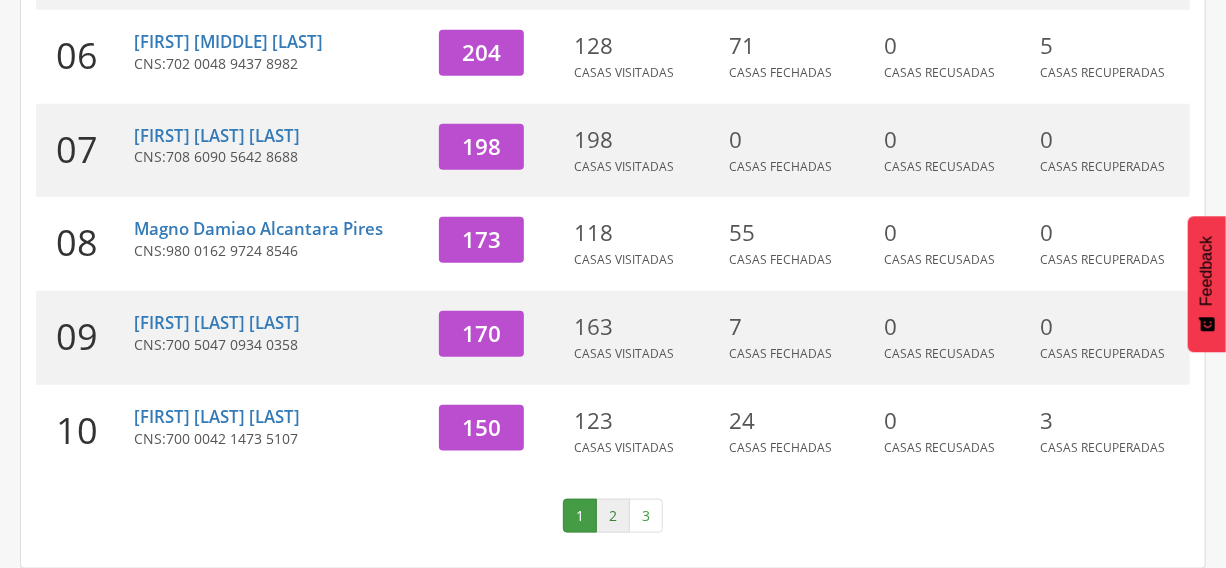 click on "2" at bounding box center (613, 516) 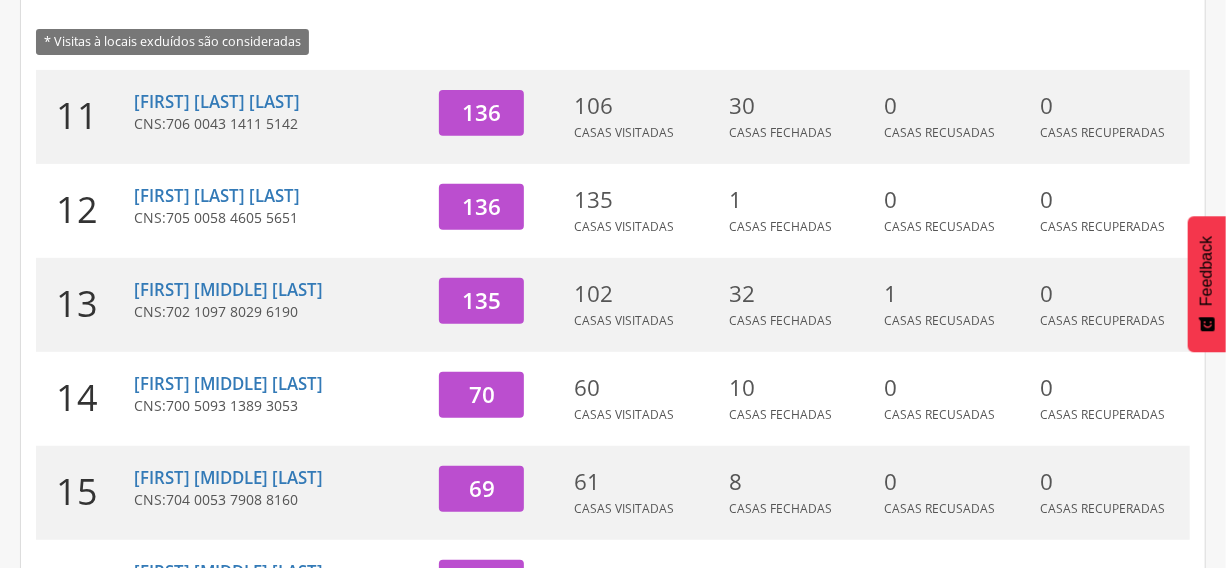 scroll, scrollTop: 275, scrollLeft: 0, axis: vertical 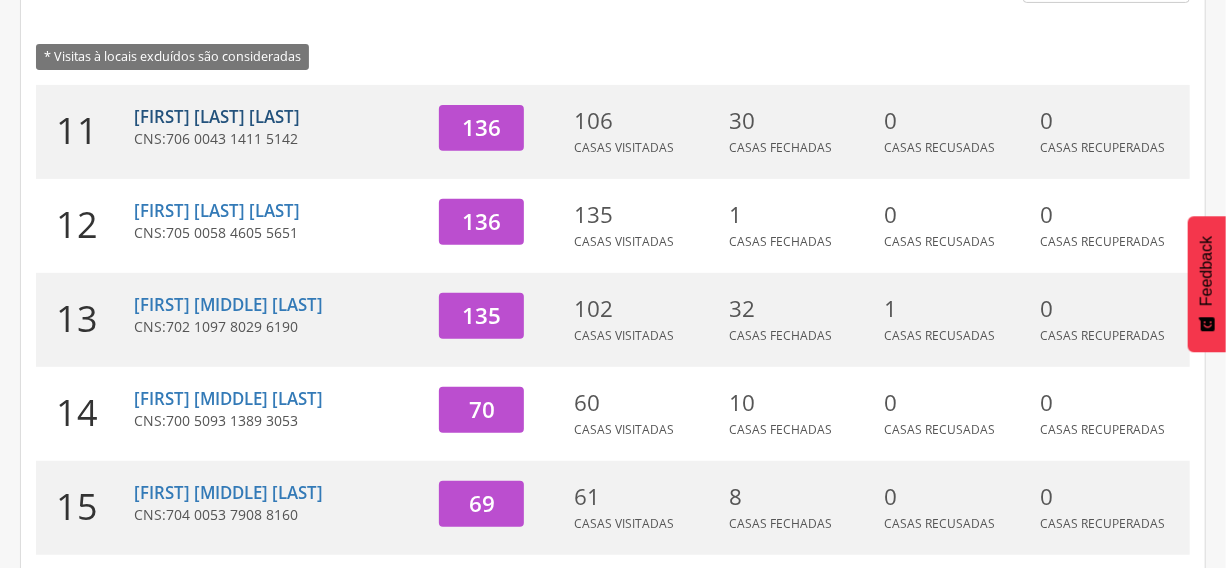 click on "[FIRST] [LAST] [LAST]" at bounding box center [217, 116] 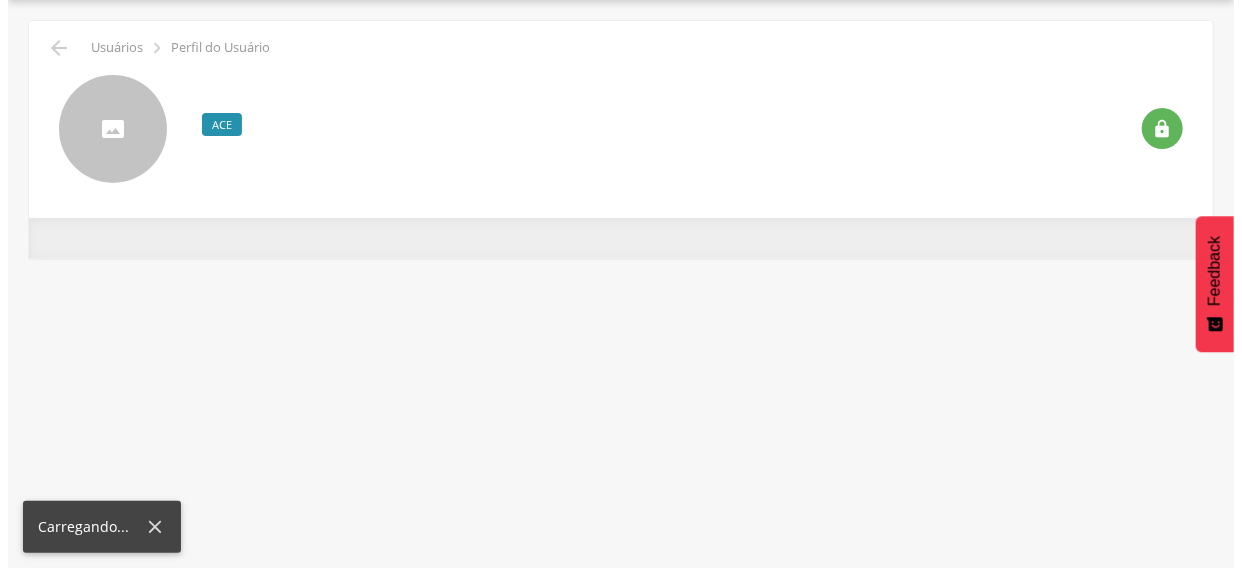 scroll, scrollTop: 60, scrollLeft: 0, axis: vertical 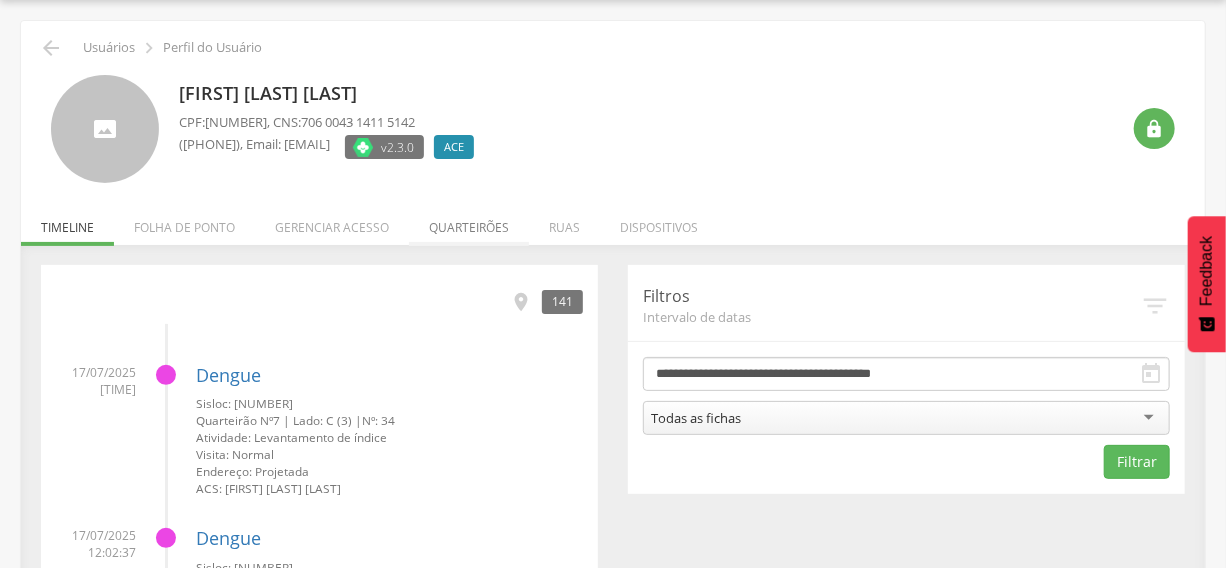 click on "Quarteirões" at bounding box center (469, 222) 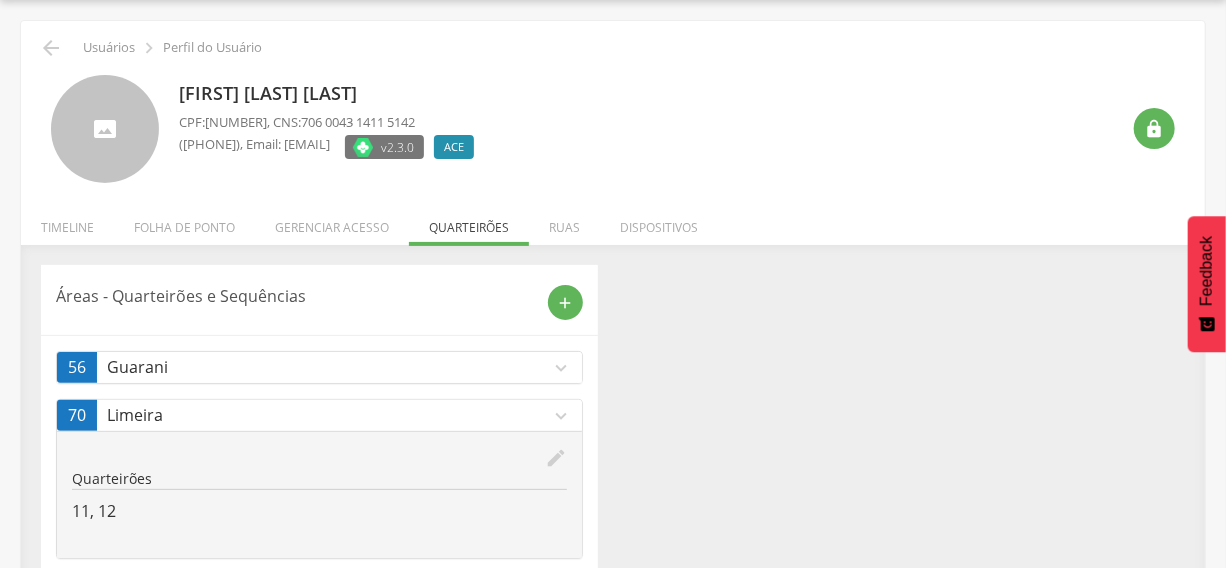 click on "expand_more" at bounding box center (561, 416) 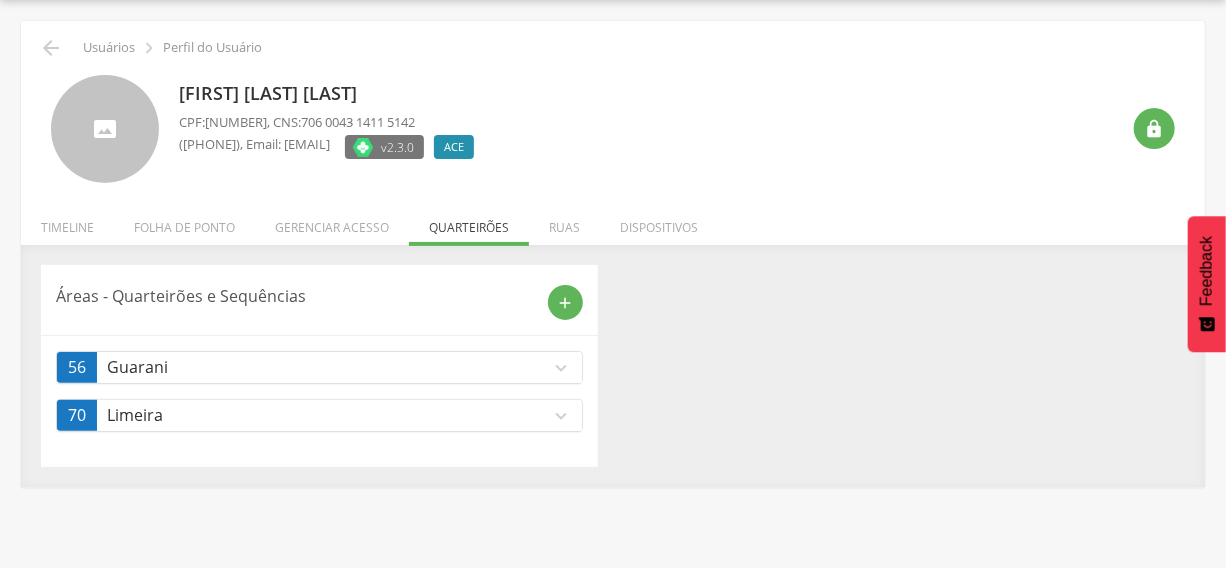 click on "expand_more" at bounding box center [561, 416] 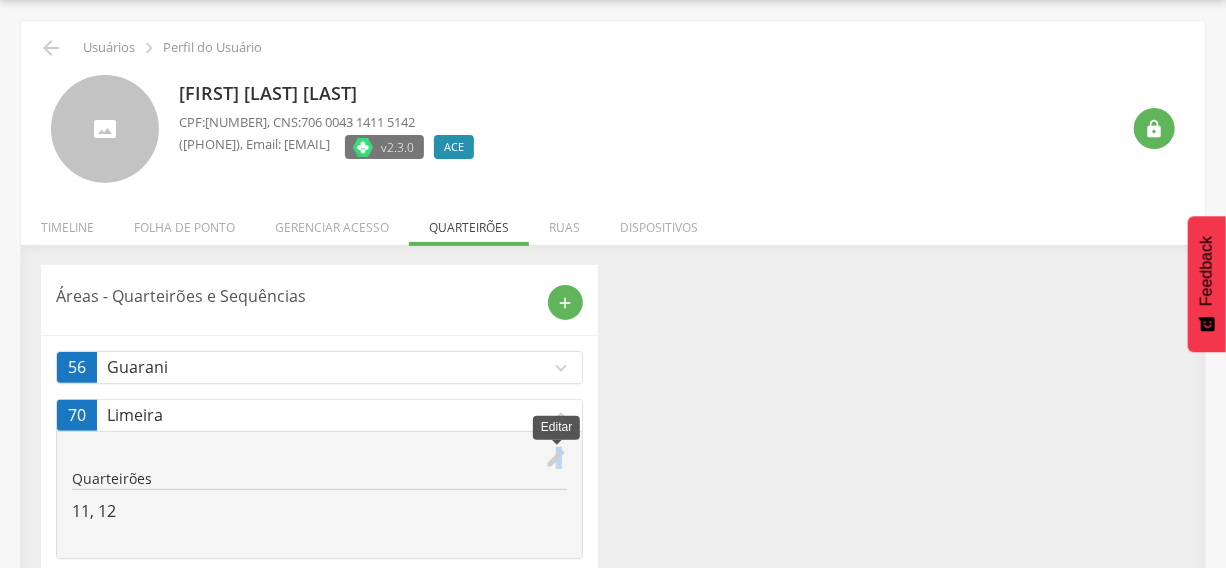 click on "edit" at bounding box center (556, 458) 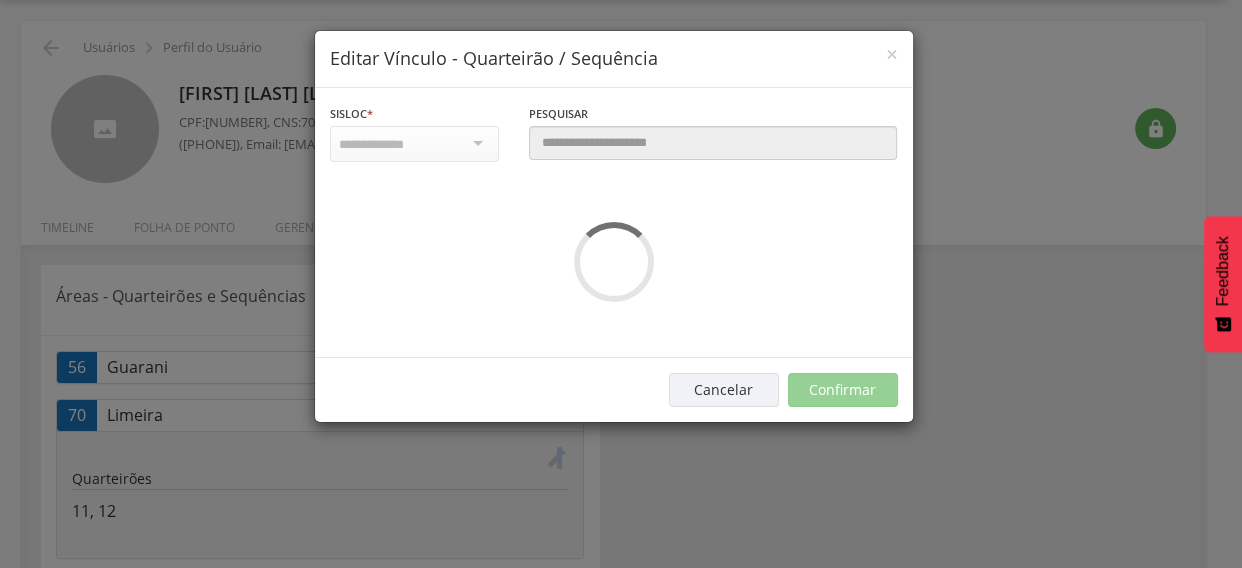 scroll, scrollTop: 0, scrollLeft: 0, axis: both 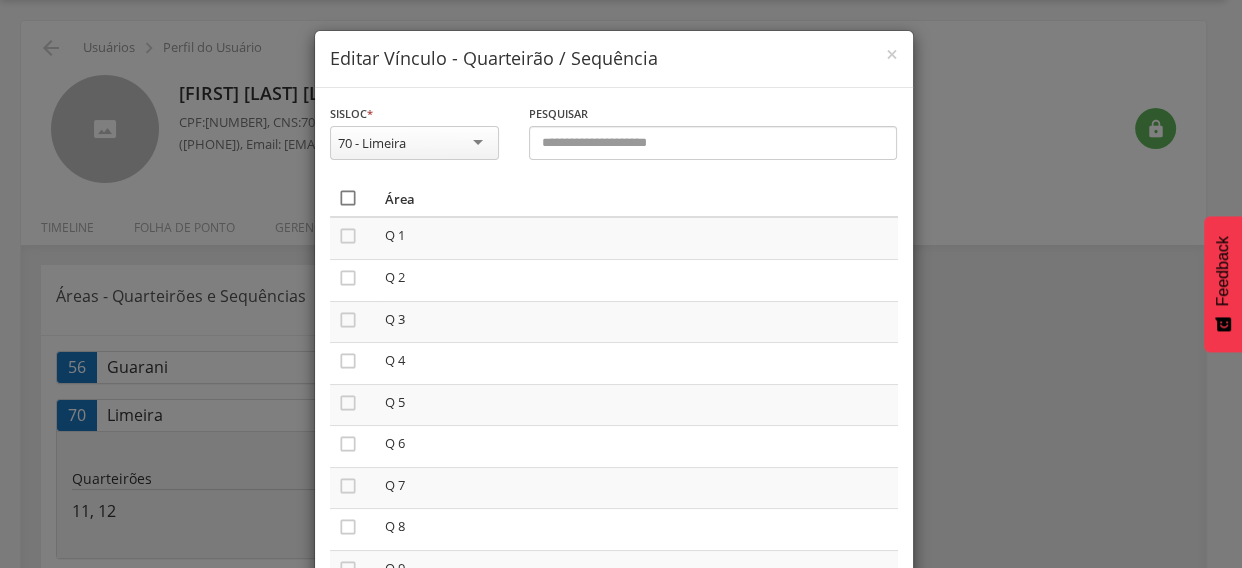 click on "" at bounding box center [348, 198] 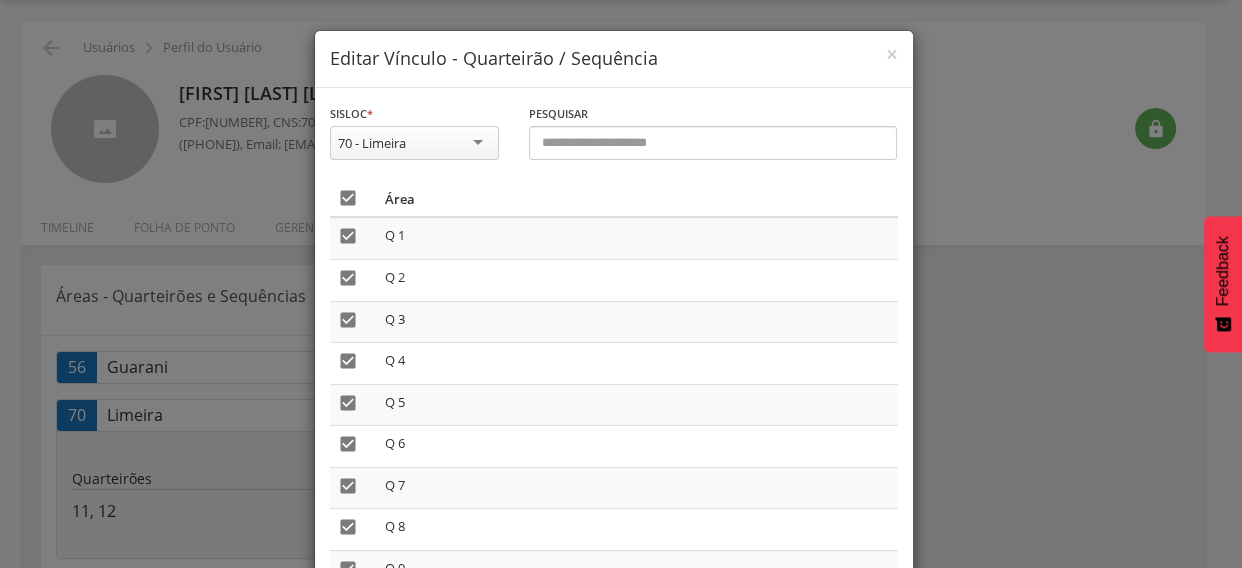 click on "" at bounding box center (348, 198) 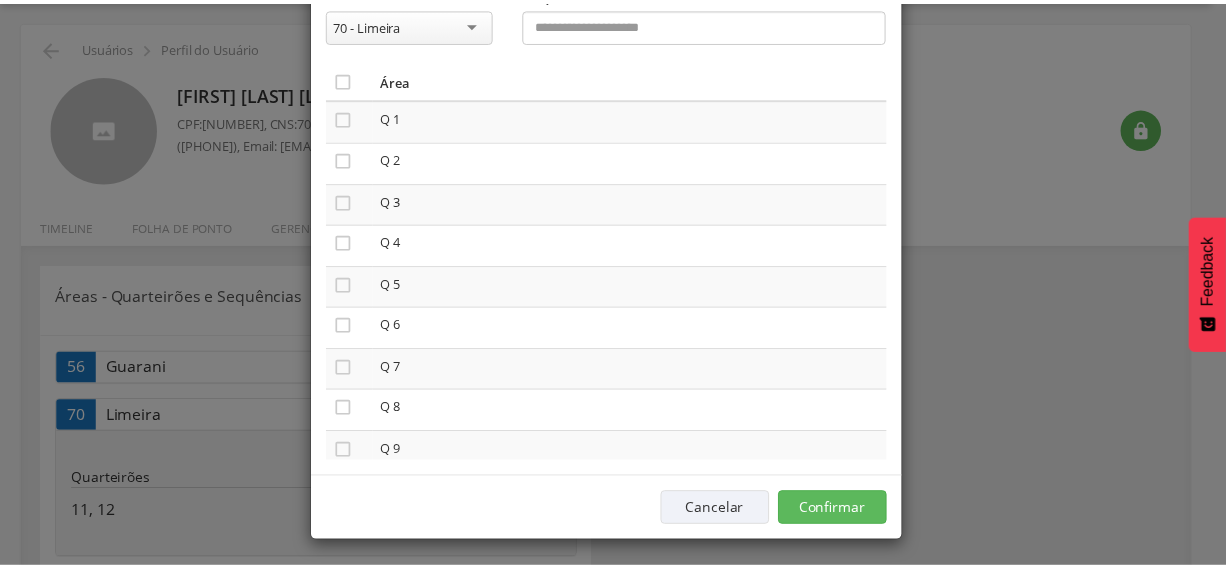 scroll, scrollTop: 122, scrollLeft: 0, axis: vertical 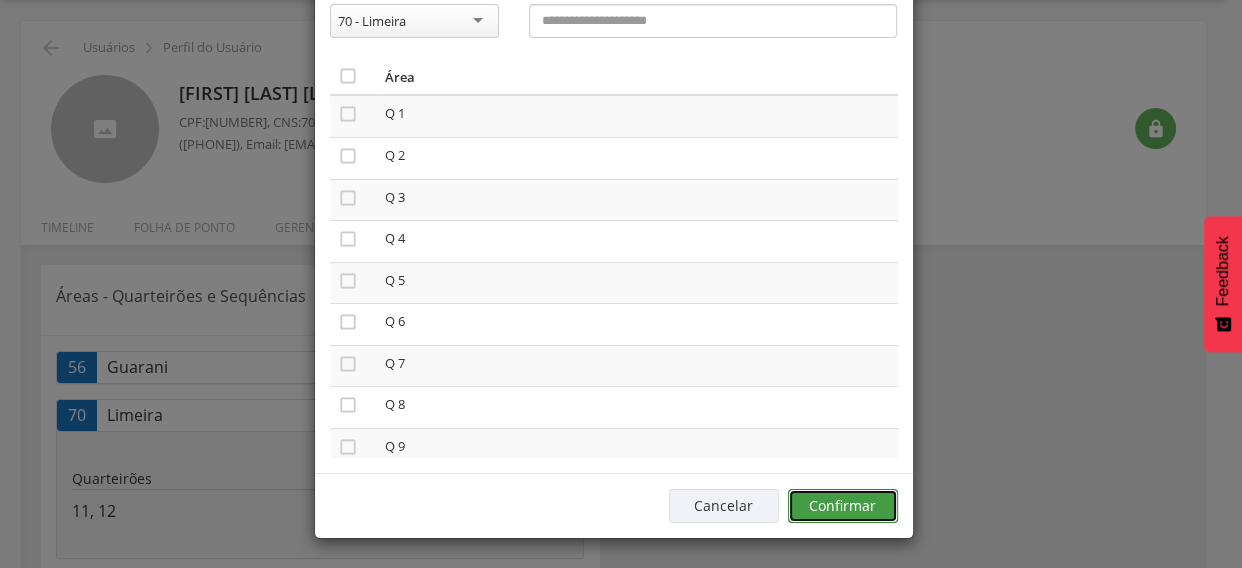 click on "Confirmar" at bounding box center (843, 506) 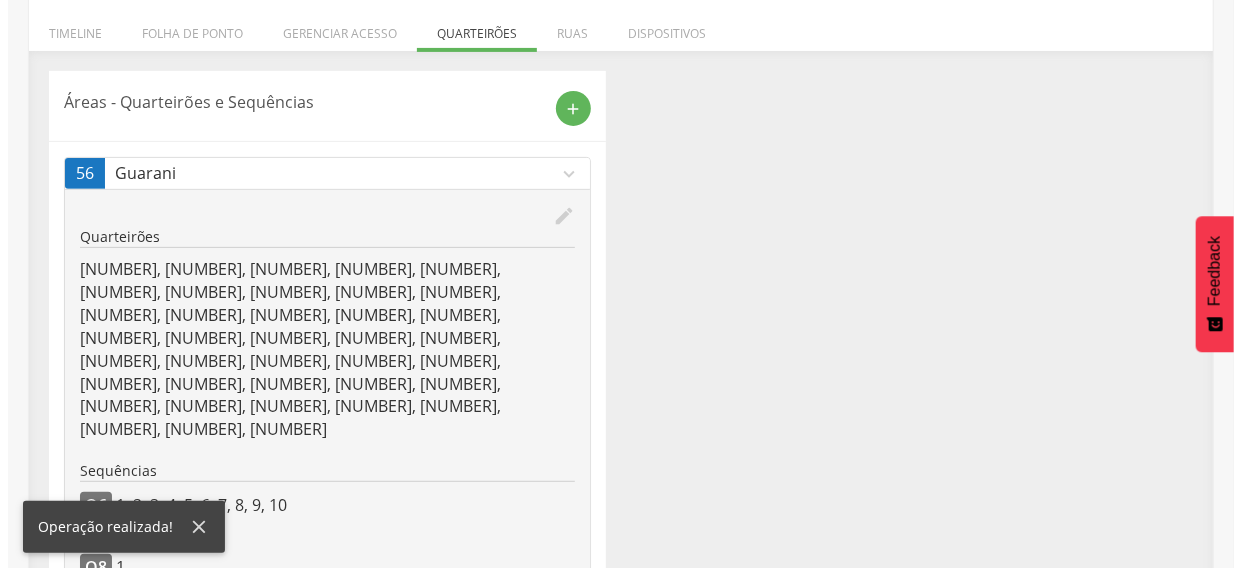 scroll, scrollTop: 290, scrollLeft: 0, axis: vertical 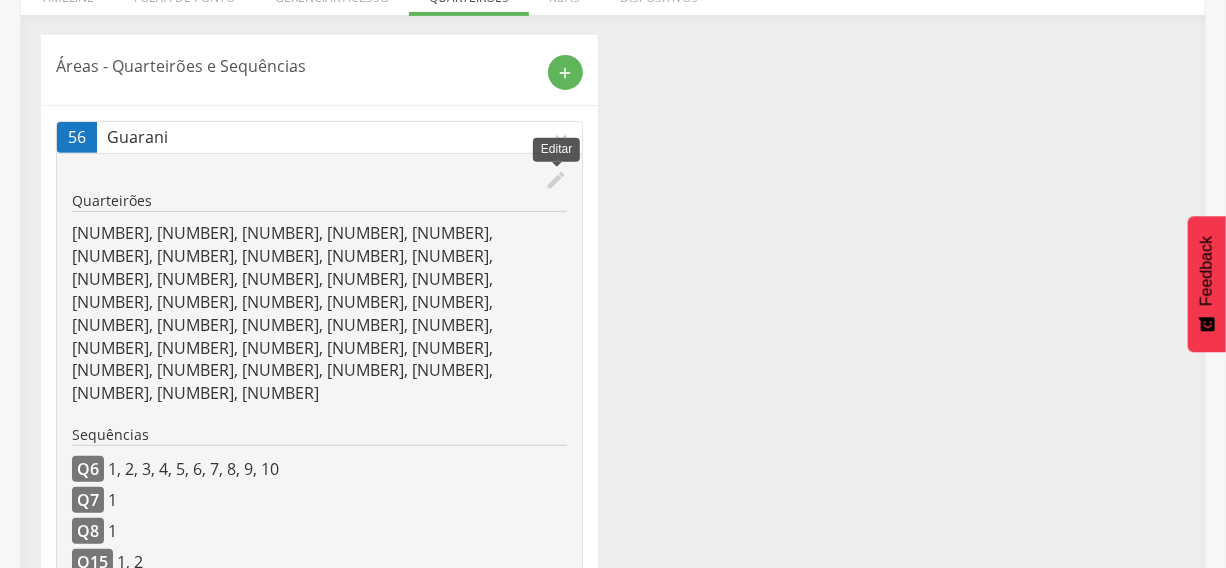 click on "edit" at bounding box center (556, 180) 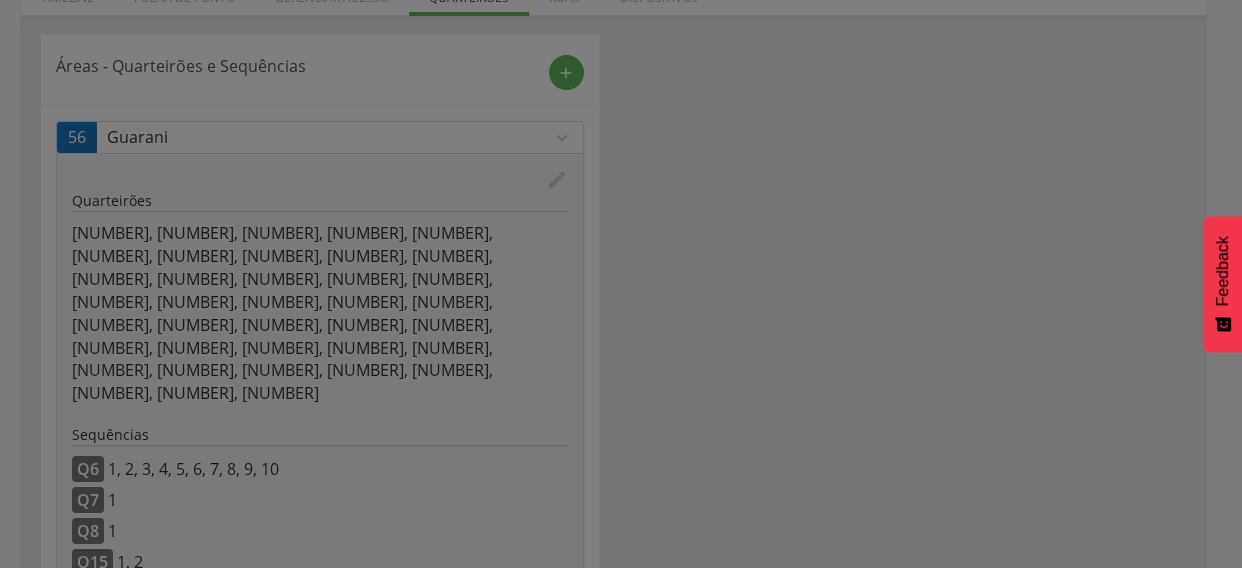 scroll, scrollTop: 0, scrollLeft: 0, axis: both 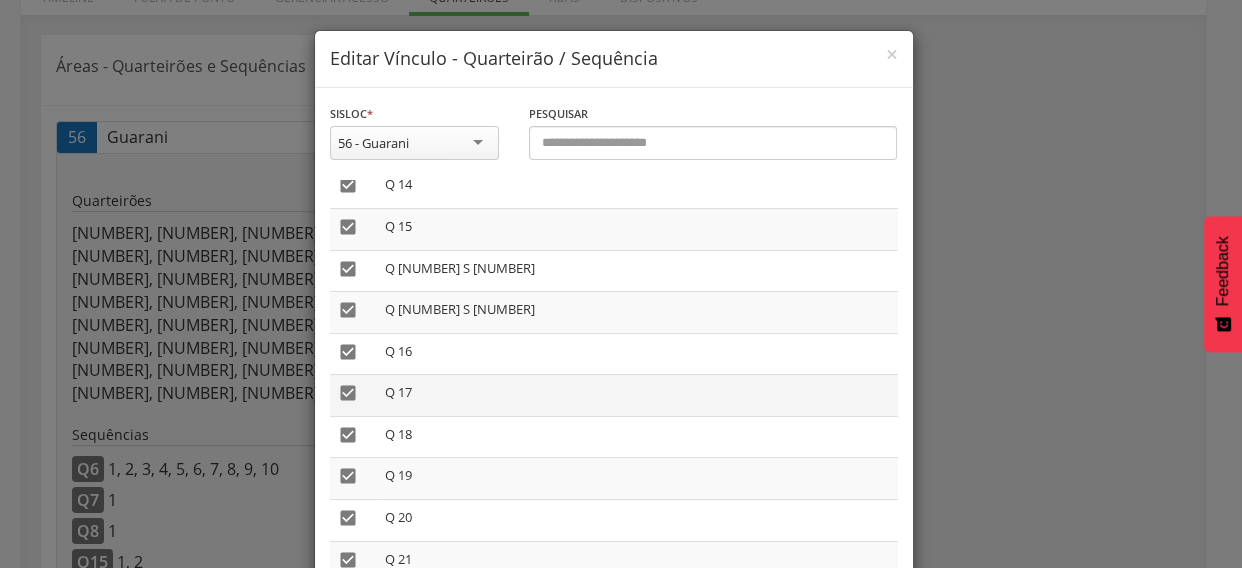 click on "" at bounding box center [348, 393] 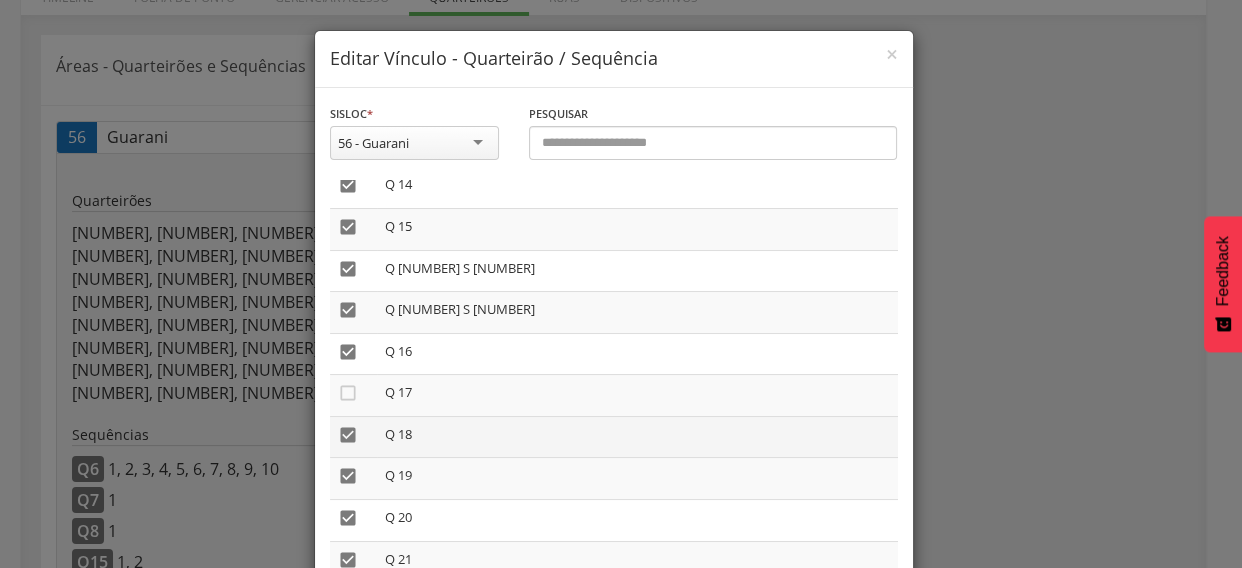 click on "" at bounding box center (348, 435) 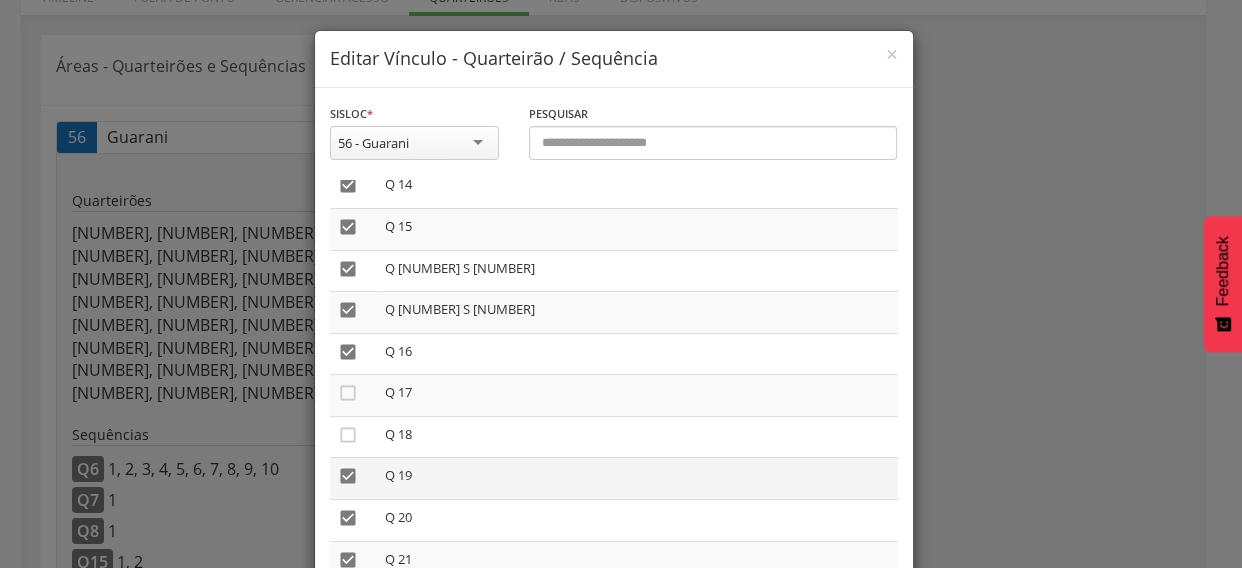click on "" at bounding box center (348, 476) 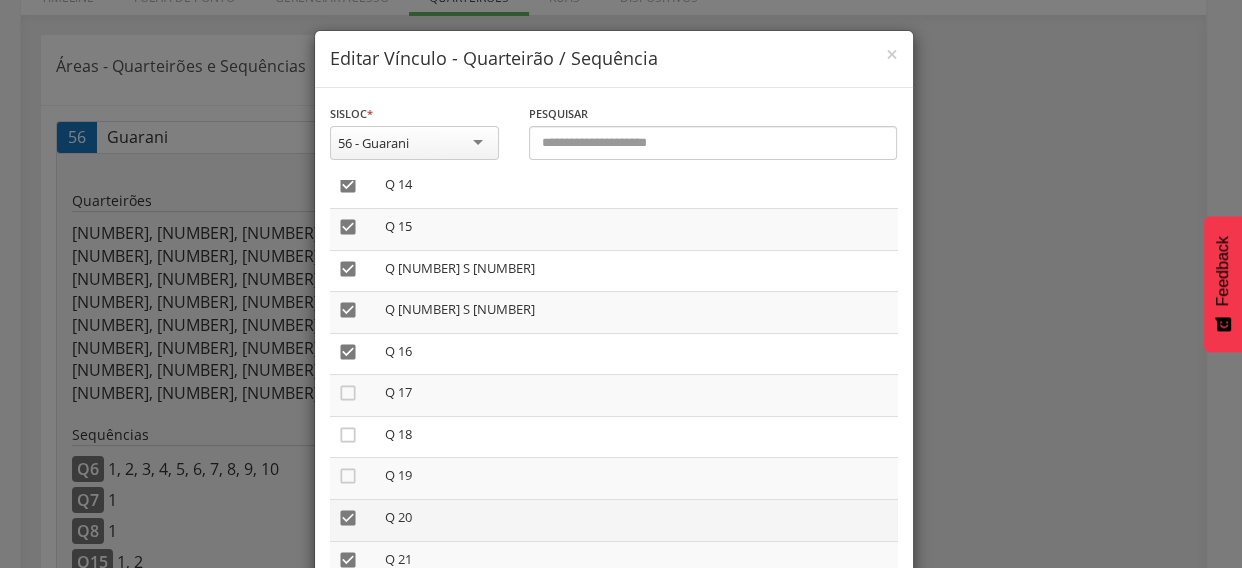 drag, startPoint x: 339, startPoint y: 533, endPoint x: 343, endPoint y: 523, distance: 10.770329 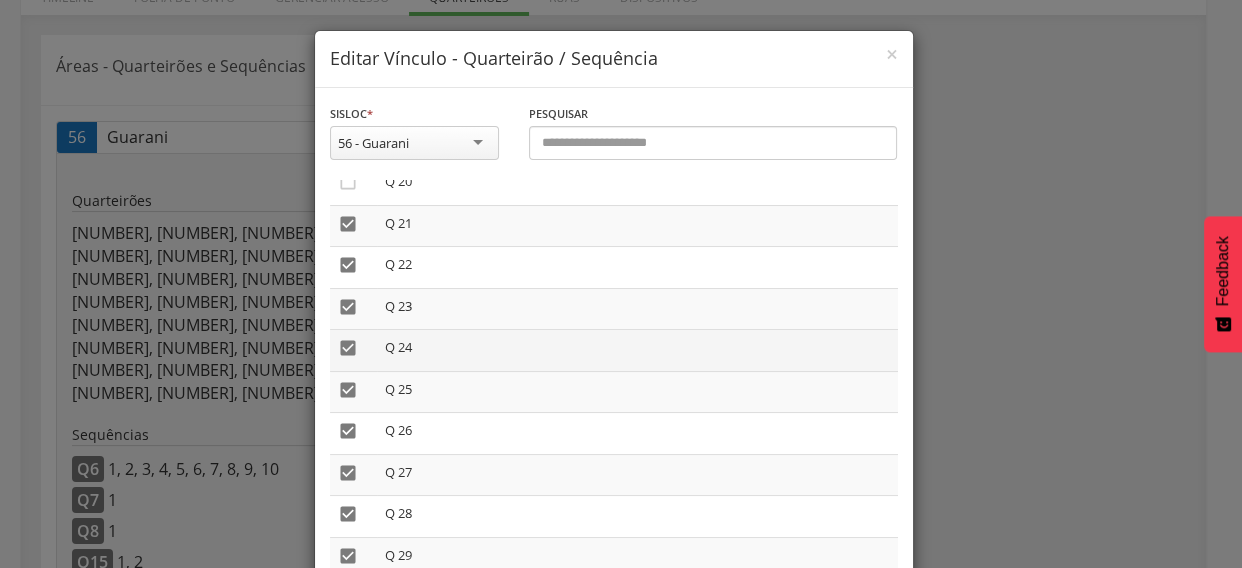 scroll, scrollTop: 1454, scrollLeft: 0, axis: vertical 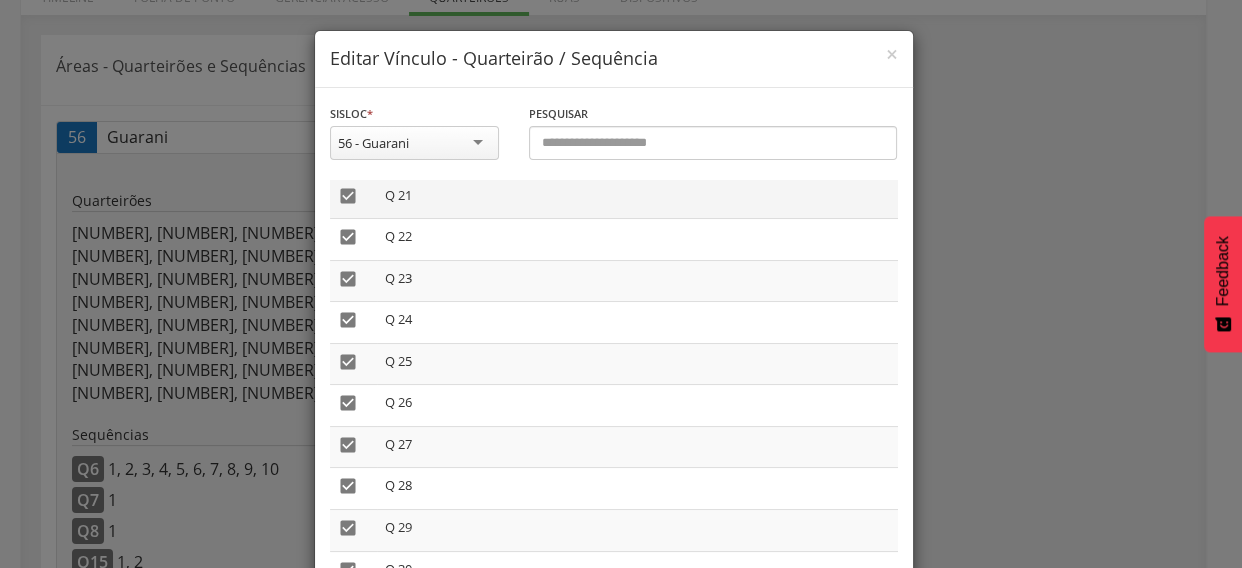 drag, startPoint x: 343, startPoint y: 198, endPoint x: 340, endPoint y: 215, distance: 17.262676 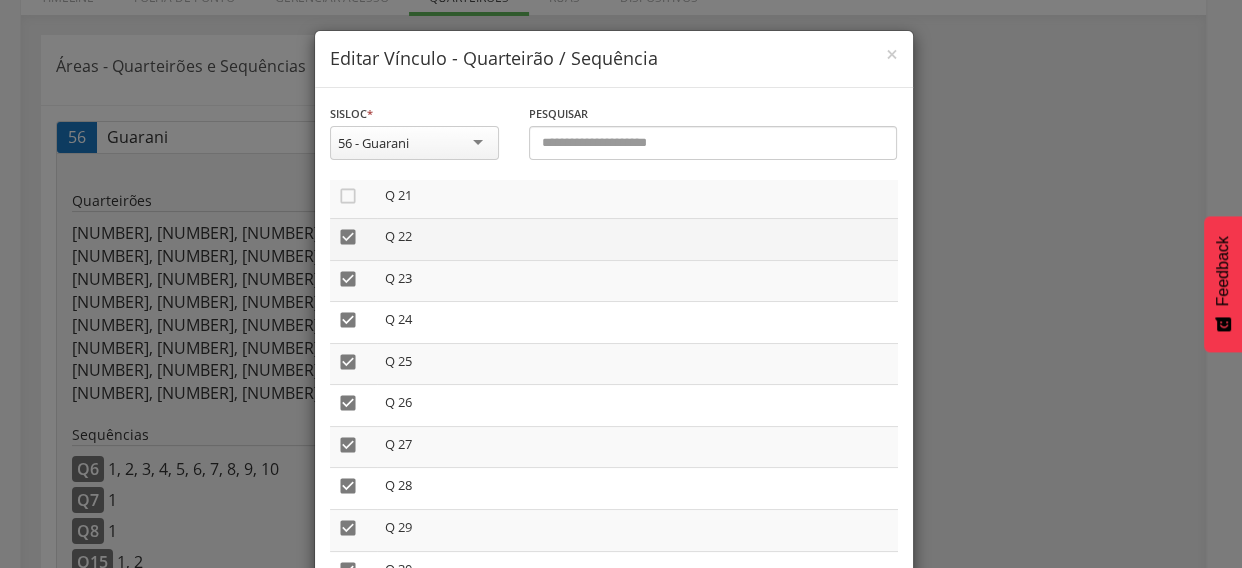 click on "" at bounding box center (348, 237) 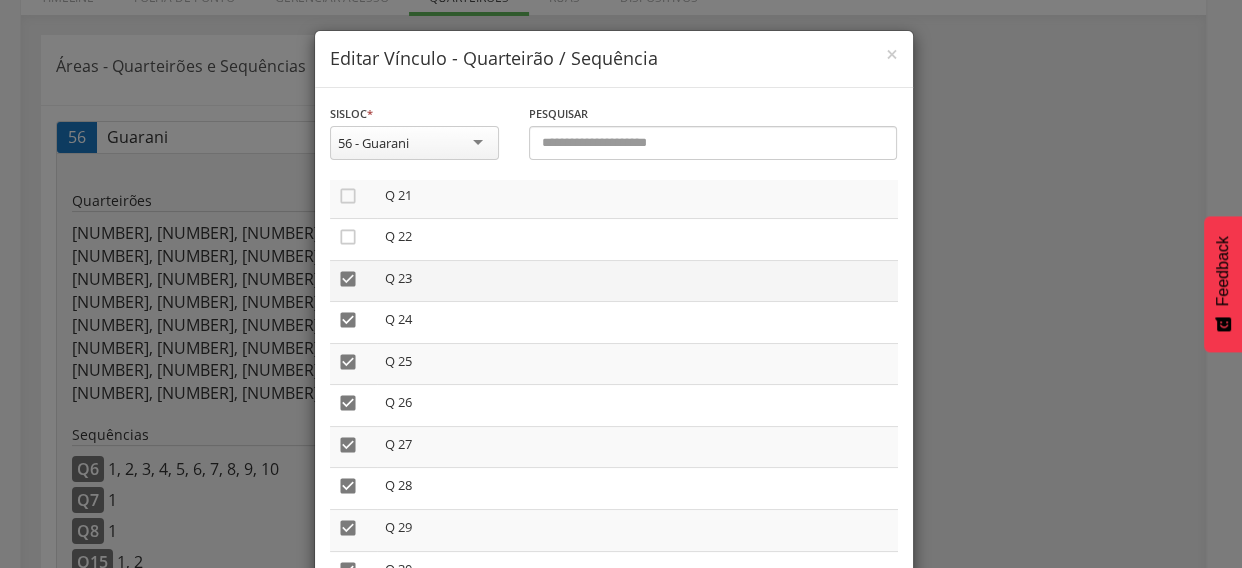 click on "" at bounding box center (348, 279) 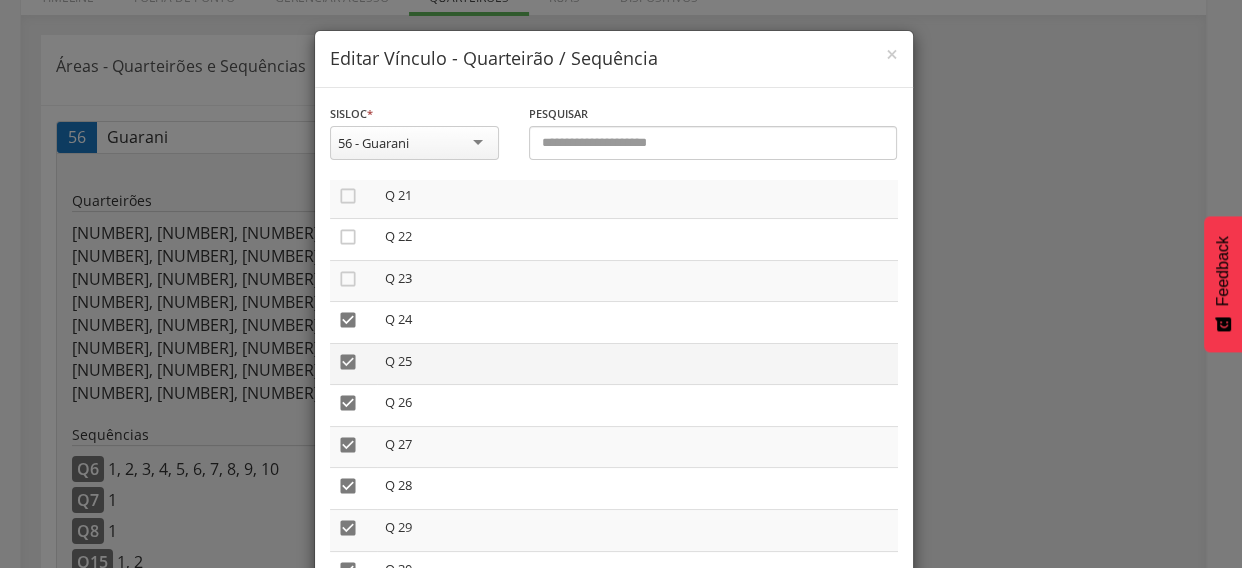 drag, startPoint x: 337, startPoint y: 330, endPoint x: 340, endPoint y: 351, distance: 21.213203 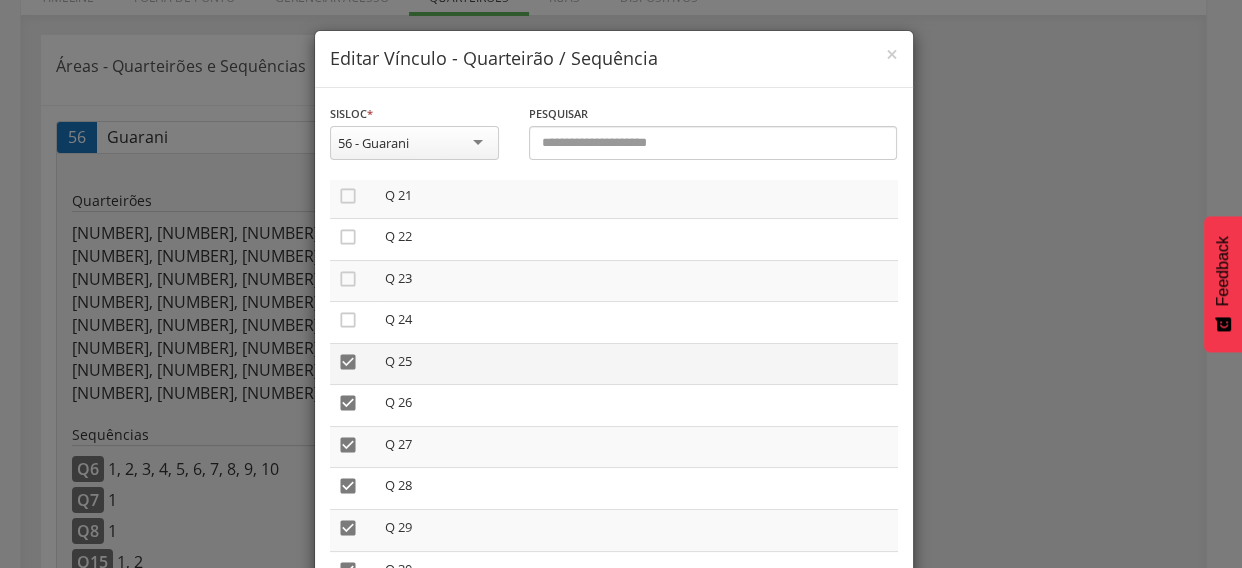 click on "" at bounding box center (348, 362) 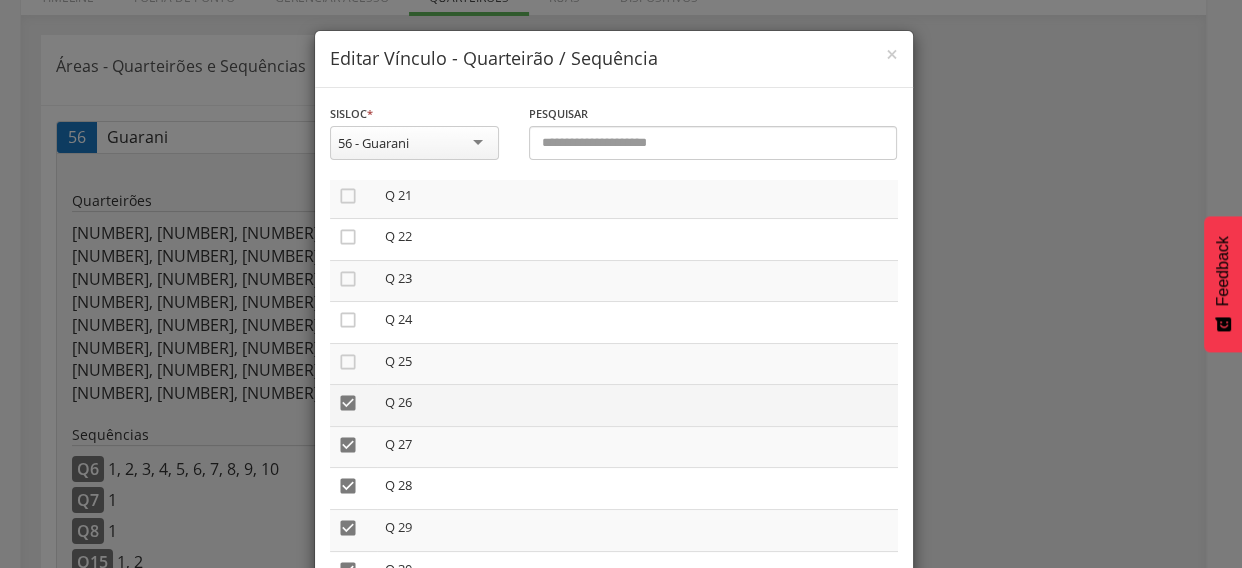click on "" at bounding box center [348, 403] 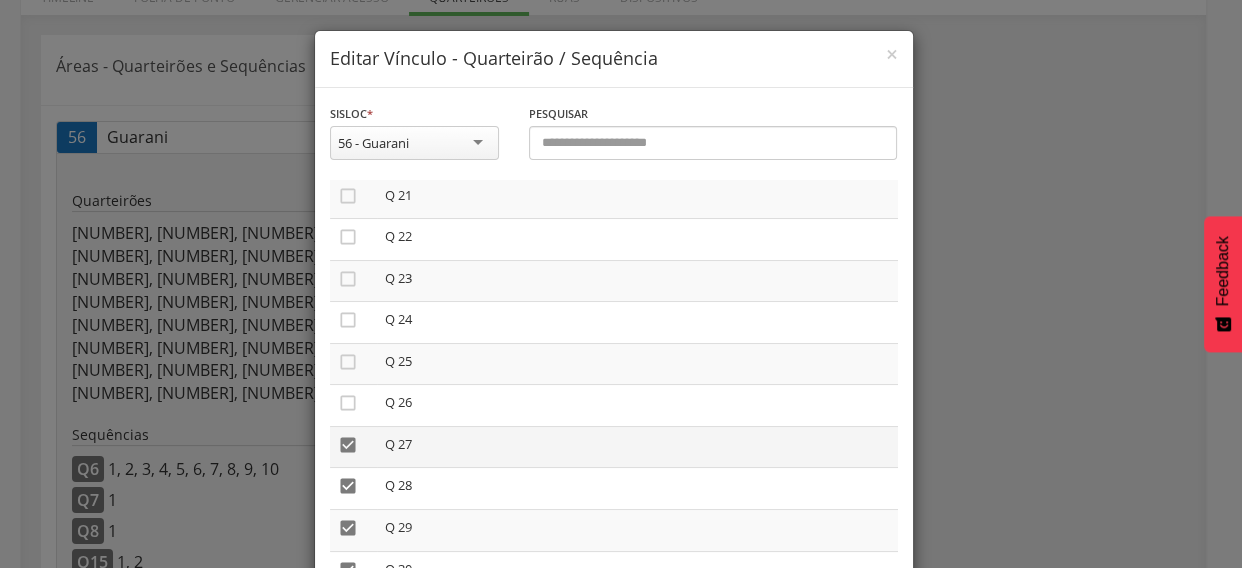 click on "" at bounding box center [348, 445] 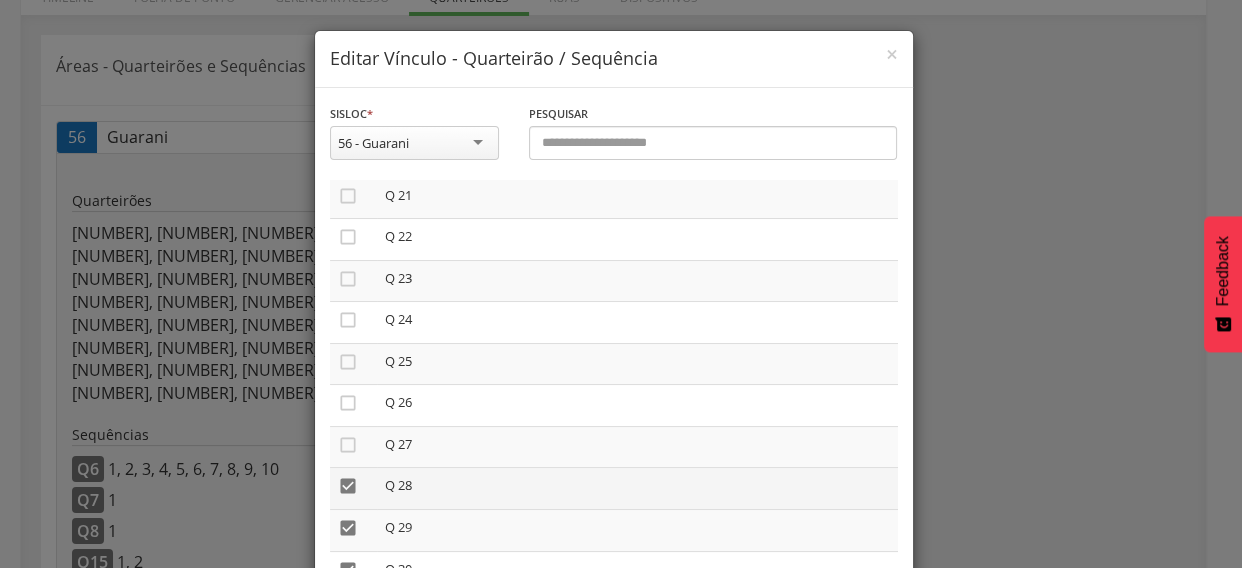 click on "" at bounding box center (348, 486) 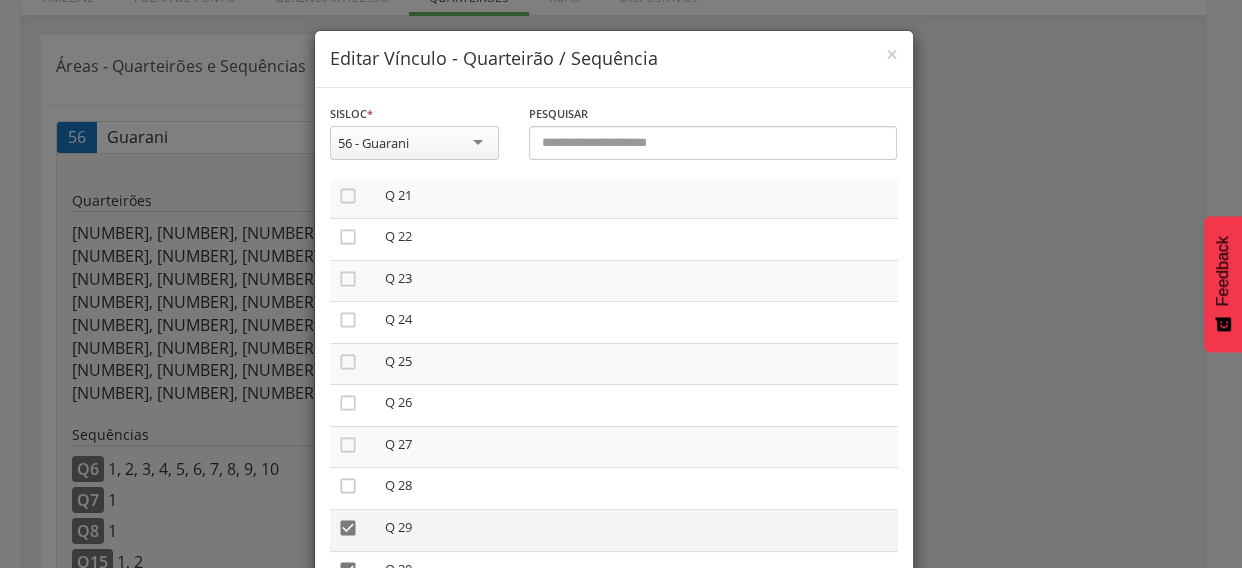 drag, startPoint x: 330, startPoint y: 537, endPoint x: 350, endPoint y: 538, distance: 20.024984 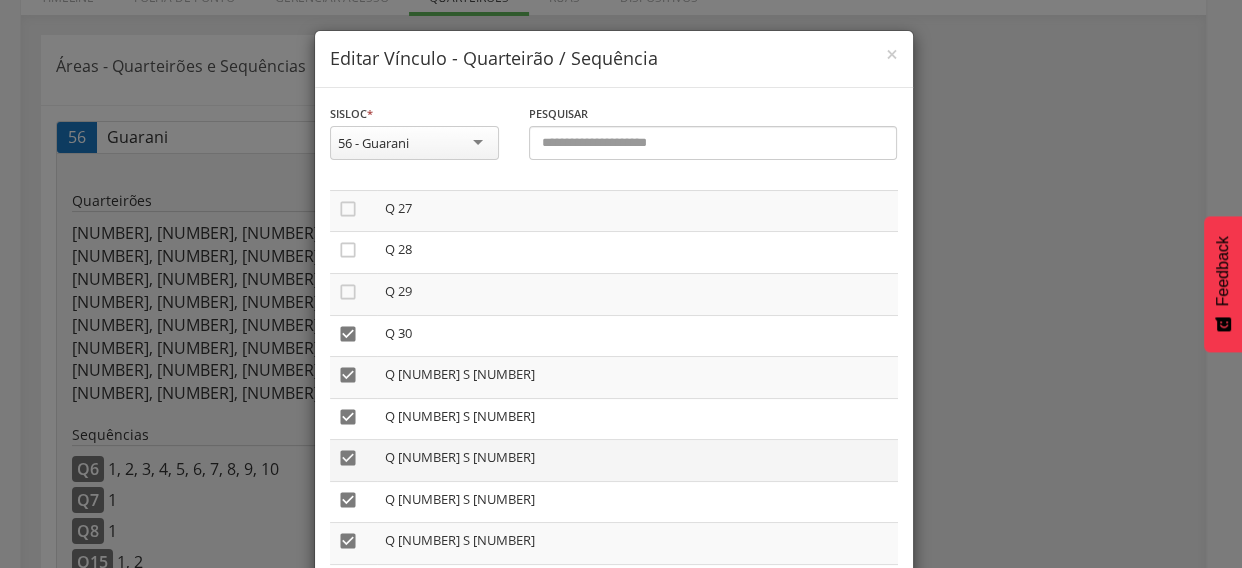 scroll, scrollTop: 1727, scrollLeft: 0, axis: vertical 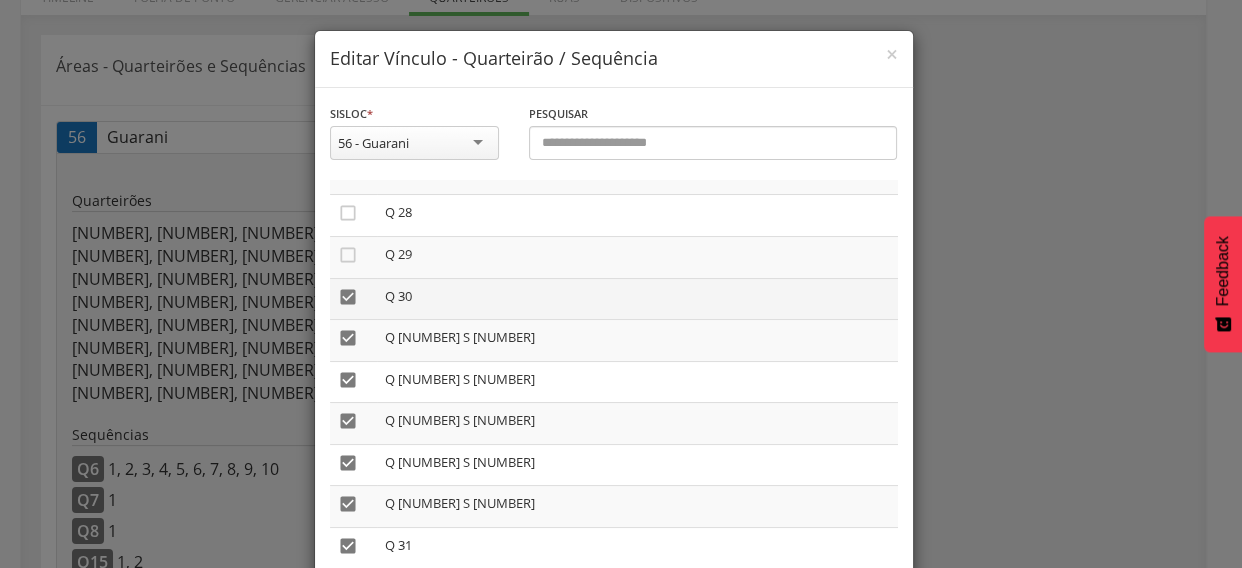 click on "" at bounding box center (348, 297) 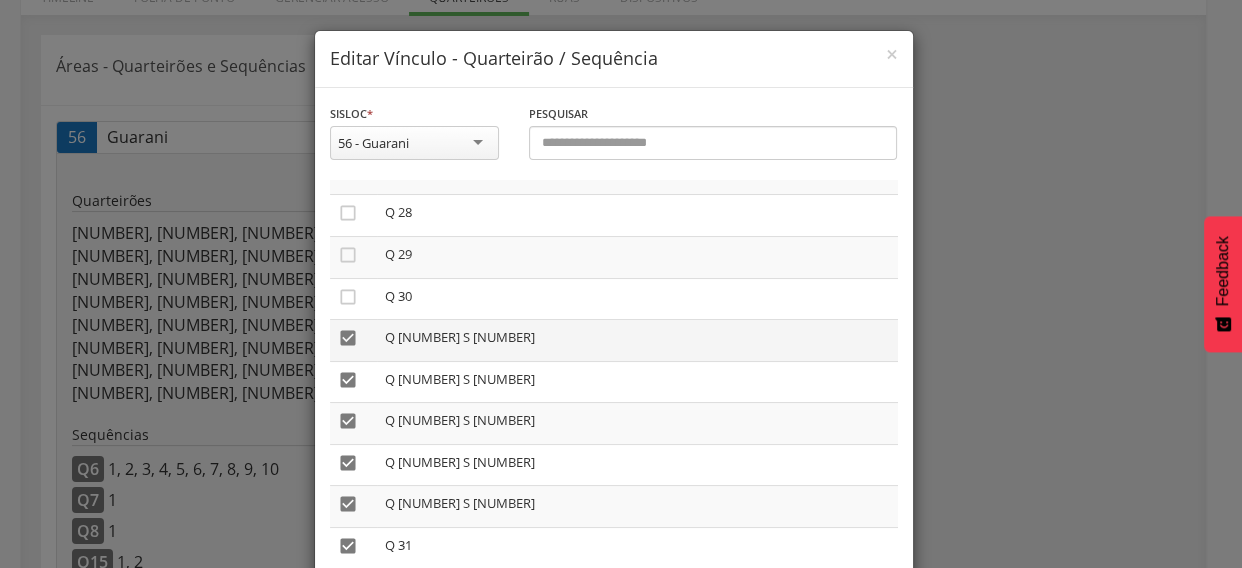 click on "" at bounding box center (348, 338) 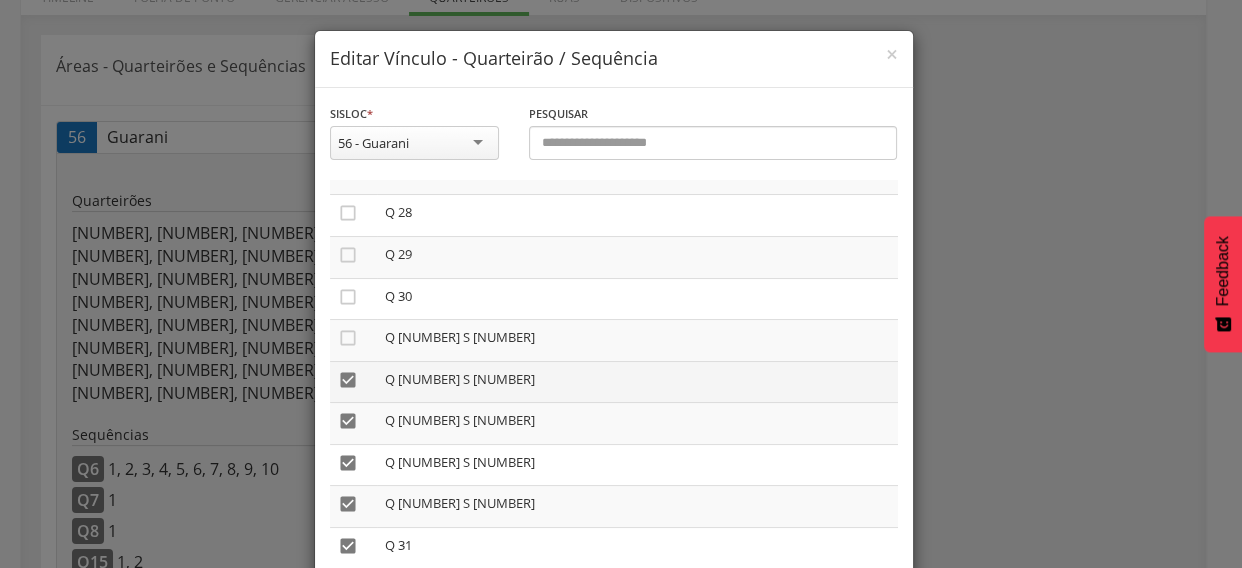 click on "" at bounding box center [348, 380] 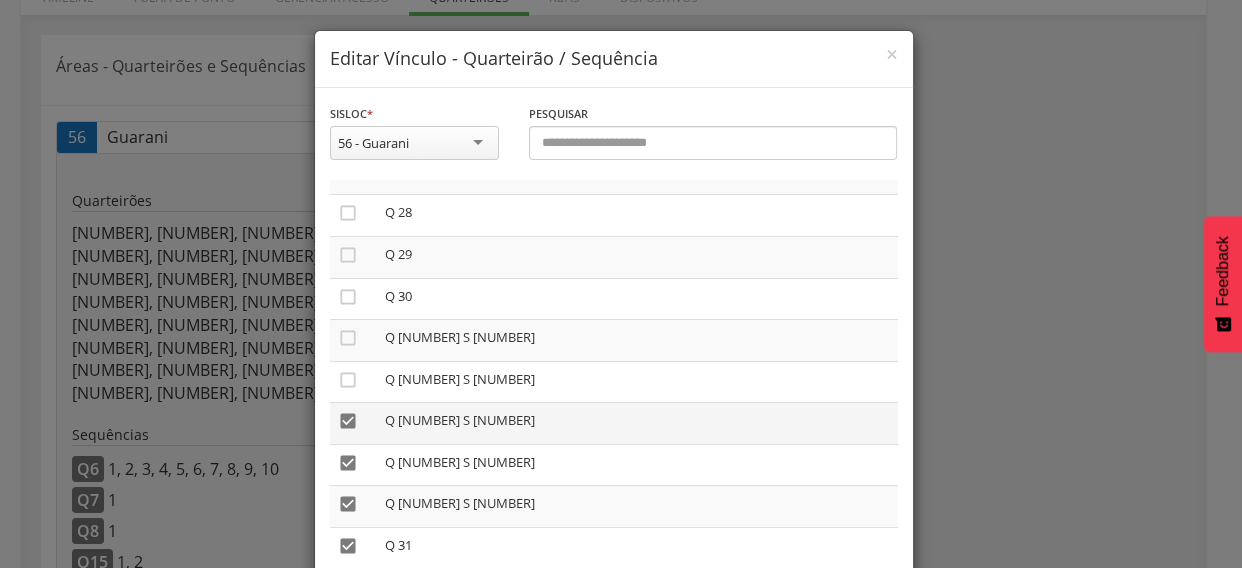 click on "" at bounding box center [348, 421] 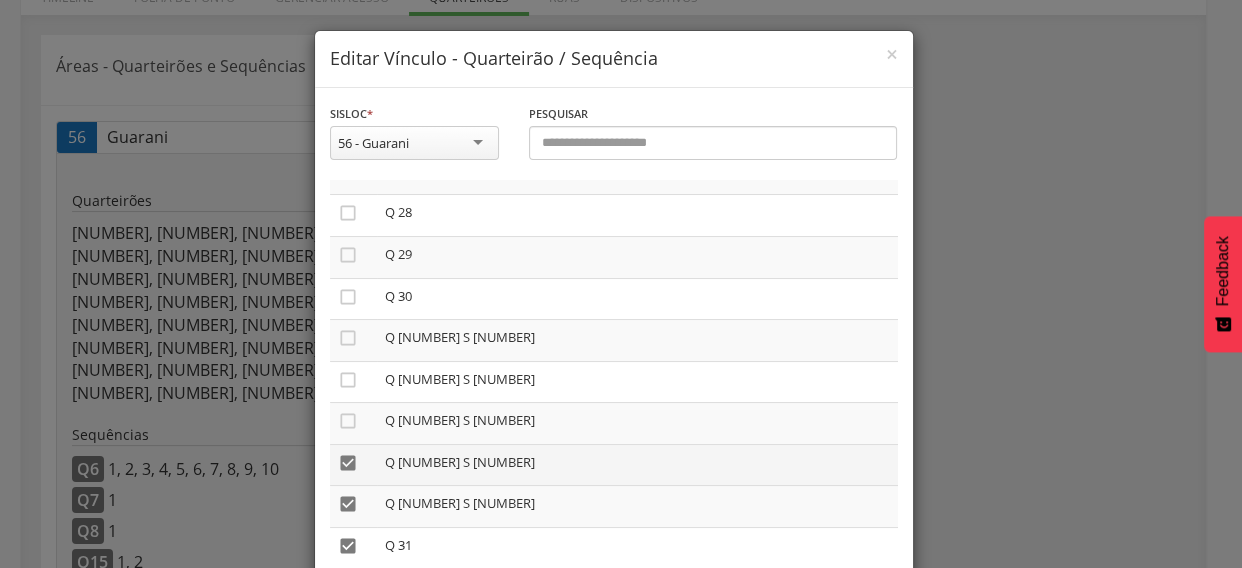 click on "" at bounding box center [348, 463] 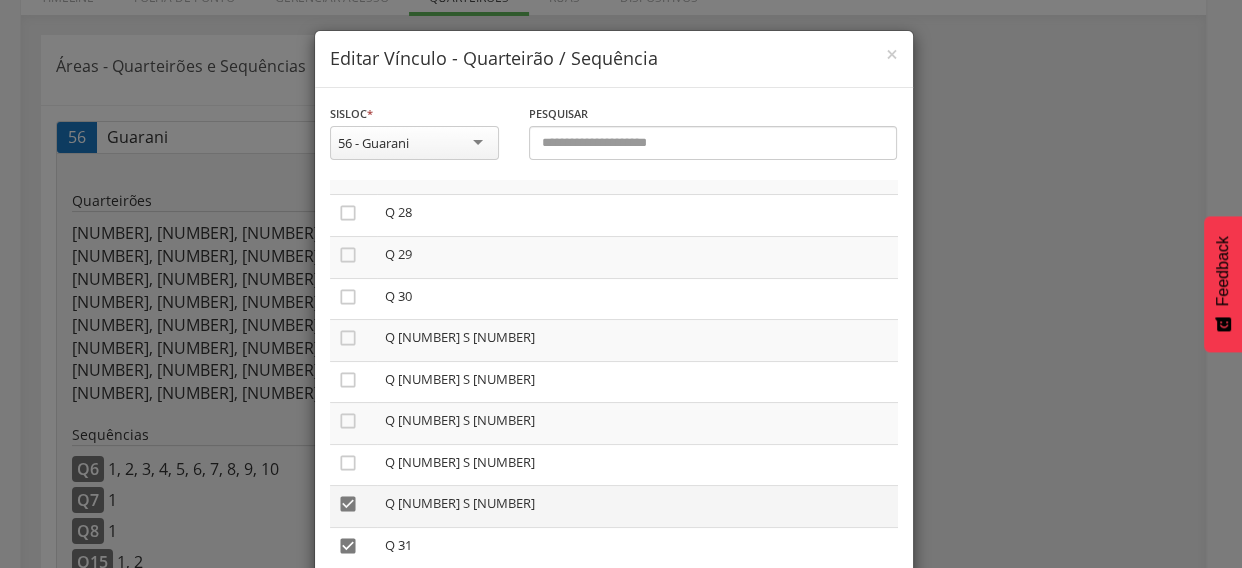 click on "" at bounding box center (348, 504) 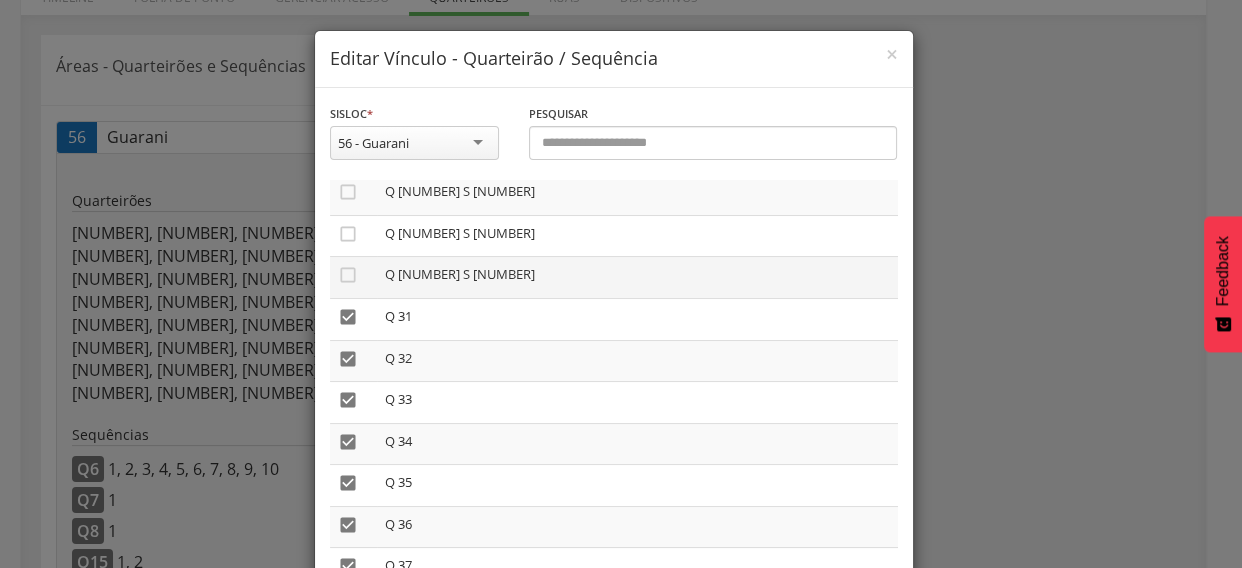scroll, scrollTop: 2000, scrollLeft: 0, axis: vertical 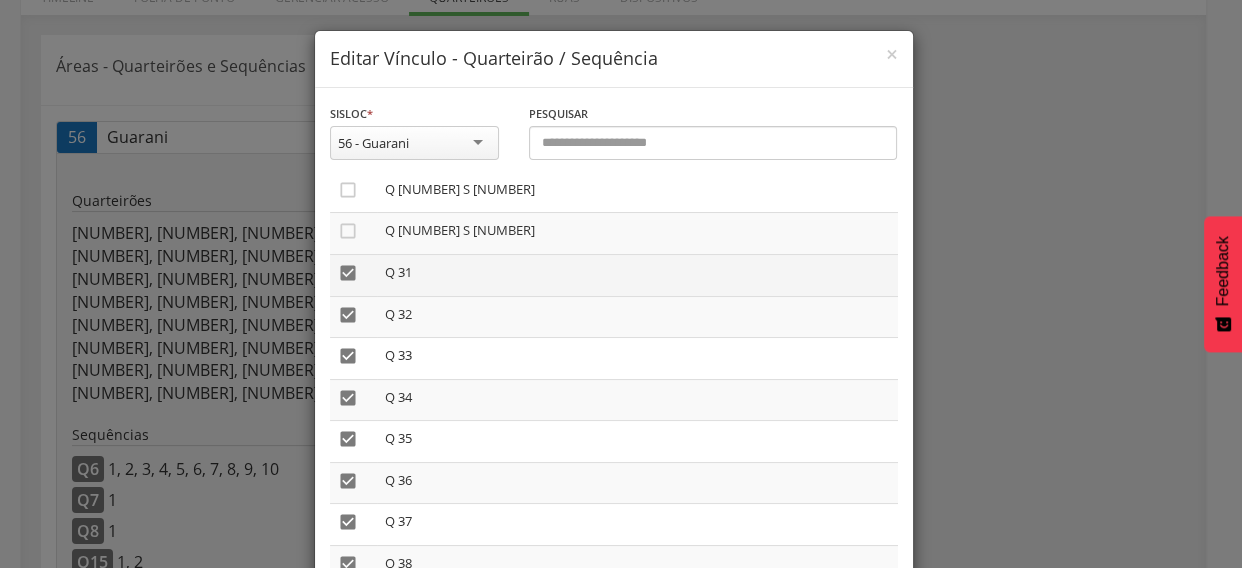 click on "" at bounding box center [348, 273] 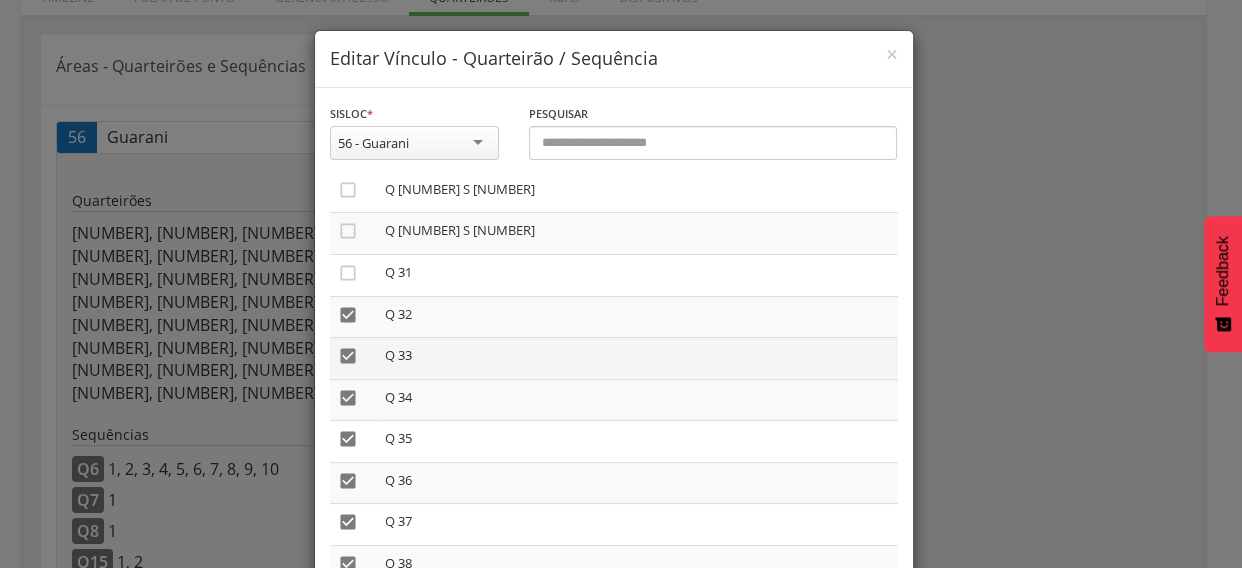drag, startPoint x: 335, startPoint y: 324, endPoint x: 330, endPoint y: 354, distance: 30.413813 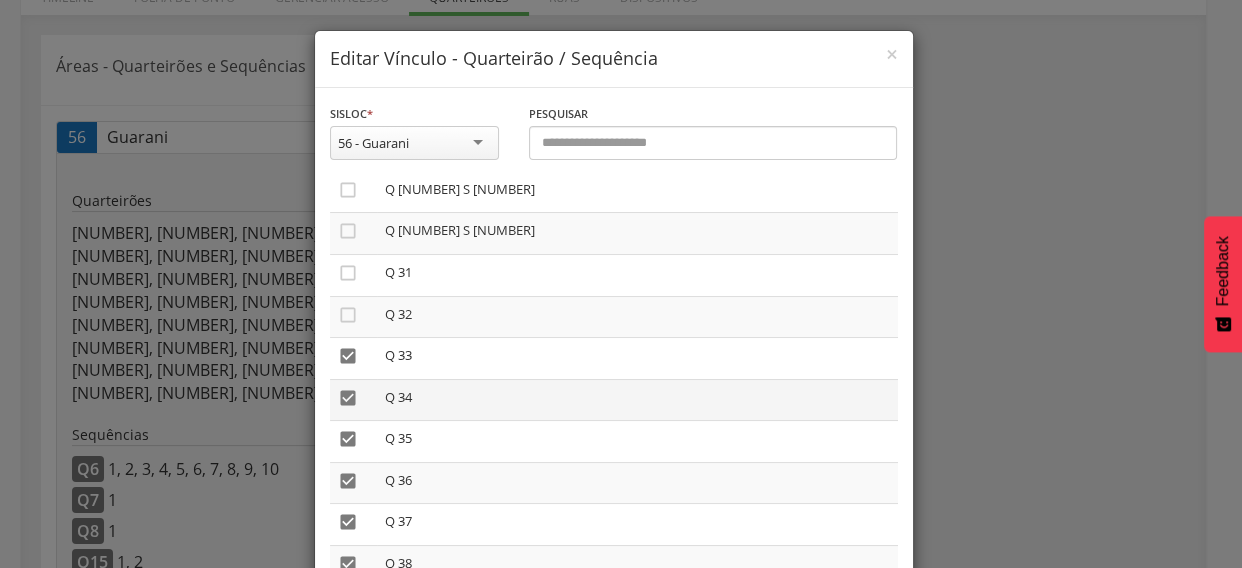 drag, startPoint x: 333, startPoint y: 366, endPoint x: 333, endPoint y: 405, distance: 39 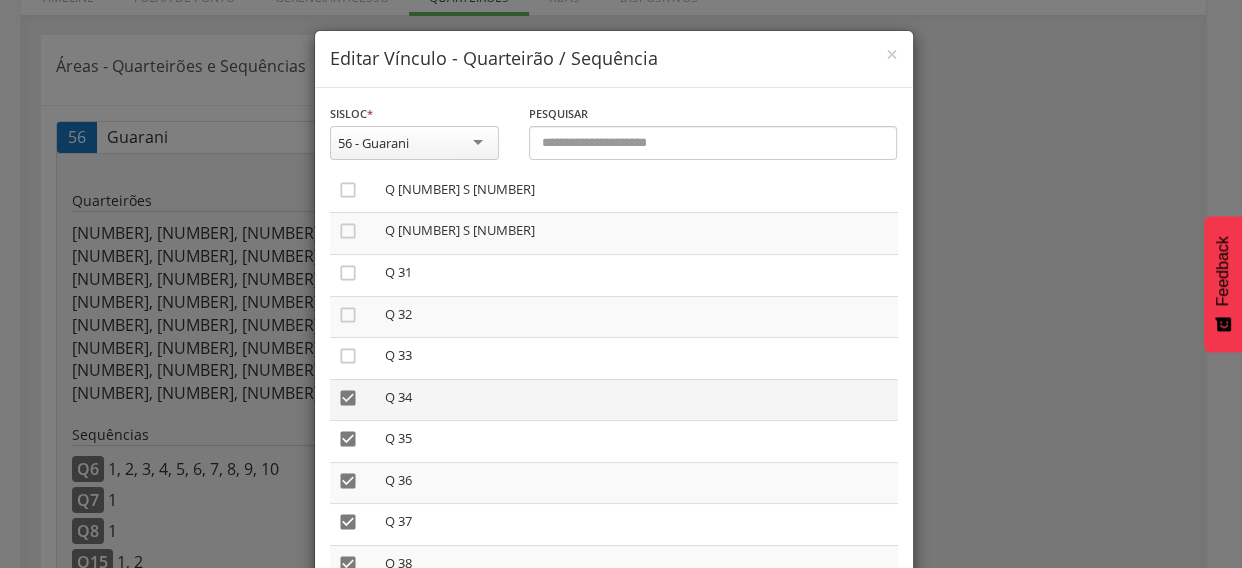 click on "" at bounding box center (348, 398) 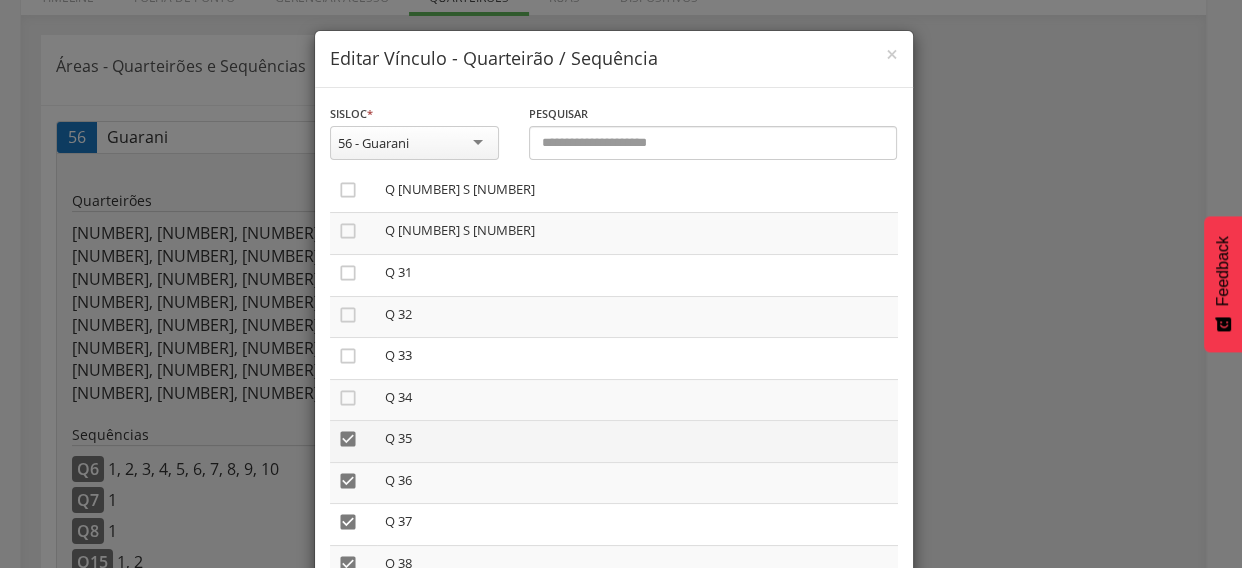 click on "" at bounding box center [348, 439] 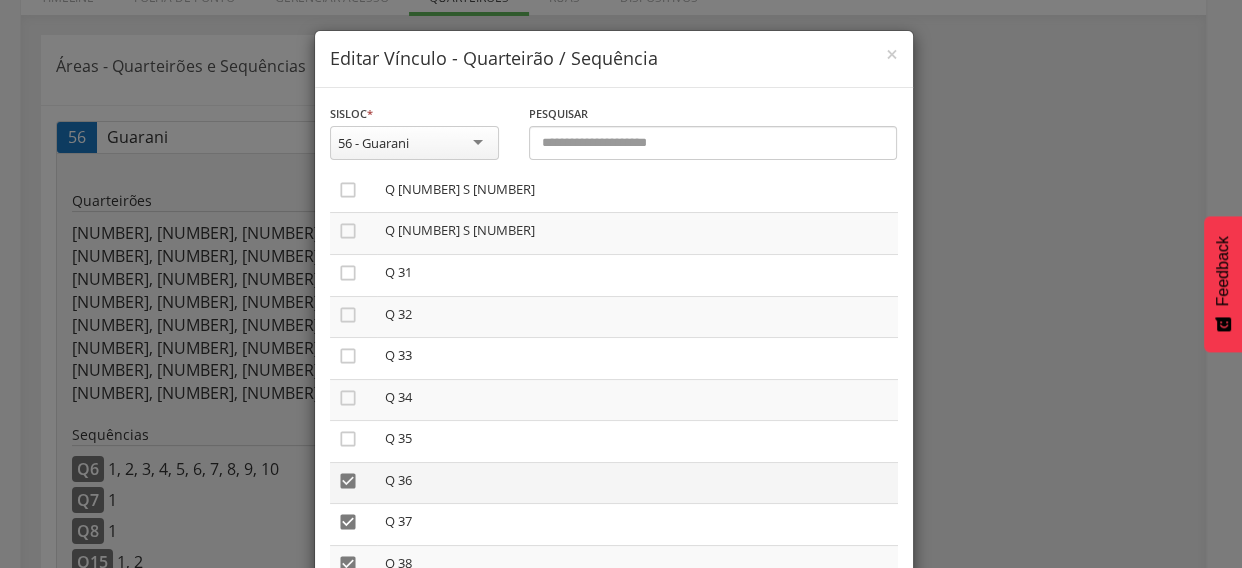 drag, startPoint x: 335, startPoint y: 497, endPoint x: 351, endPoint y: 498, distance: 16.03122 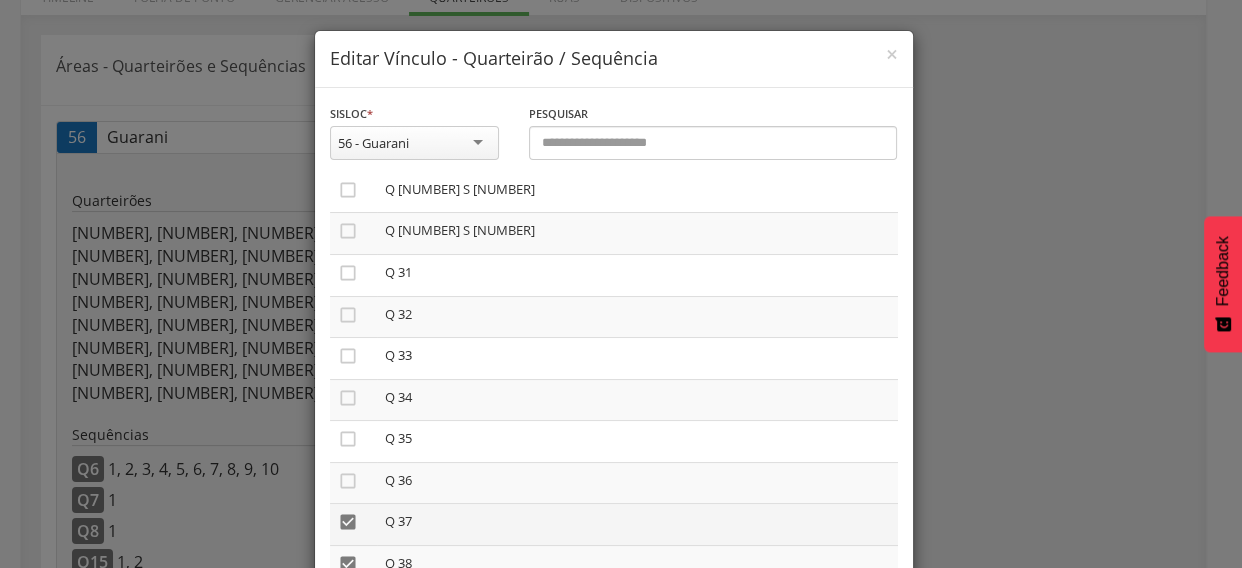 drag, startPoint x: 345, startPoint y: 535, endPoint x: 399, endPoint y: 520, distance: 56.044624 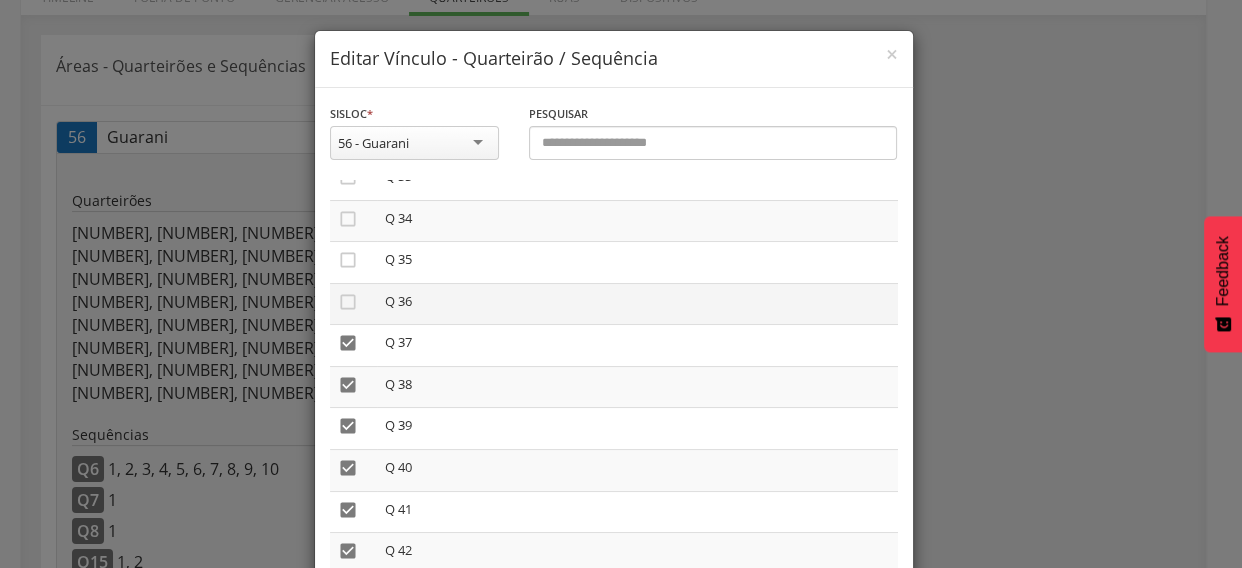 scroll, scrollTop: 2208, scrollLeft: 0, axis: vertical 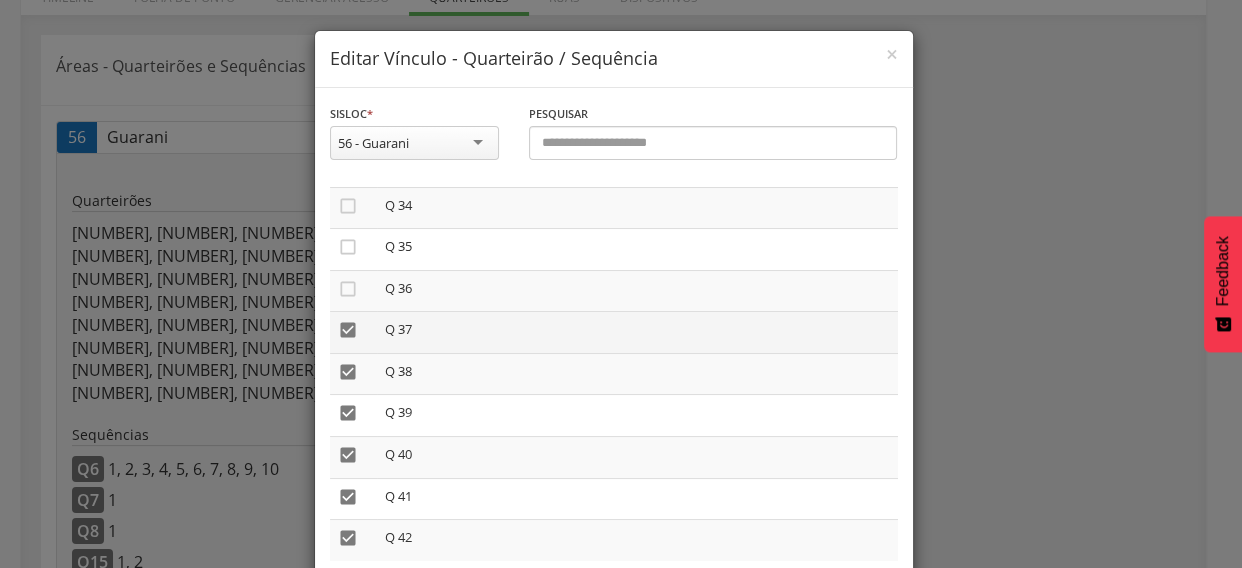 click on "" at bounding box center [348, 330] 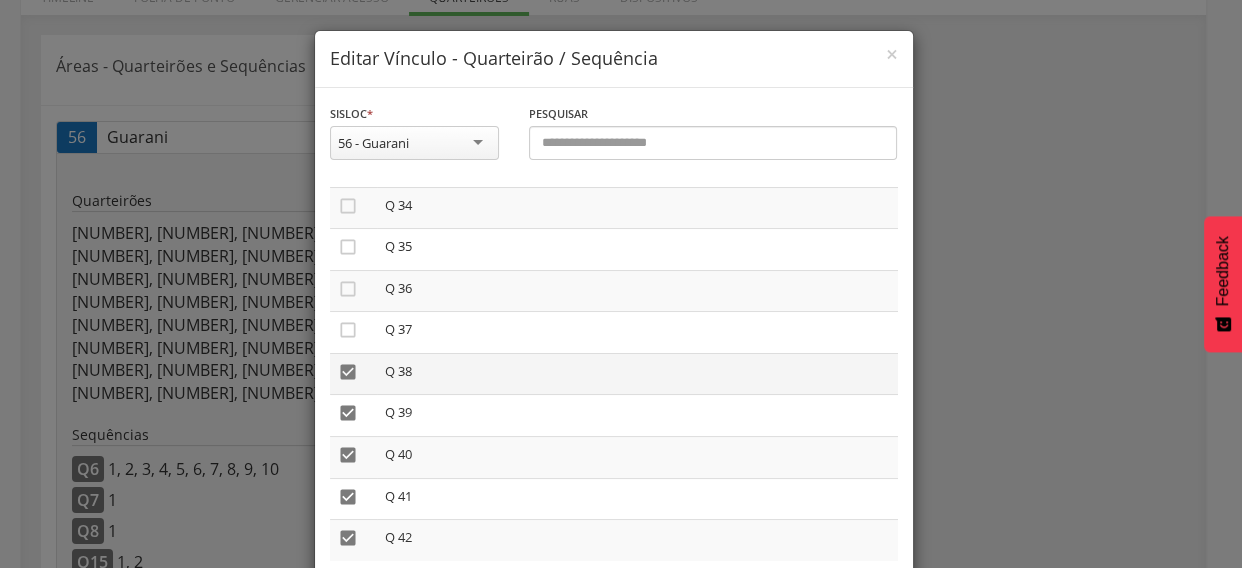 click on "" at bounding box center [348, 372] 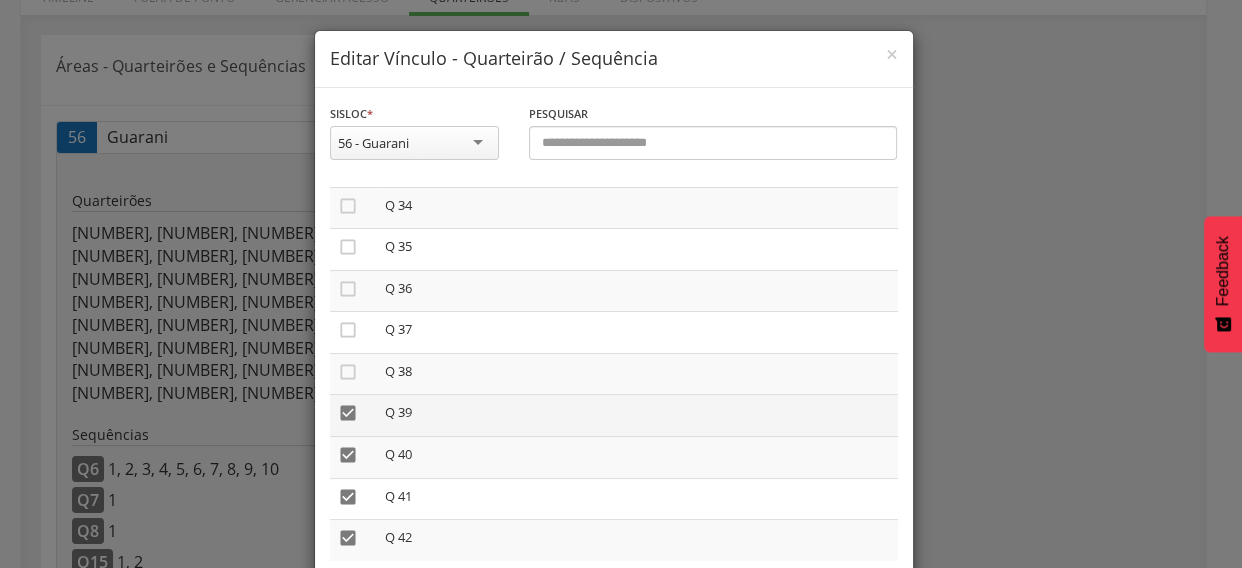 click on "" at bounding box center [348, 413] 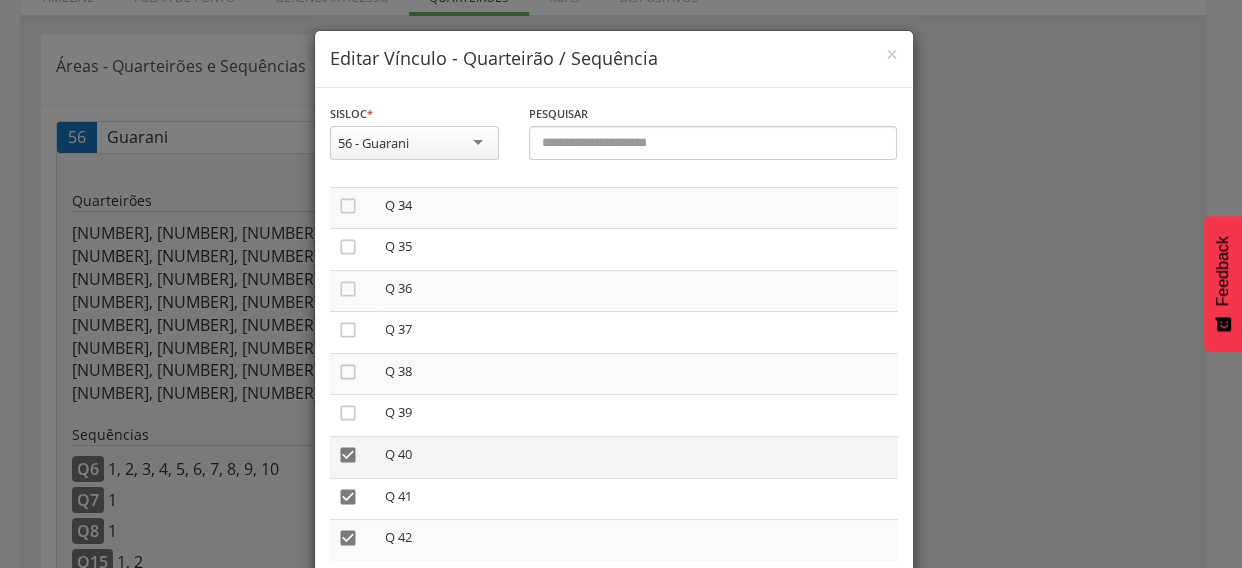 click on "" at bounding box center (348, 455) 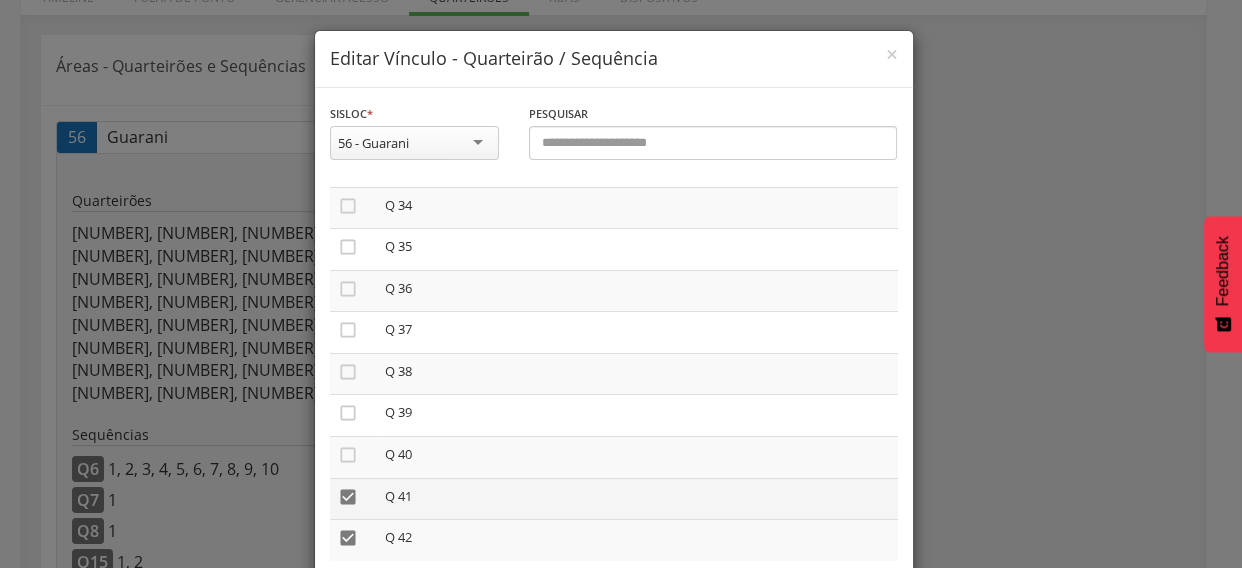 click on "" at bounding box center [348, 497] 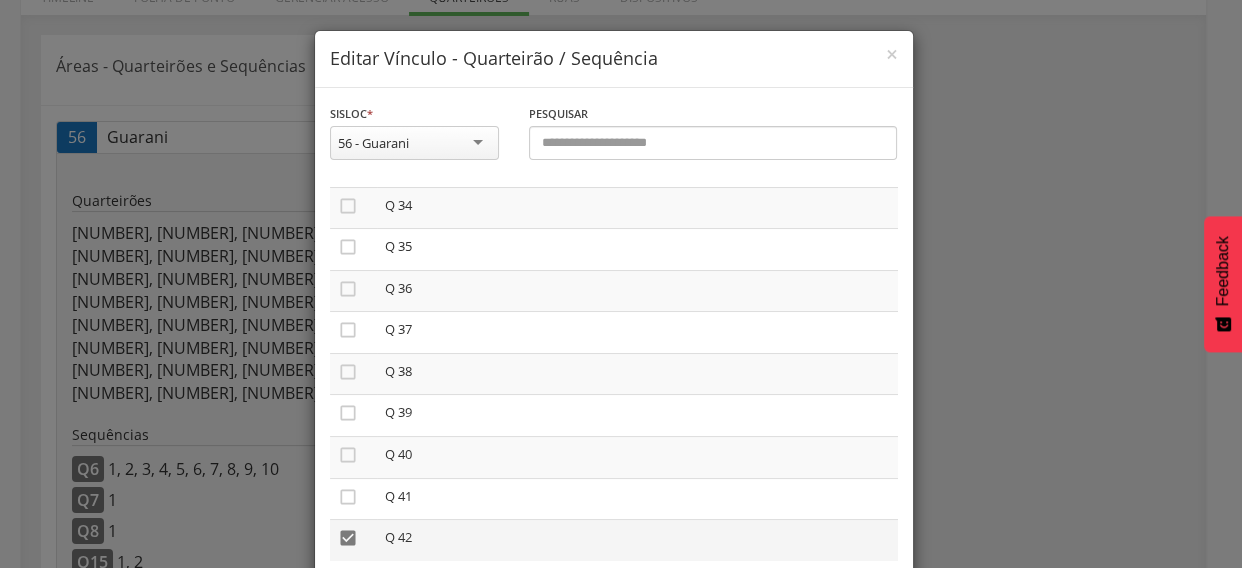 drag, startPoint x: 335, startPoint y: 539, endPoint x: 359, endPoint y: 530, distance: 25.632011 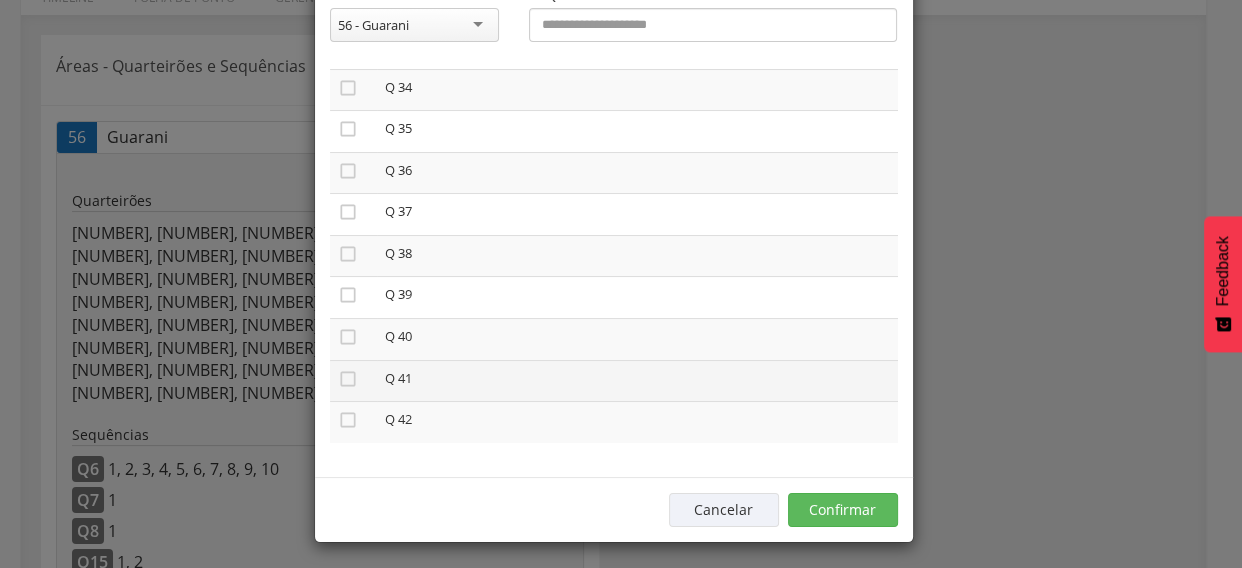 scroll, scrollTop: 122, scrollLeft: 0, axis: vertical 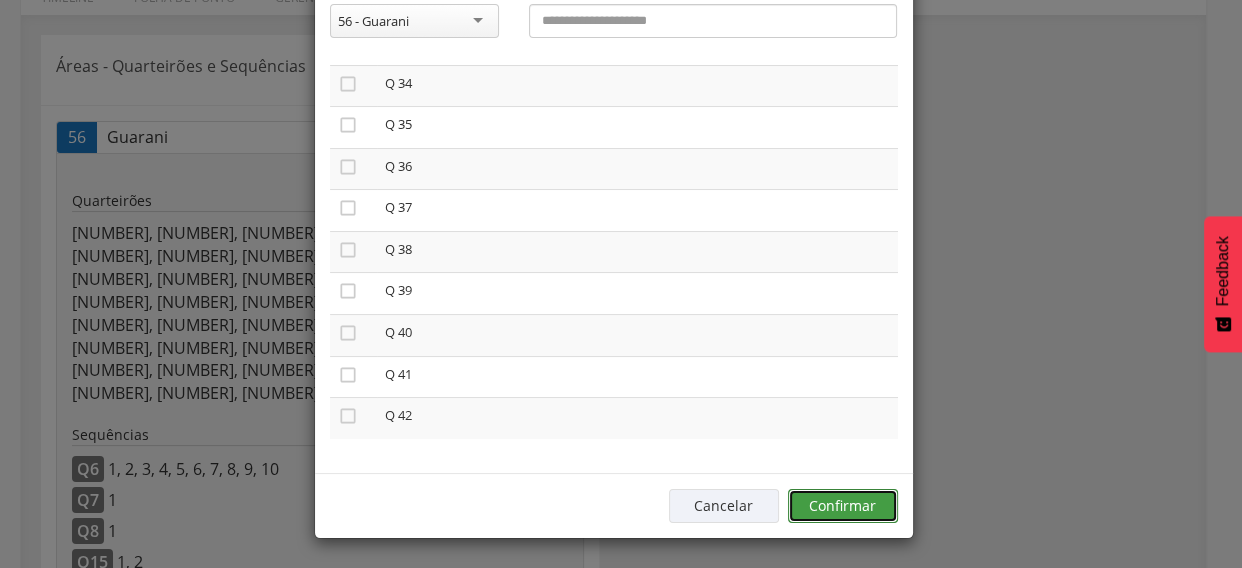 click on "Confirmar" at bounding box center [843, 506] 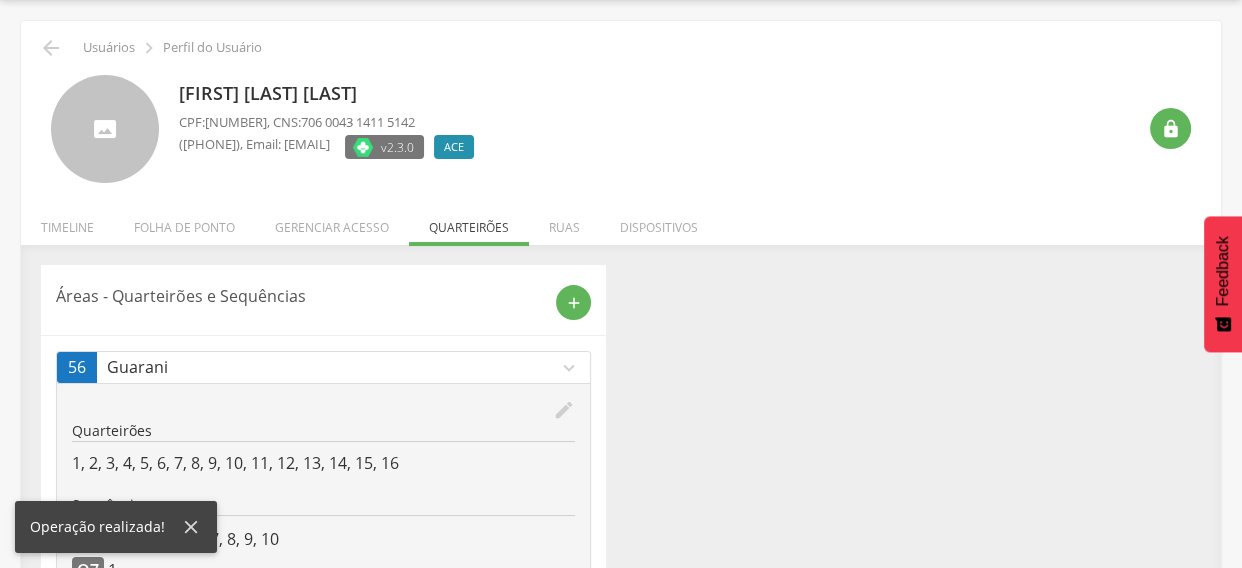 scroll, scrollTop: 213, scrollLeft: 0, axis: vertical 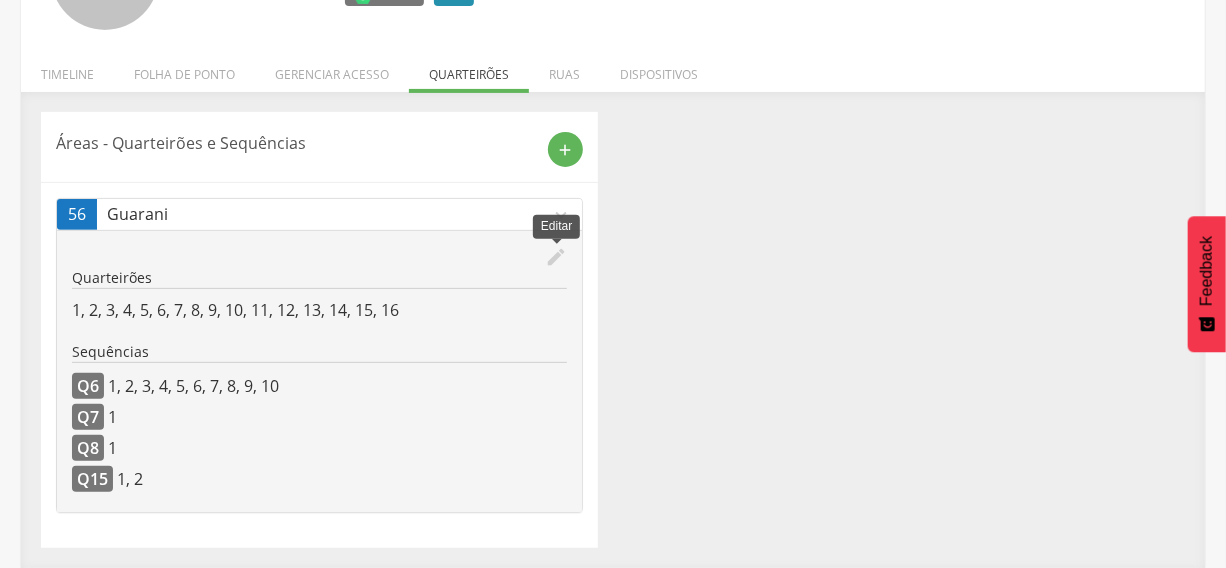 click on "edit" at bounding box center (556, 257) 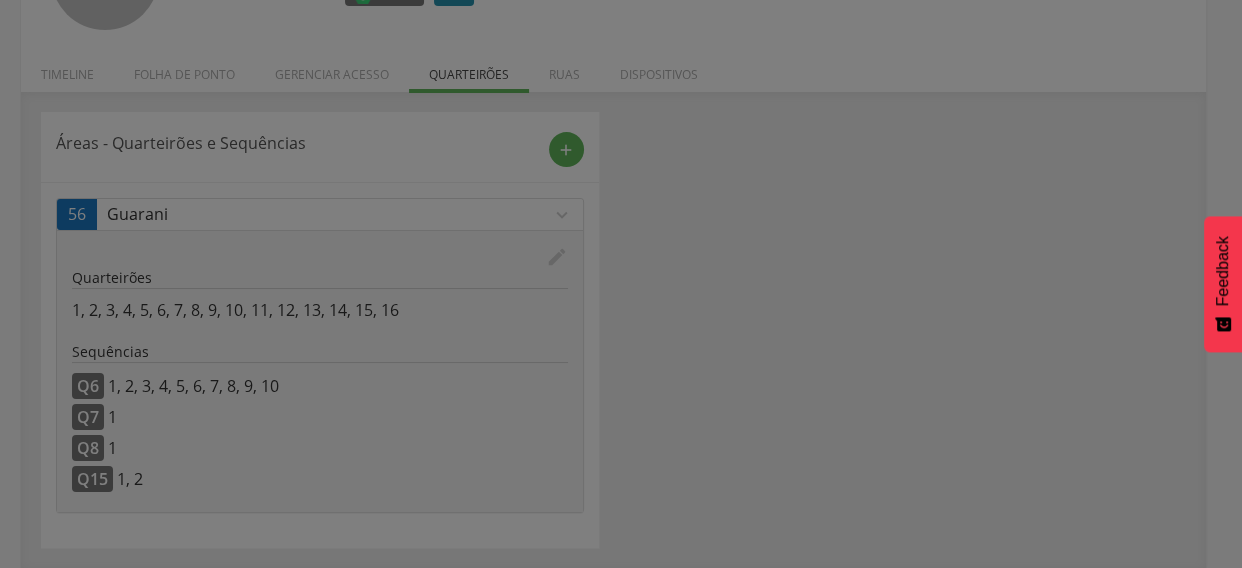scroll, scrollTop: 0, scrollLeft: 0, axis: both 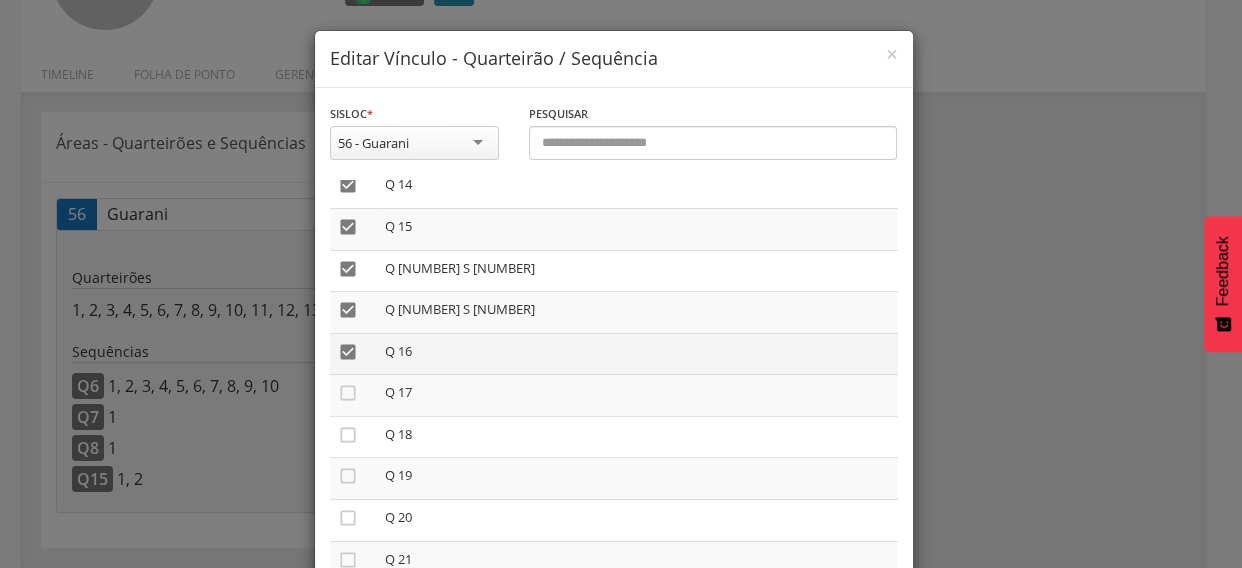 click on "" at bounding box center [348, 352] 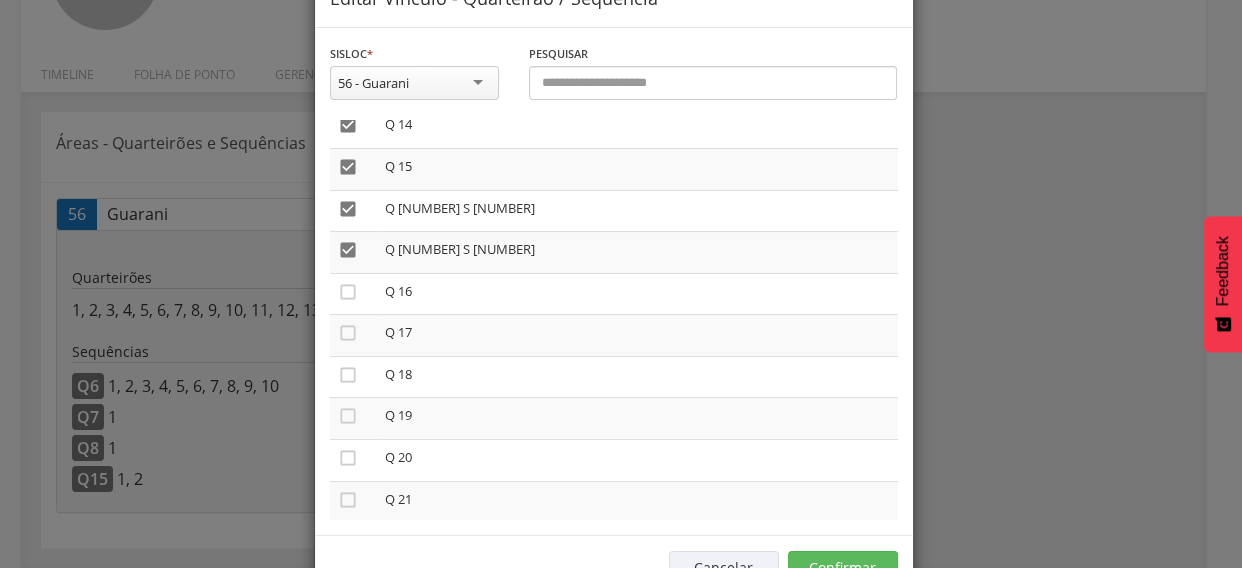 scroll, scrollTop: 122, scrollLeft: 0, axis: vertical 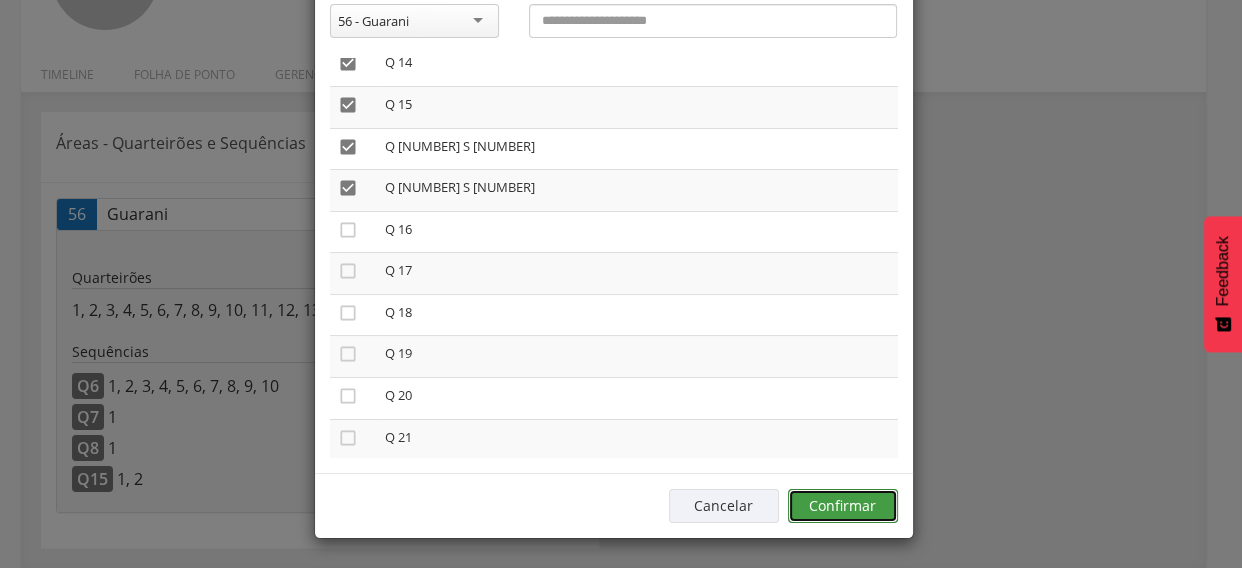 click on "Confirmar" at bounding box center [843, 506] 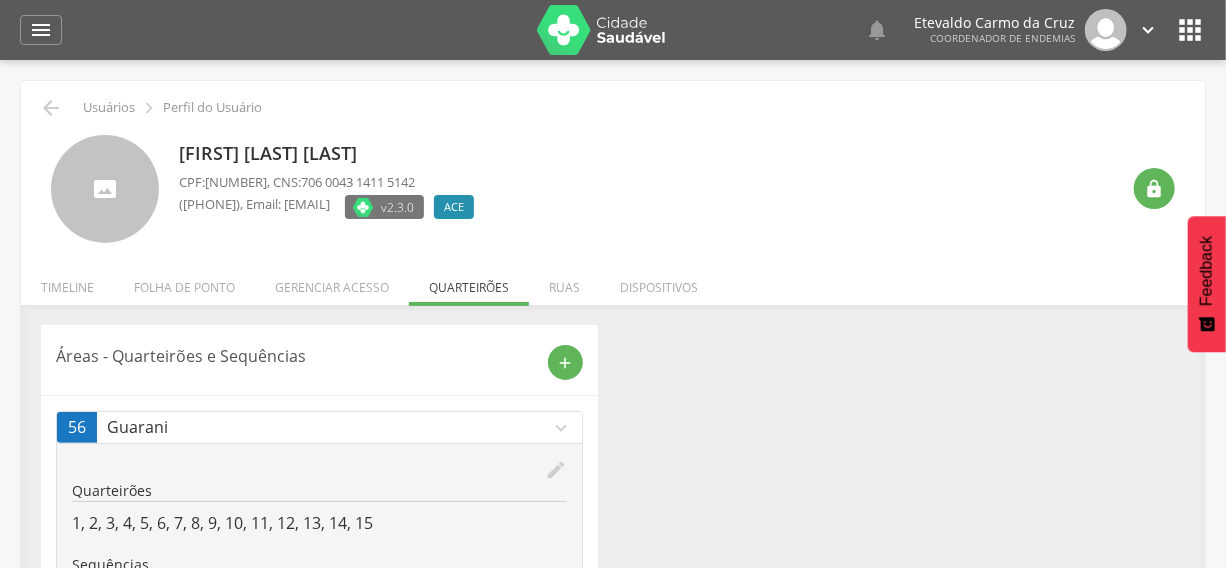 scroll, scrollTop: 0, scrollLeft: 0, axis: both 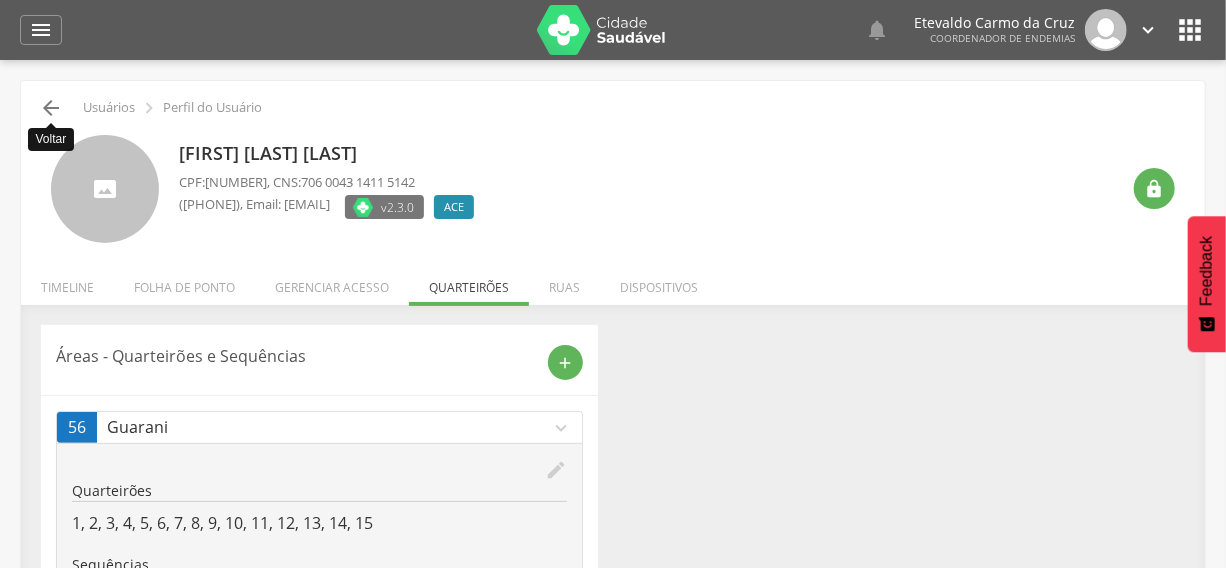 click on "" at bounding box center [51, 108] 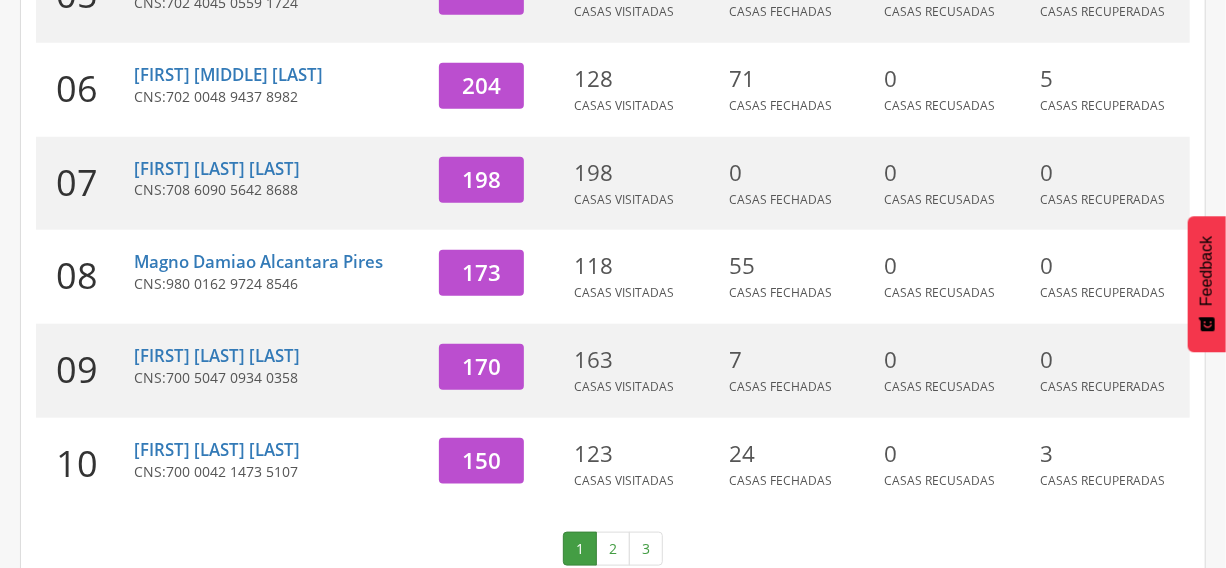 scroll, scrollTop: 820, scrollLeft: 0, axis: vertical 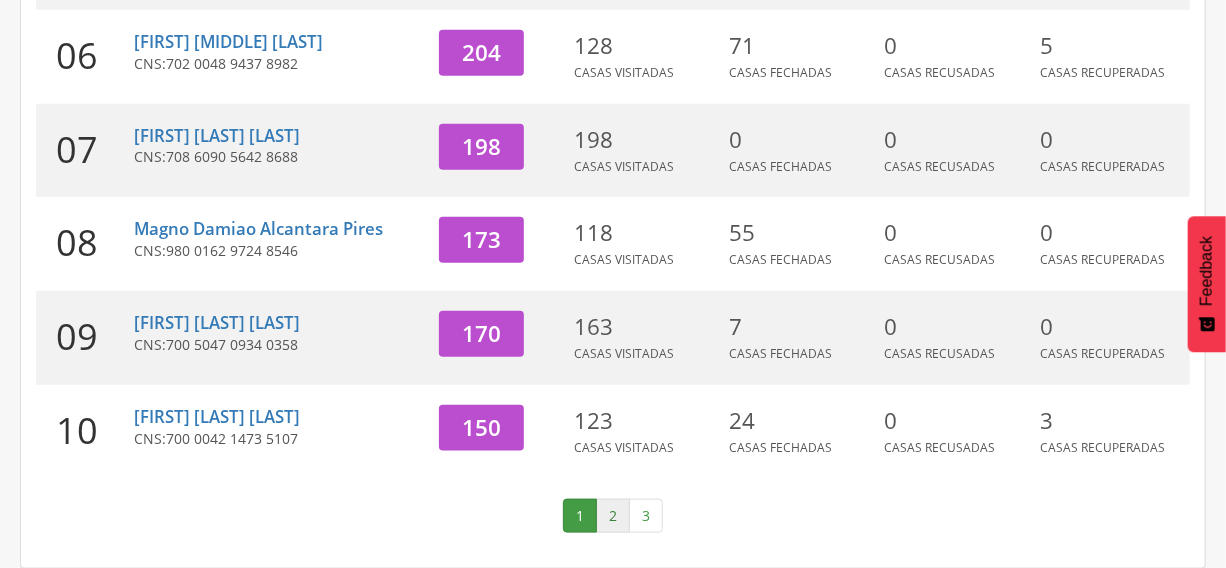 click on "2" at bounding box center [613, 516] 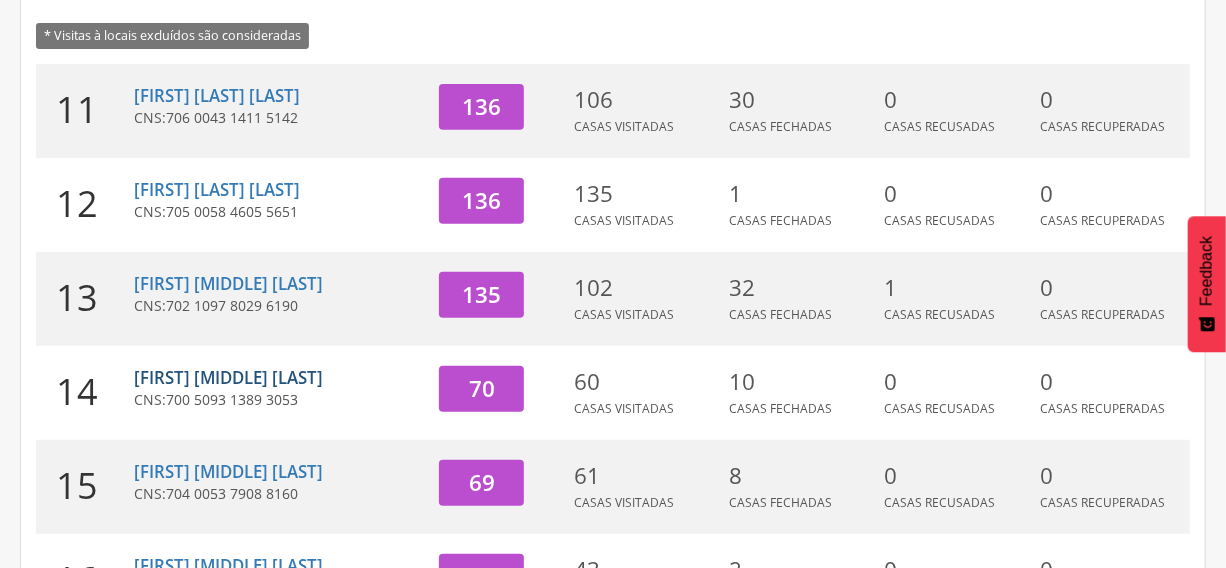 scroll, scrollTop: 275, scrollLeft: 0, axis: vertical 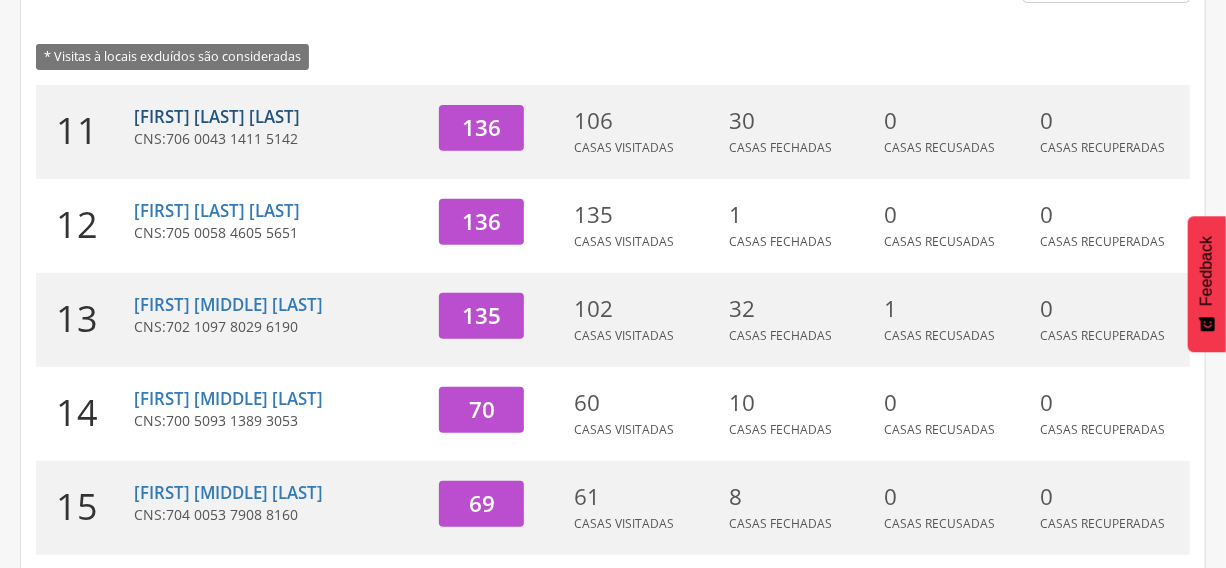 click on "[FIRST] [LAST] [LAST]" at bounding box center (217, 116) 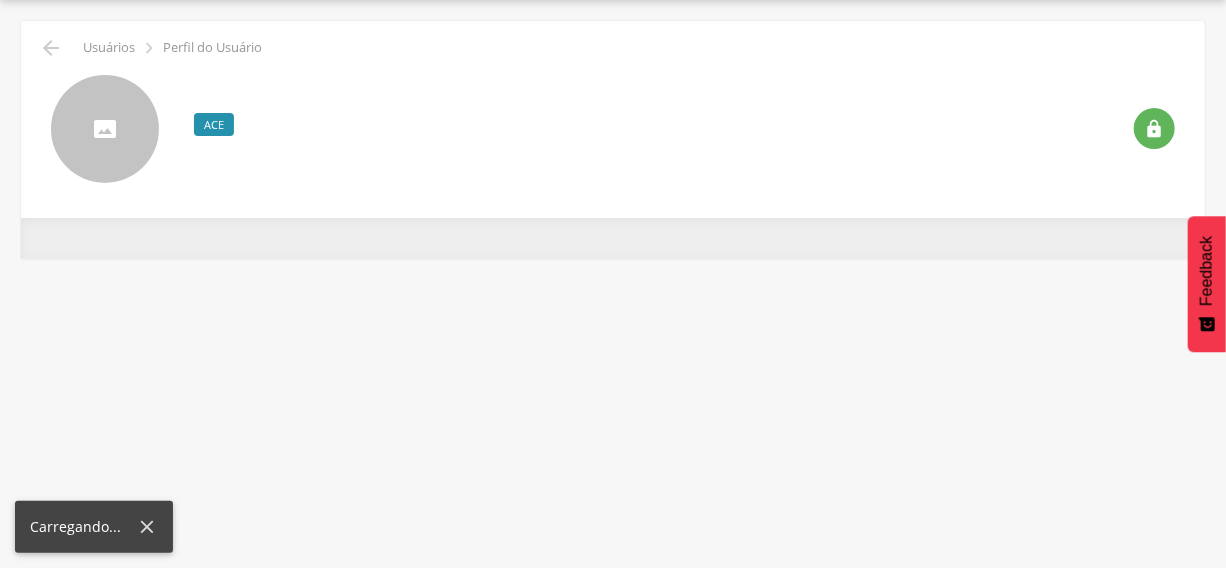 scroll, scrollTop: 60, scrollLeft: 0, axis: vertical 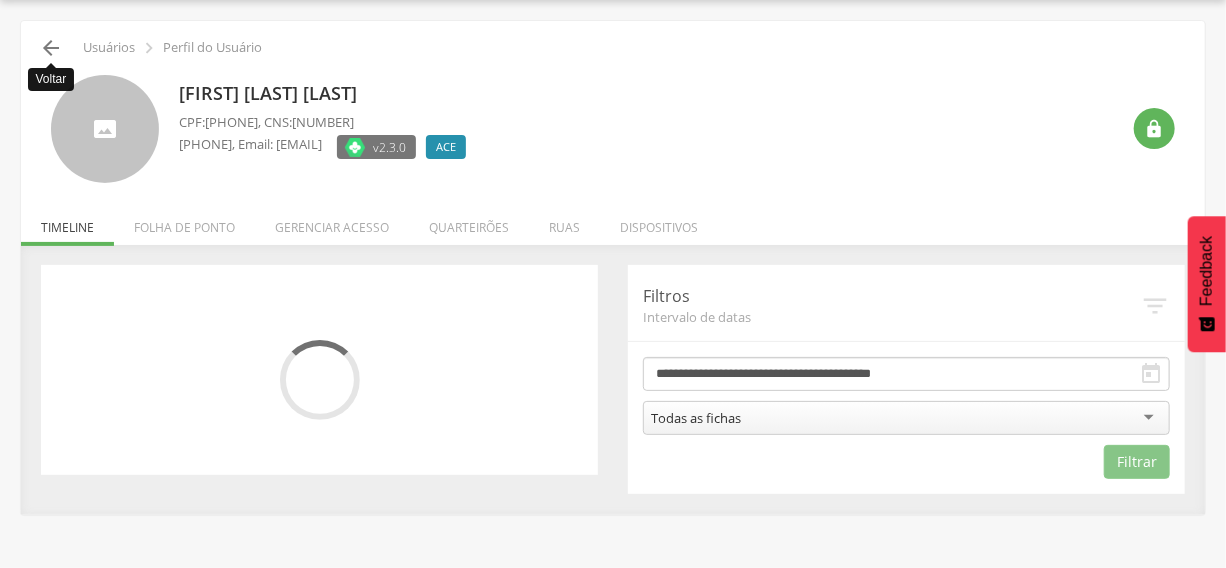 click on "" at bounding box center [51, 48] 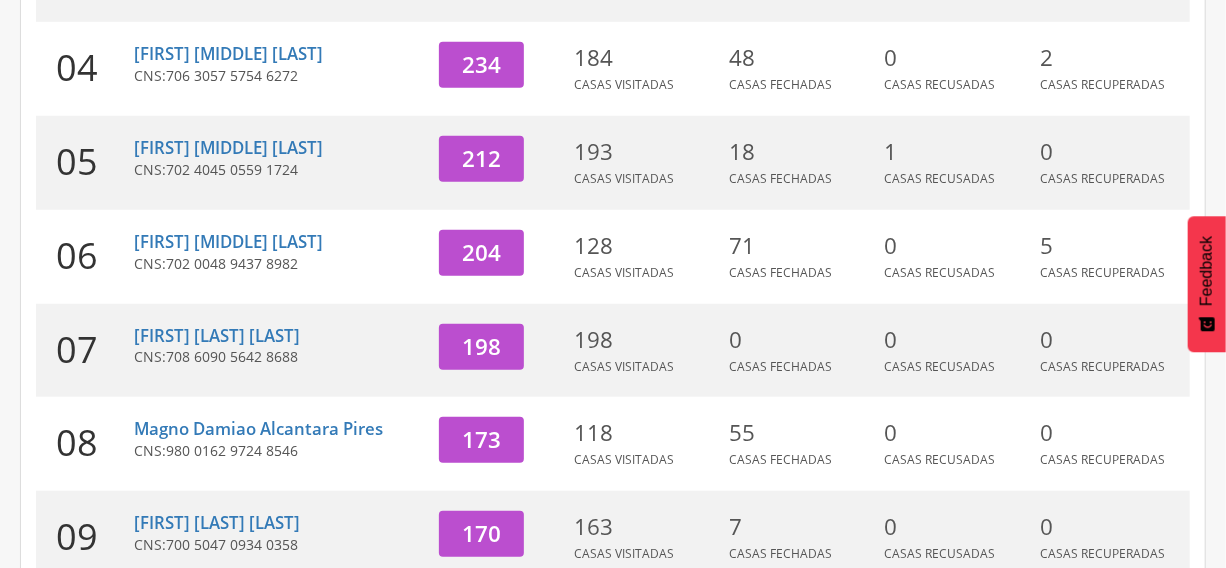 scroll, scrollTop: 820, scrollLeft: 0, axis: vertical 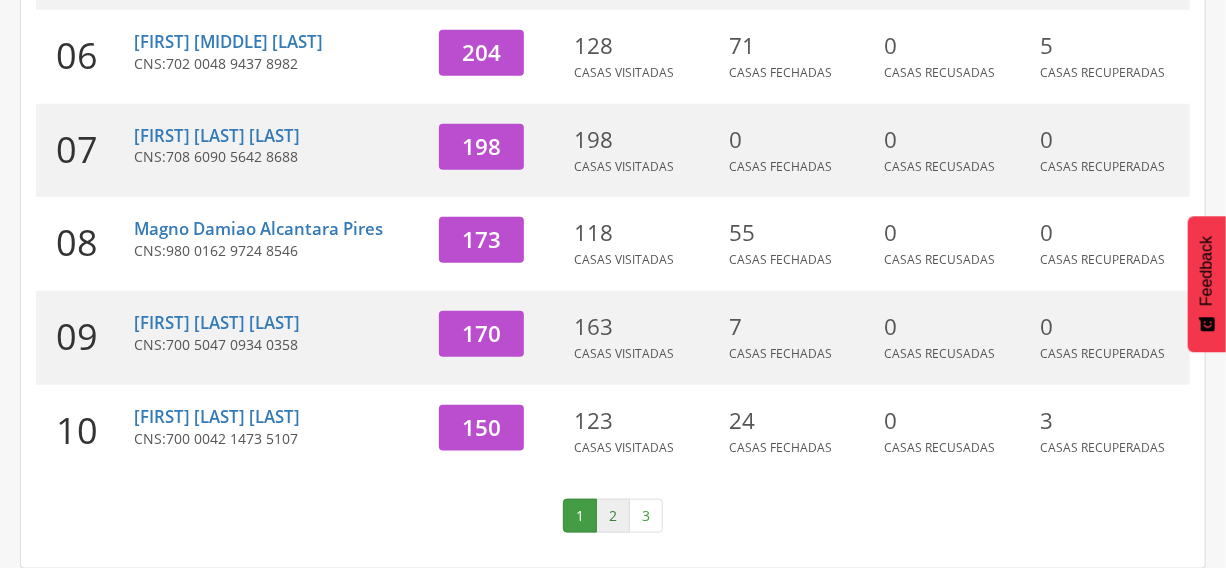 click on "2" at bounding box center [613, 516] 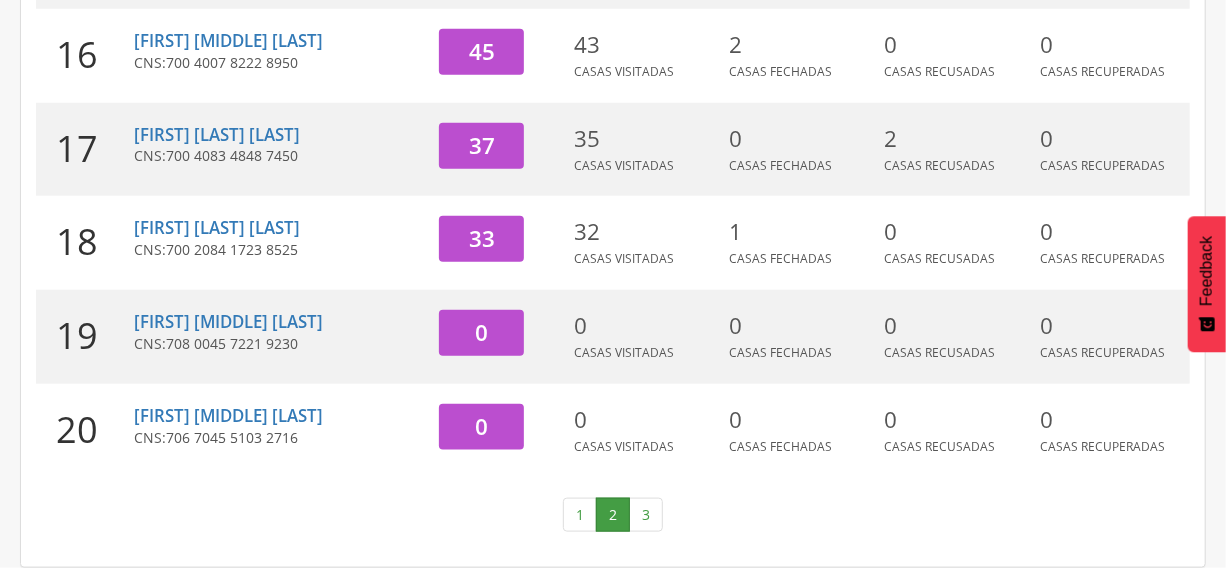 scroll, scrollTop: 844, scrollLeft: 0, axis: vertical 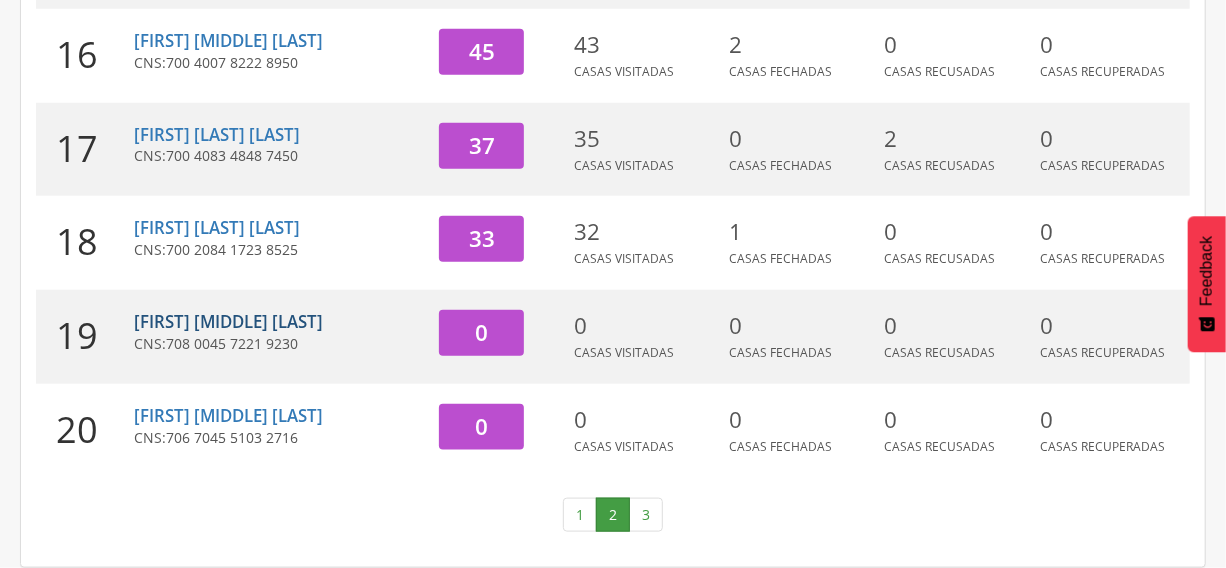 click on "[FIRST] [MIDDLE] [LAST]" at bounding box center [228, 321] 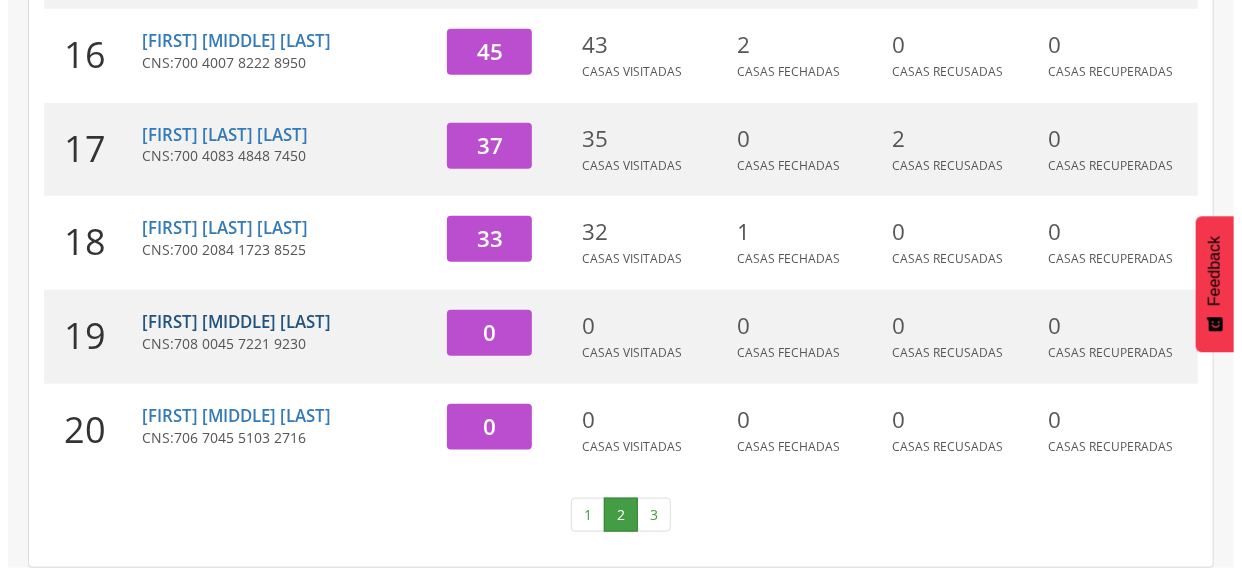 scroll, scrollTop: 60, scrollLeft: 0, axis: vertical 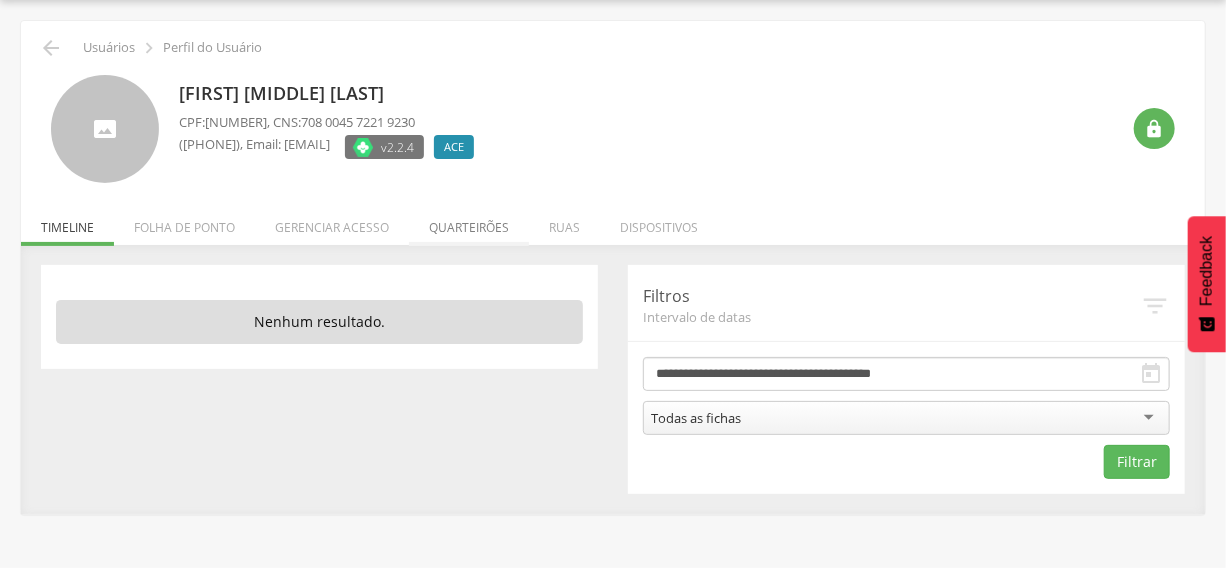 click on "Quarteirões" at bounding box center (469, 222) 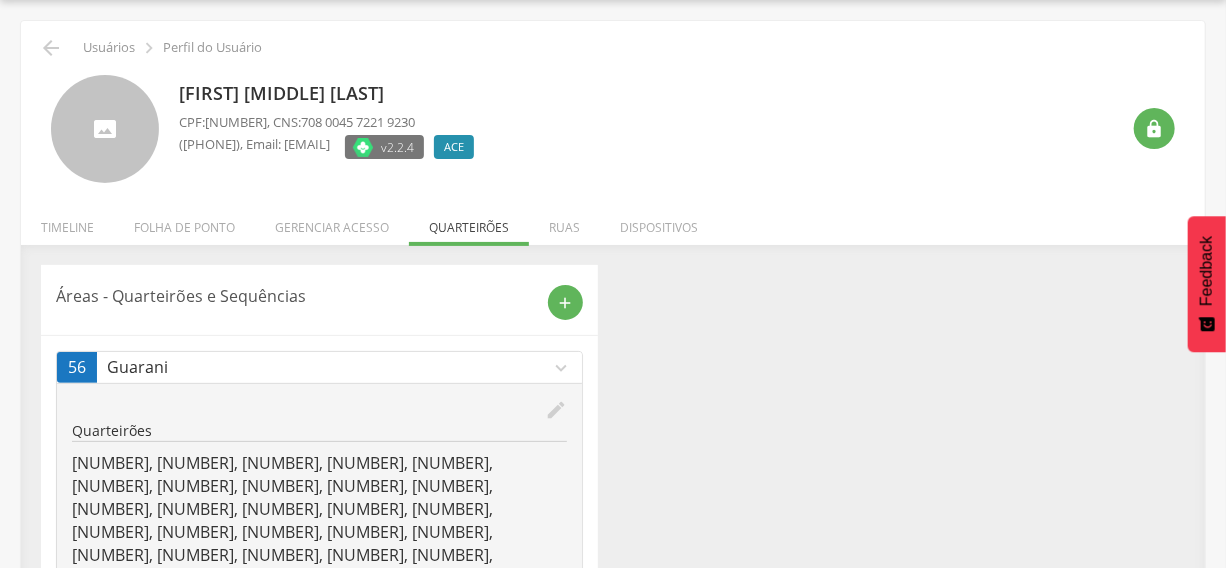 click on "edit" at bounding box center (556, 410) 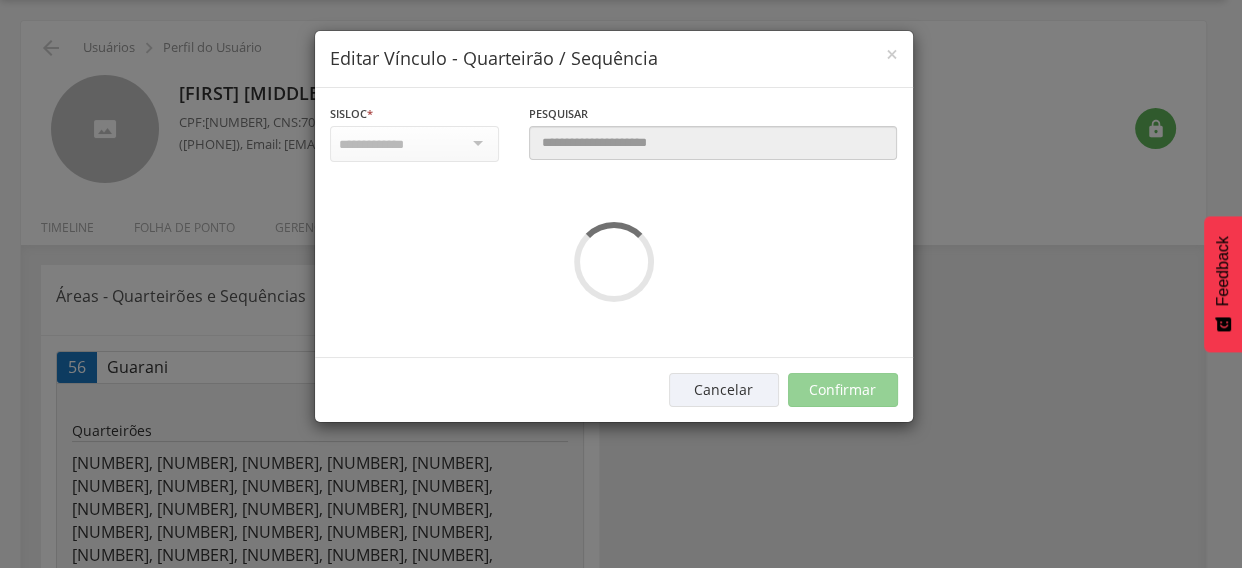 scroll, scrollTop: 0, scrollLeft: 0, axis: both 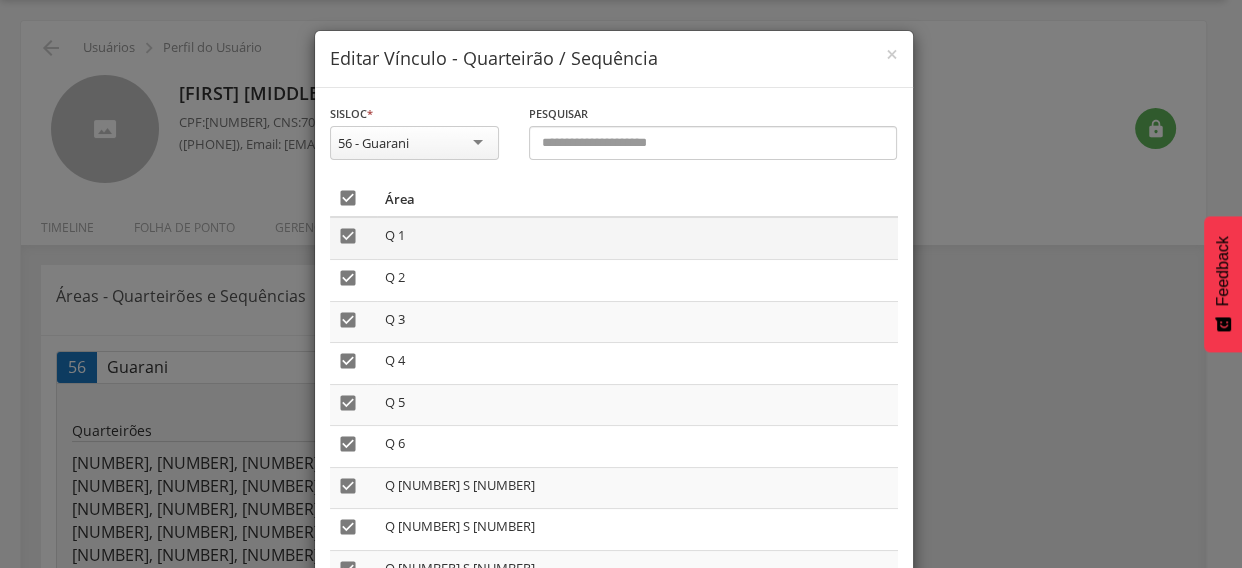 click on "" at bounding box center [348, 236] 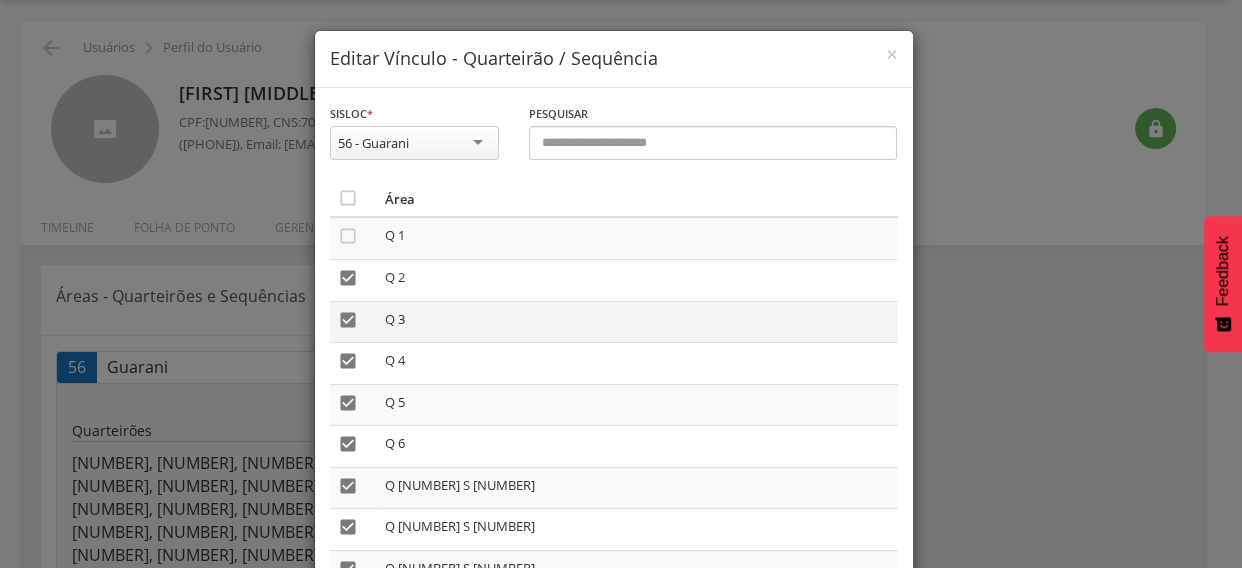 drag, startPoint x: 343, startPoint y: 278, endPoint x: 342, endPoint y: 316, distance: 38.013157 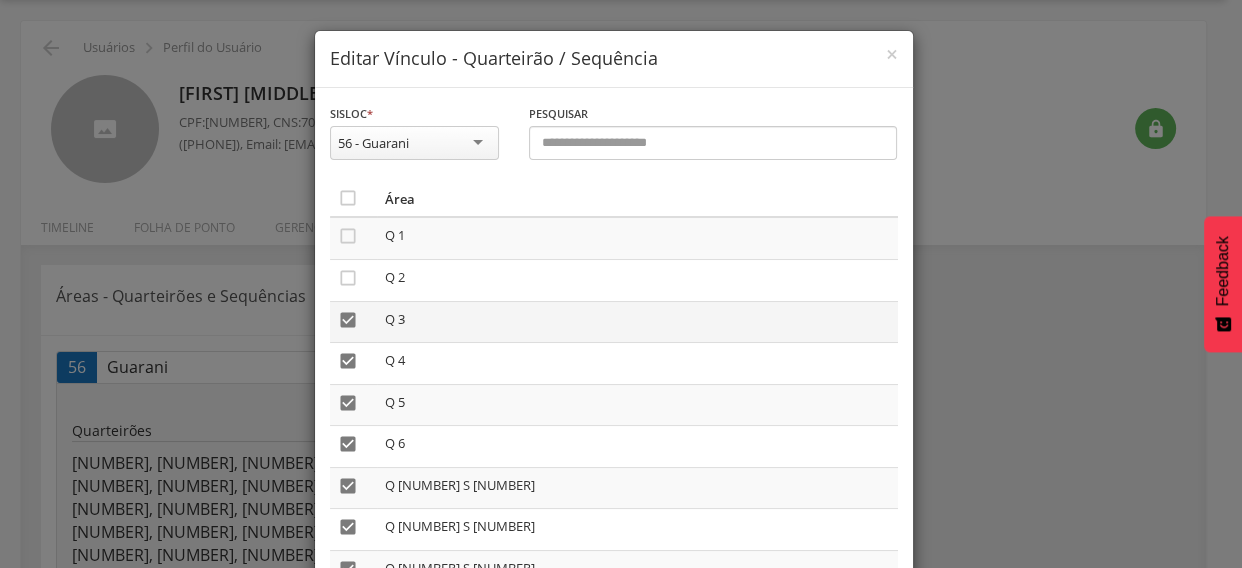 click on "" at bounding box center [348, 320] 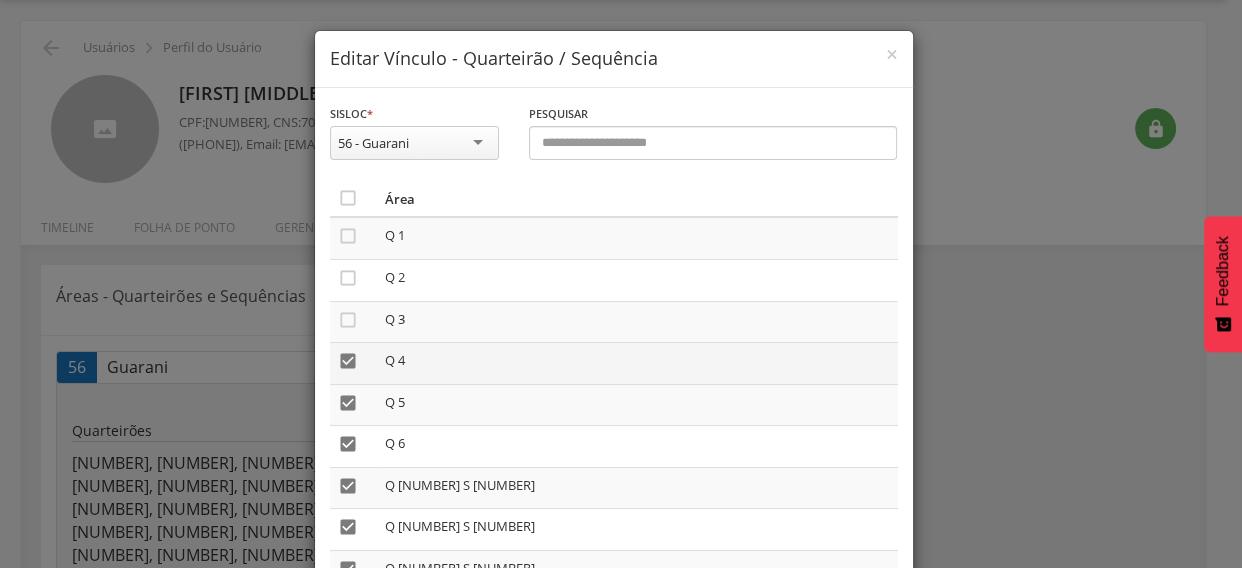 click on "" at bounding box center (348, 361) 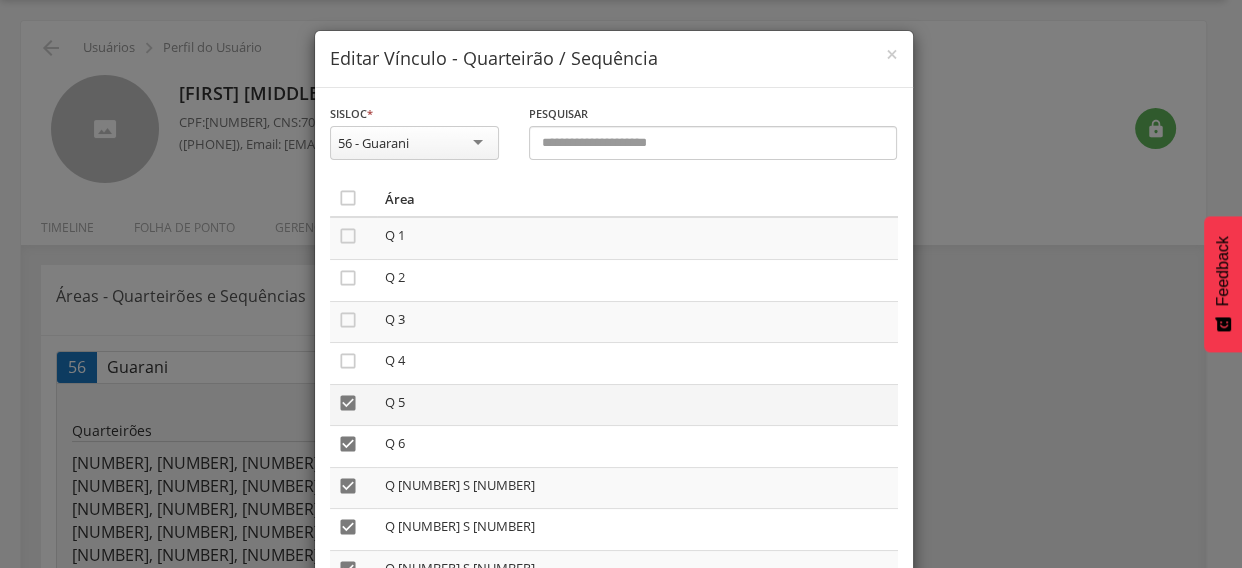 click on "" at bounding box center (348, 403) 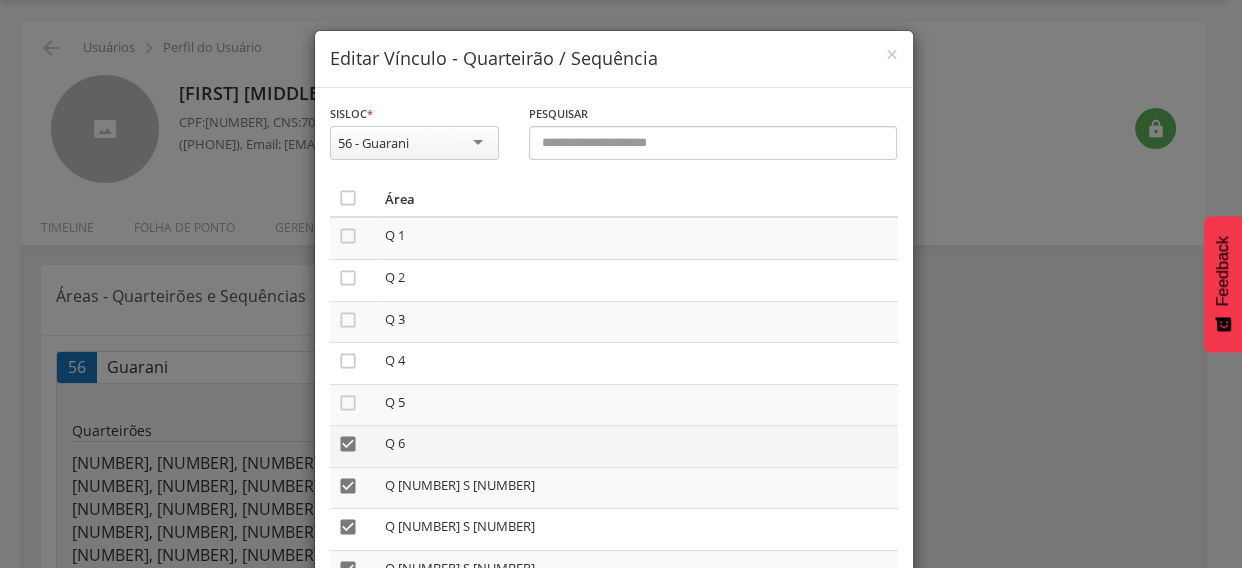 click on "" at bounding box center (348, 444) 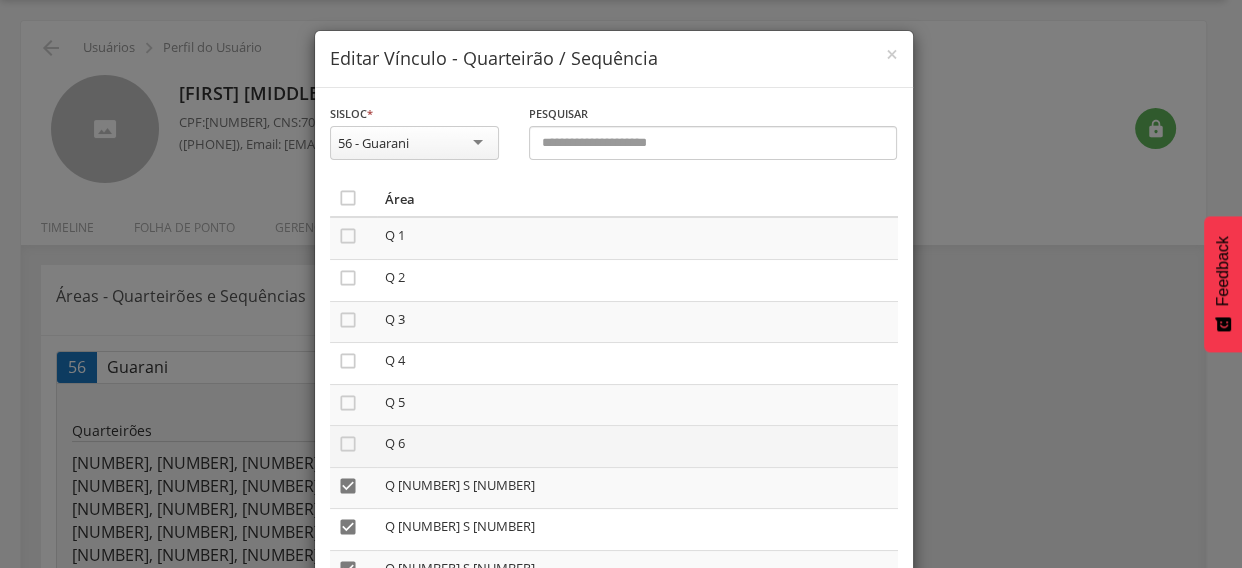 drag, startPoint x: 345, startPoint y: 484, endPoint x: 572, endPoint y: 455, distance: 228.84492 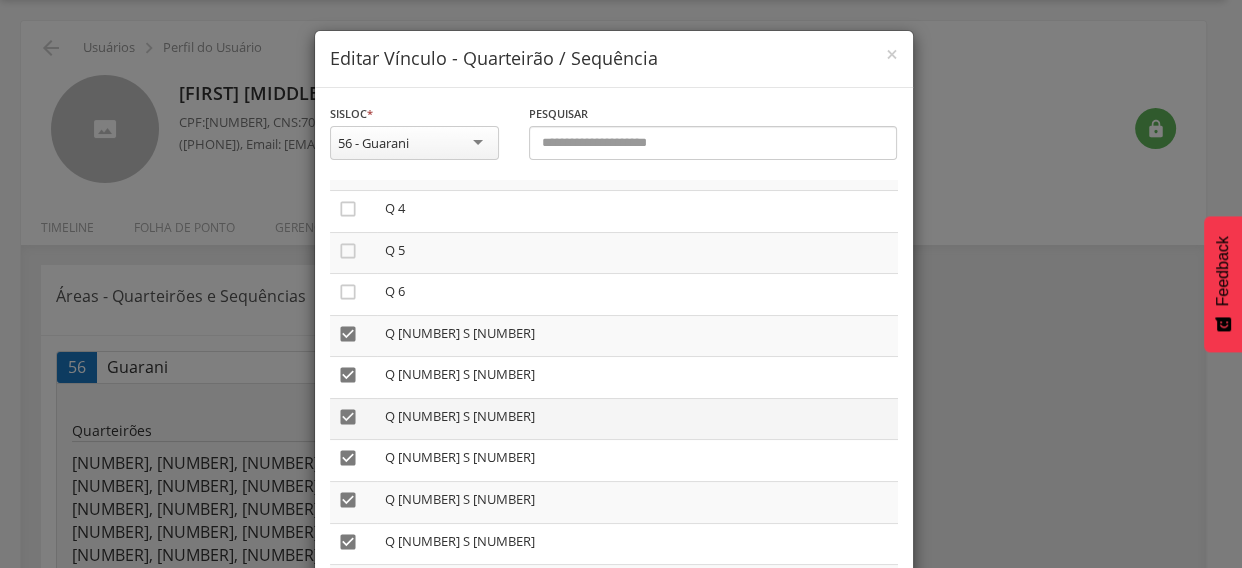 scroll, scrollTop: 181, scrollLeft: 0, axis: vertical 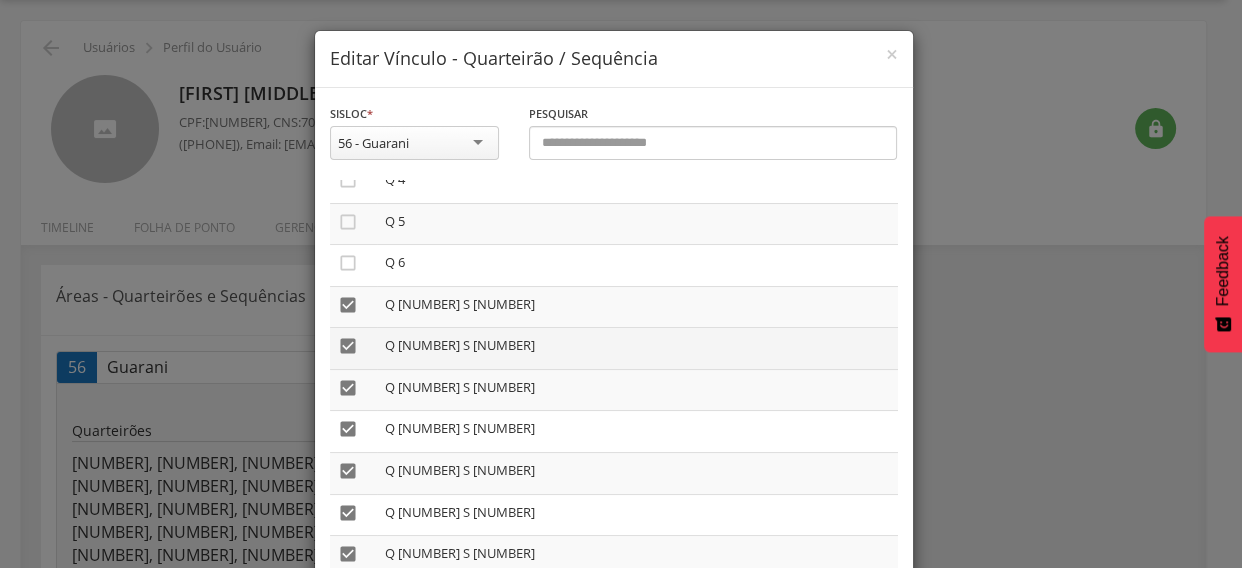 drag, startPoint x: 331, startPoint y: 301, endPoint x: 331, endPoint y: 330, distance: 29 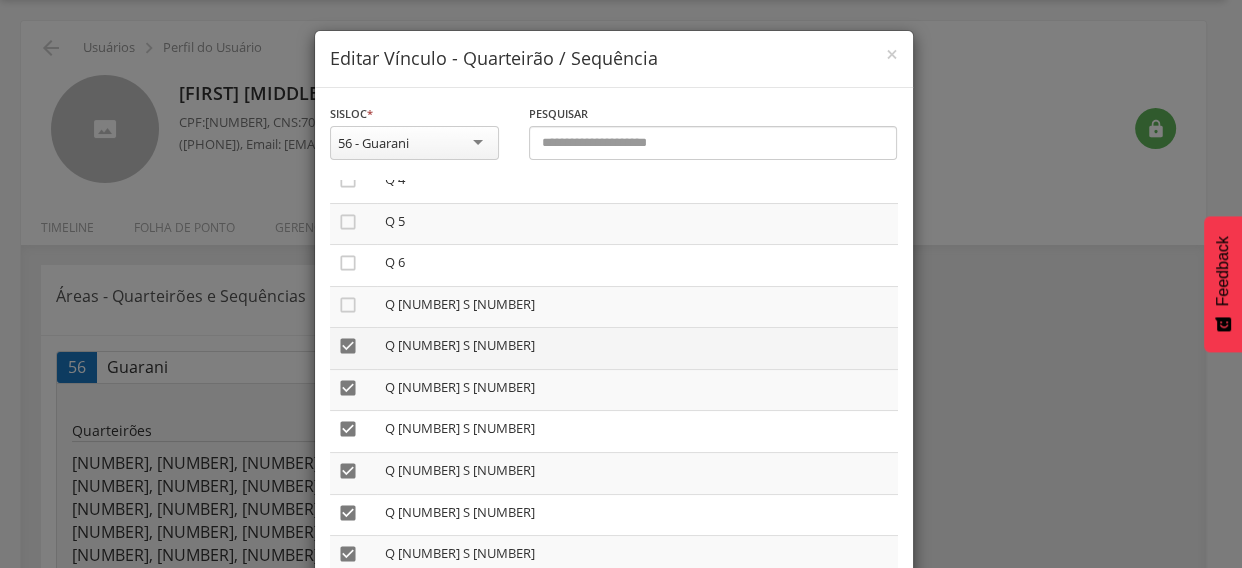 drag, startPoint x: 332, startPoint y: 342, endPoint x: 338, endPoint y: 369, distance: 27.658634 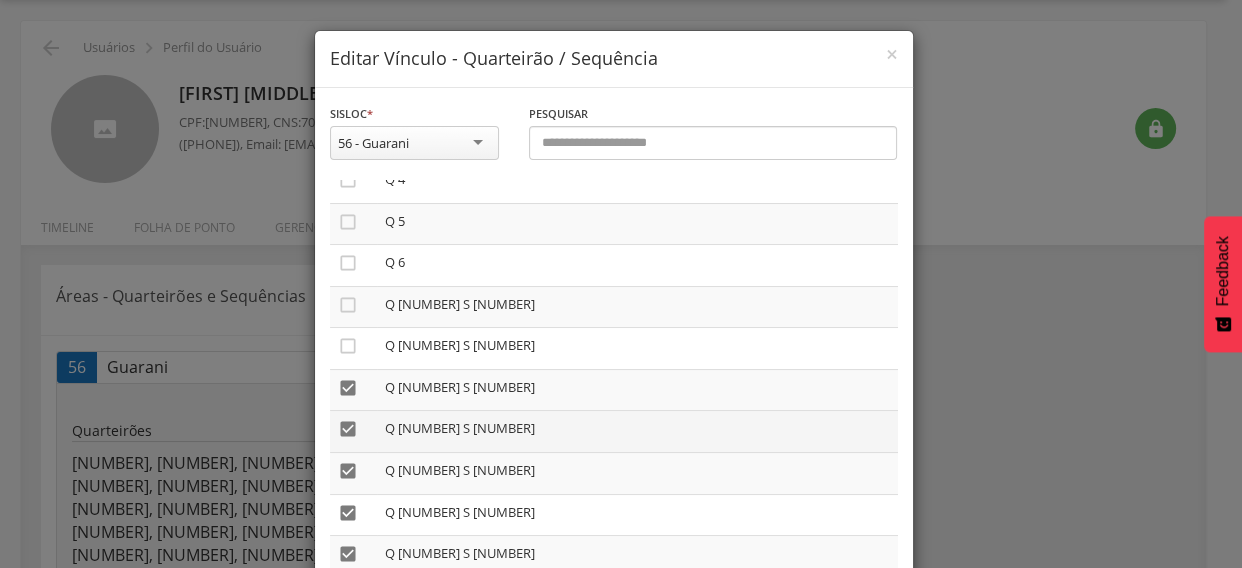 drag, startPoint x: 333, startPoint y: 387, endPoint x: 330, endPoint y: 421, distance: 34.132095 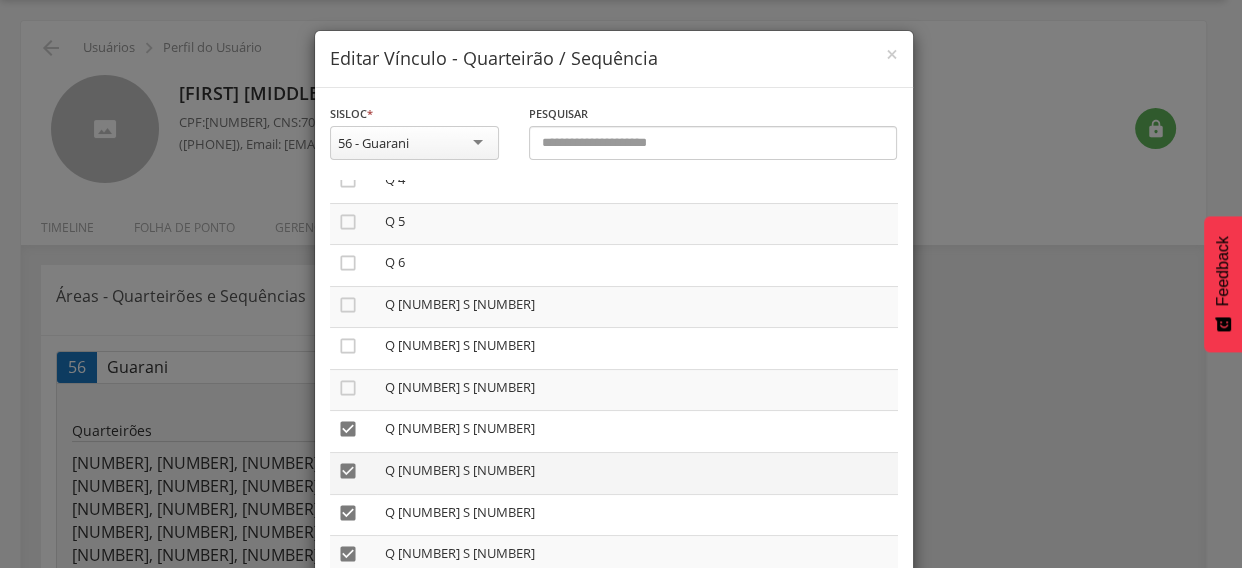 drag, startPoint x: 335, startPoint y: 429, endPoint x: 339, endPoint y: 477, distance: 48.166378 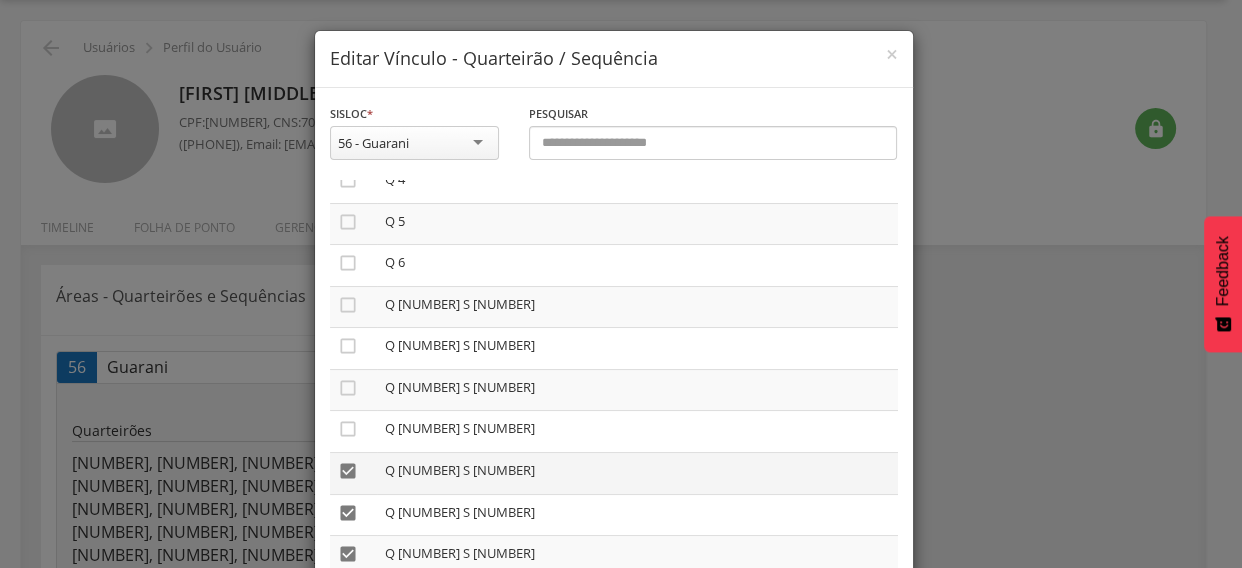 click on "" at bounding box center [348, 471] 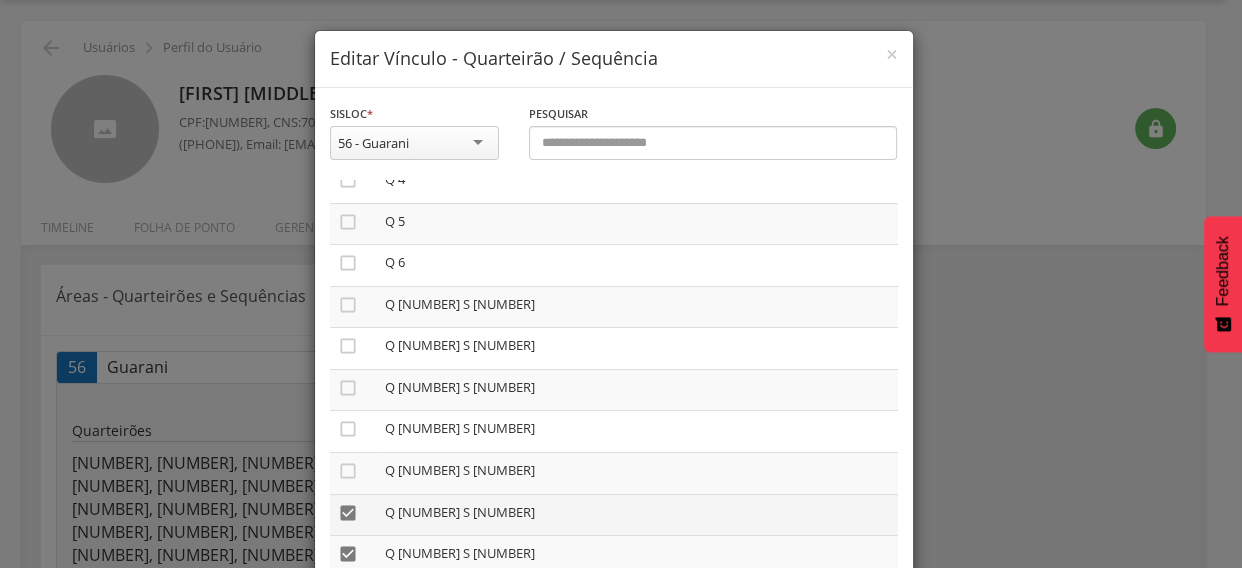 click on "" at bounding box center (348, 513) 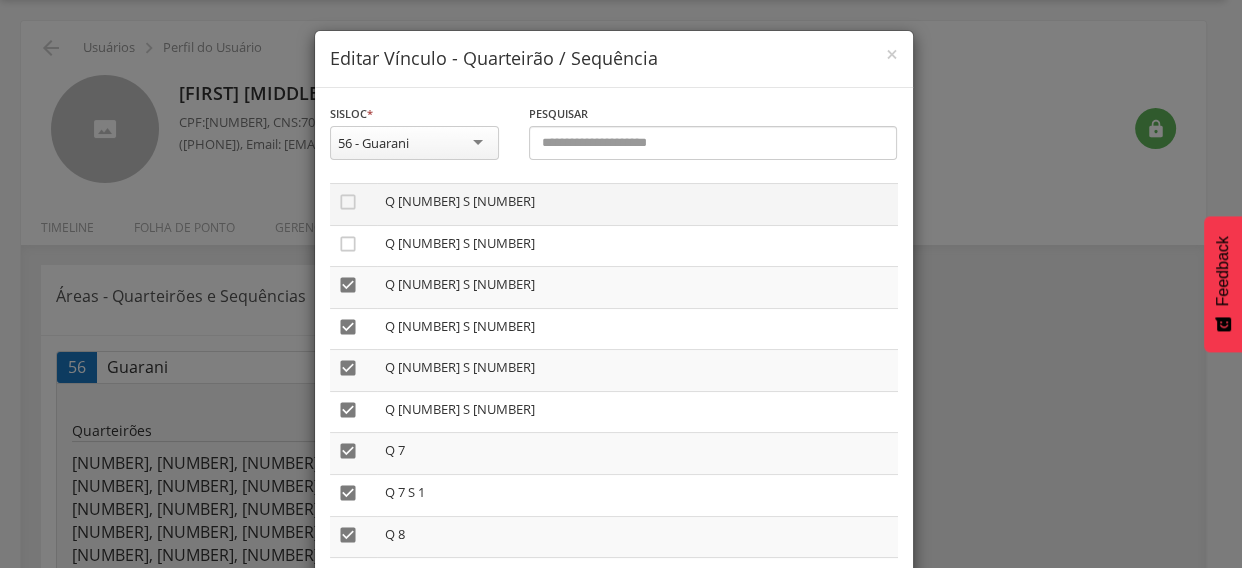 scroll, scrollTop: 454, scrollLeft: 0, axis: vertical 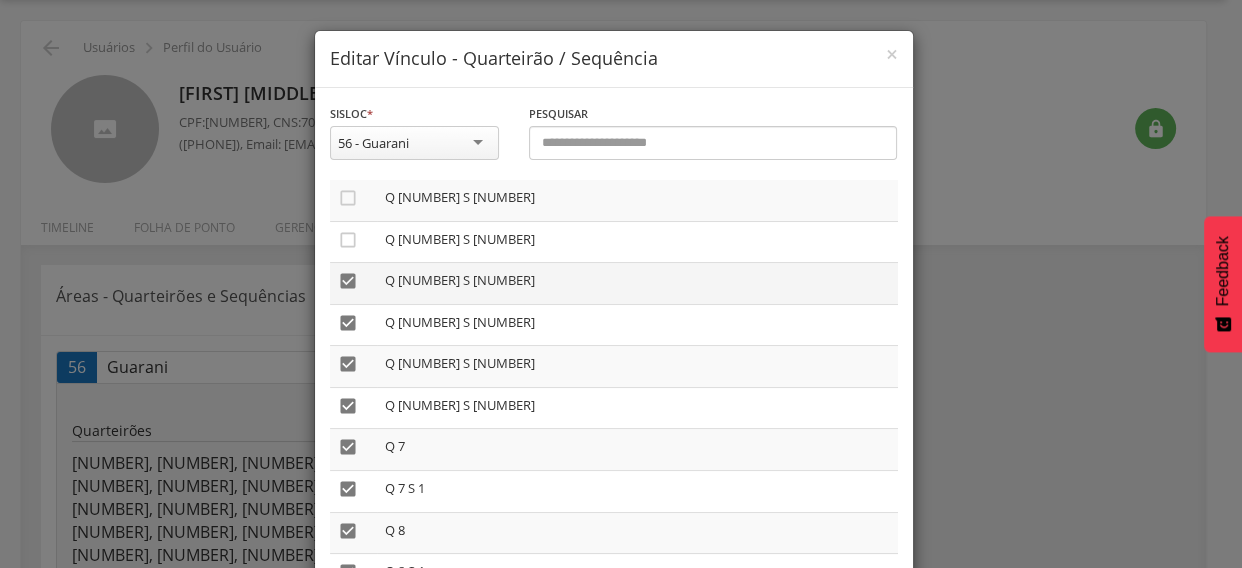 click on "" at bounding box center [348, 281] 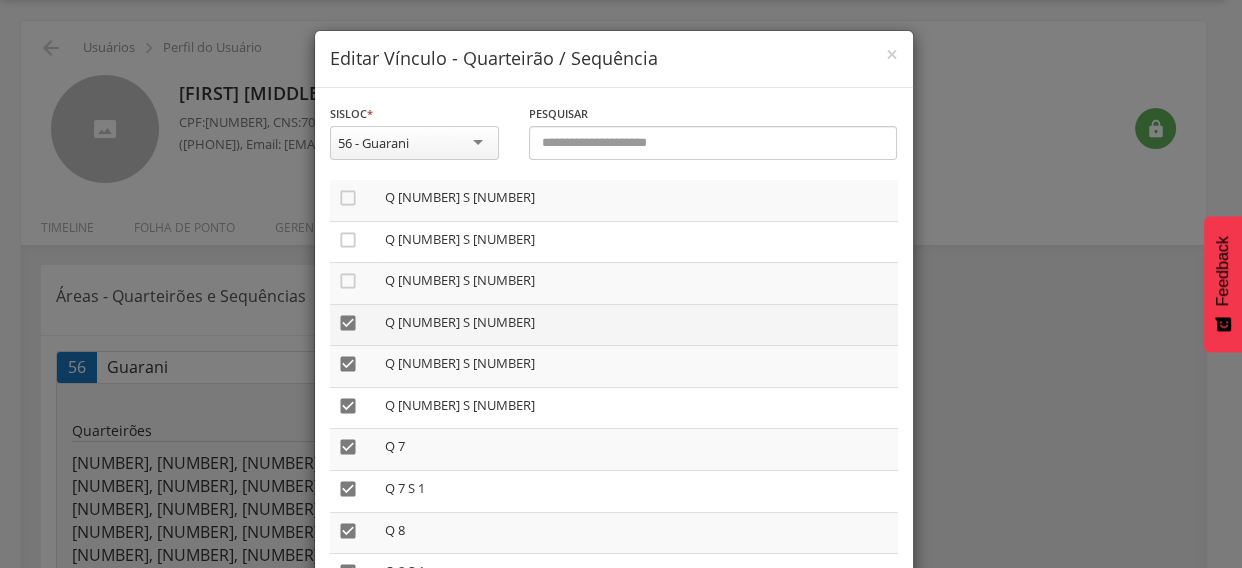 click on "" at bounding box center [348, 323] 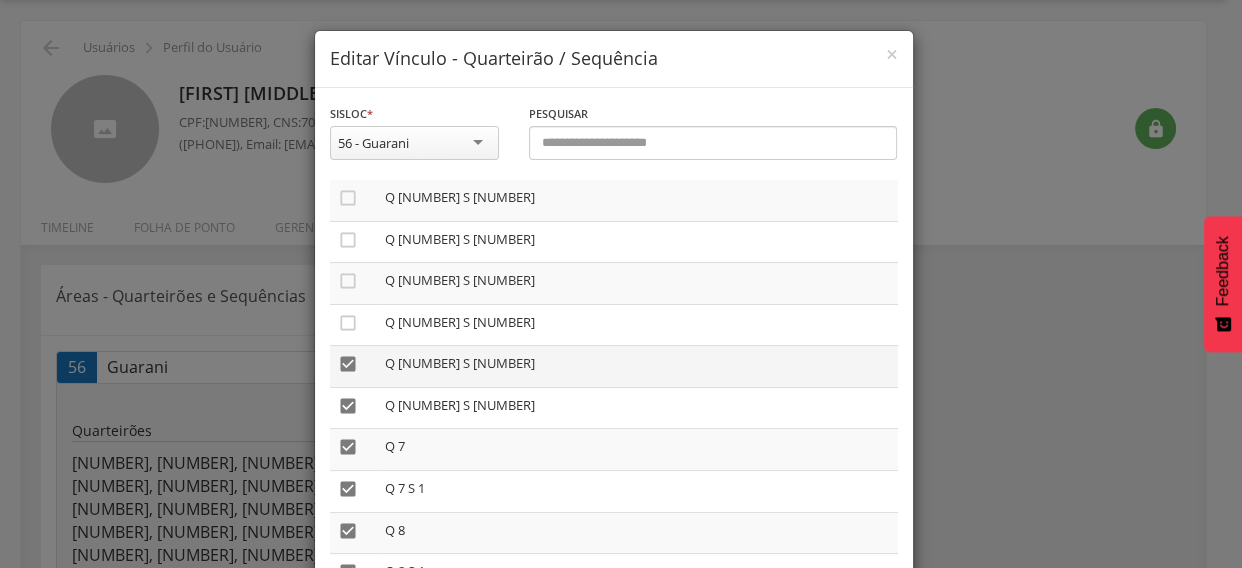 click on "" at bounding box center (348, 364) 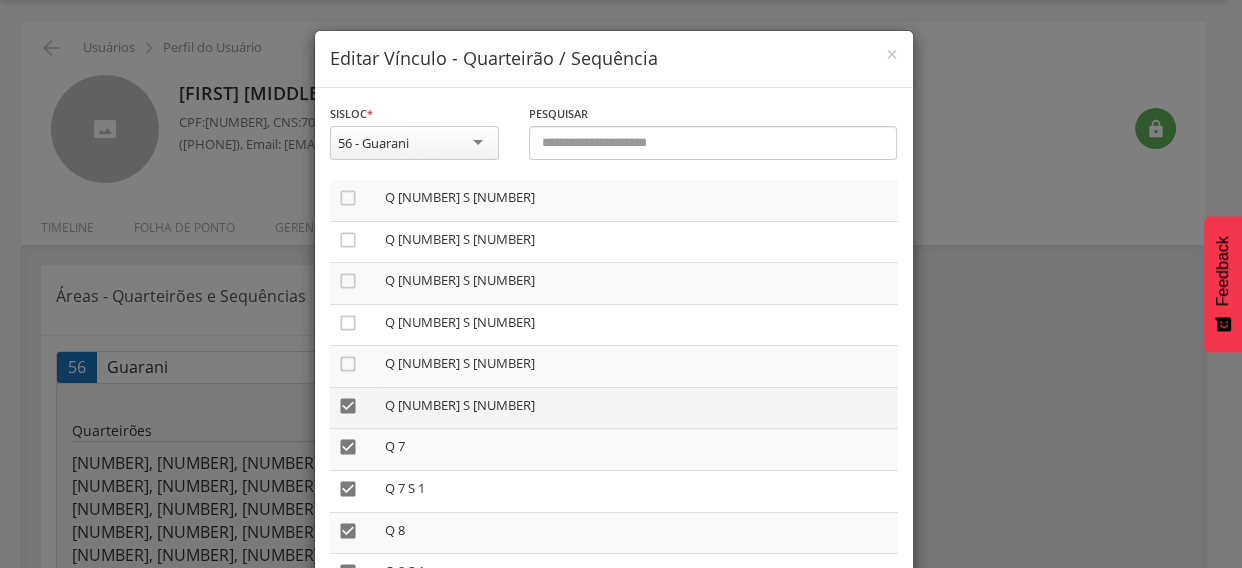 drag, startPoint x: 340, startPoint y: 406, endPoint x: 343, endPoint y: 418, distance: 12.369317 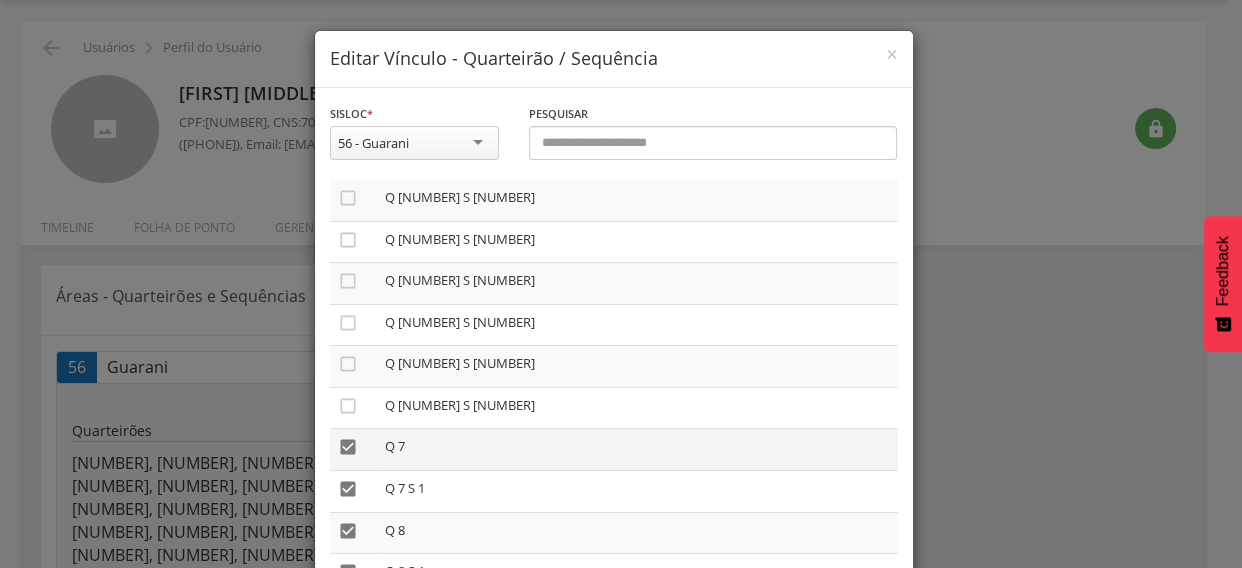 click on "" at bounding box center (348, 447) 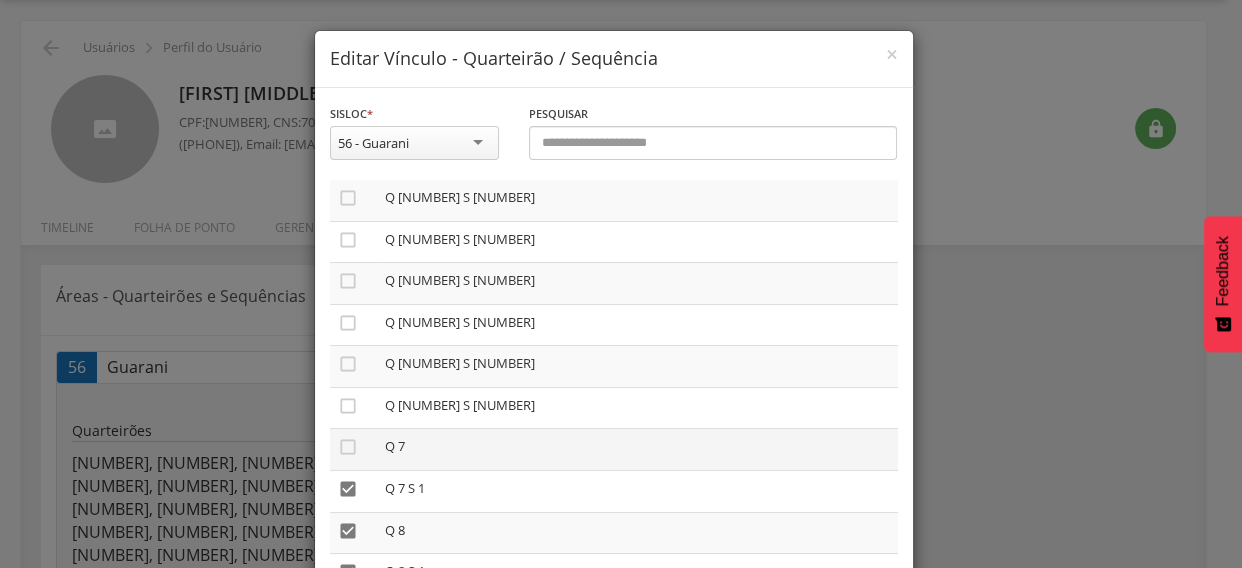 scroll, scrollTop: 636, scrollLeft: 0, axis: vertical 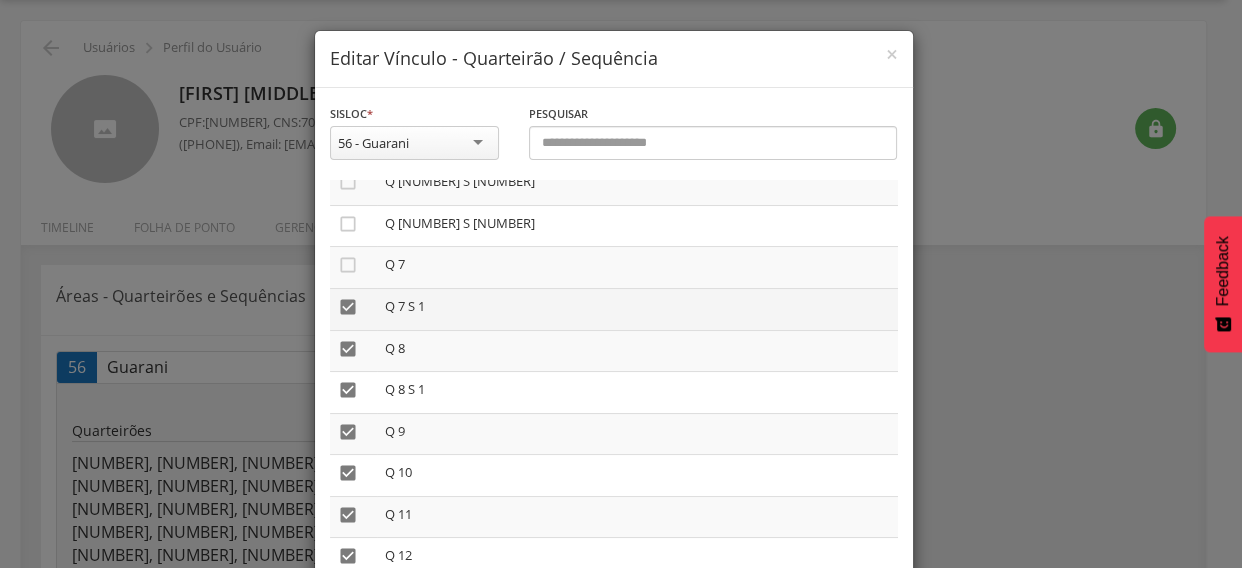 click on "" at bounding box center [348, 307] 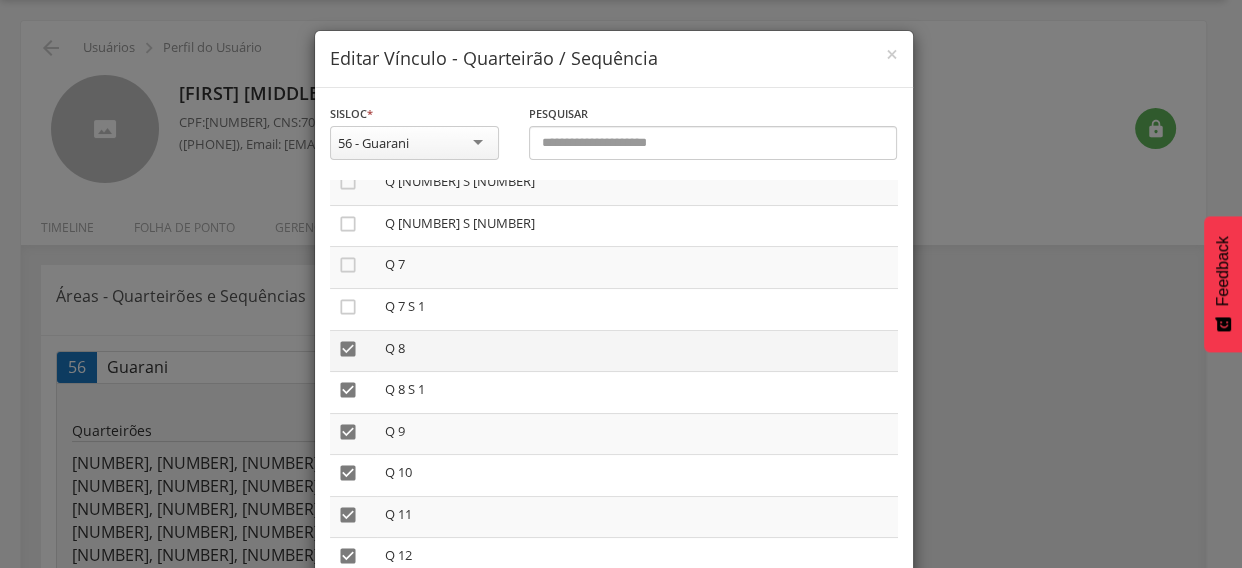 click on "" at bounding box center (348, 349) 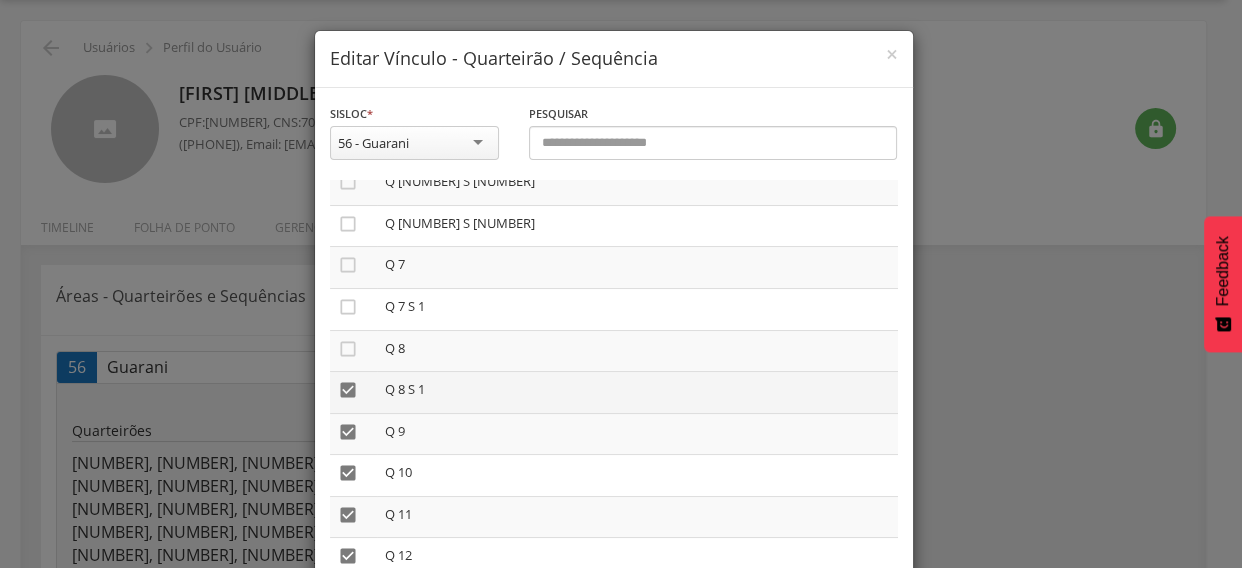 click on "" at bounding box center [348, 390] 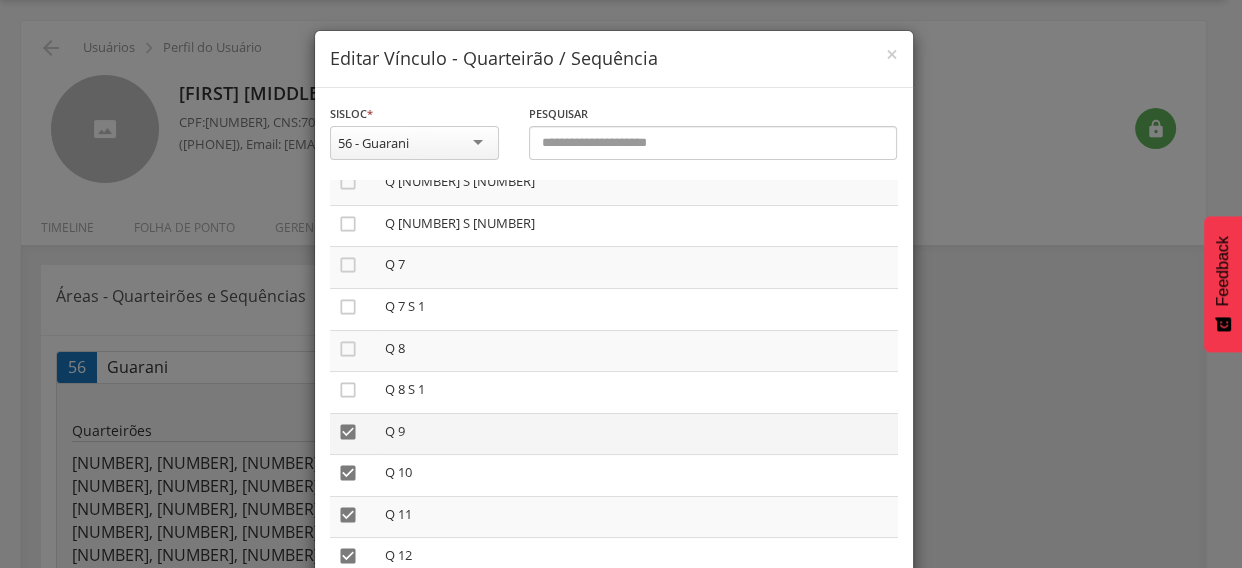 click on "" at bounding box center [348, 432] 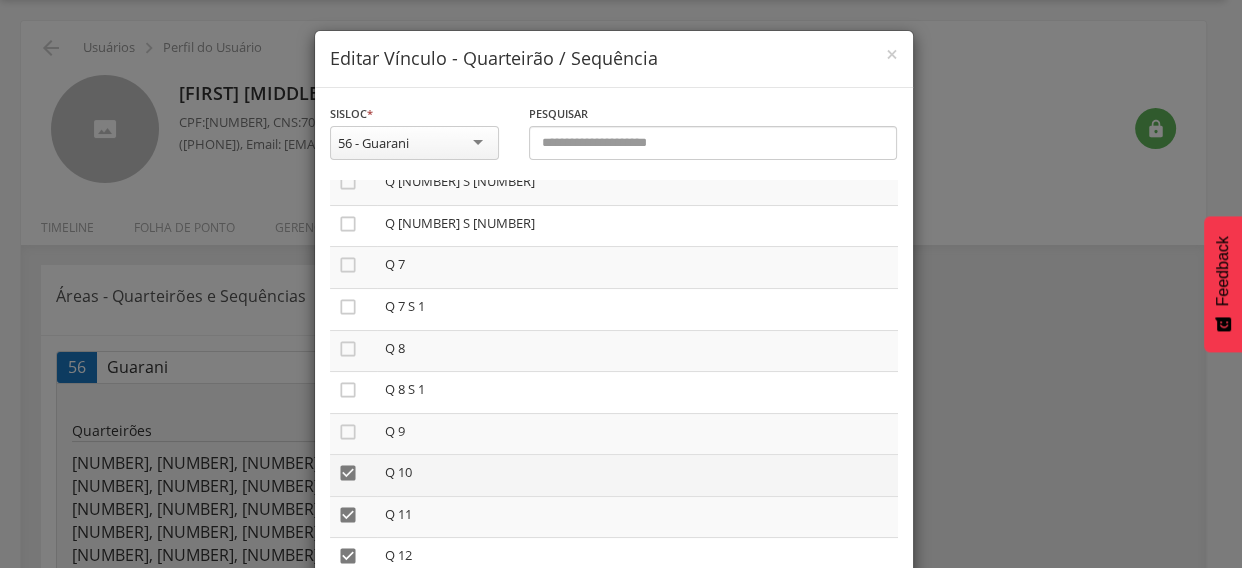 click on "" at bounding box center [348, 473] 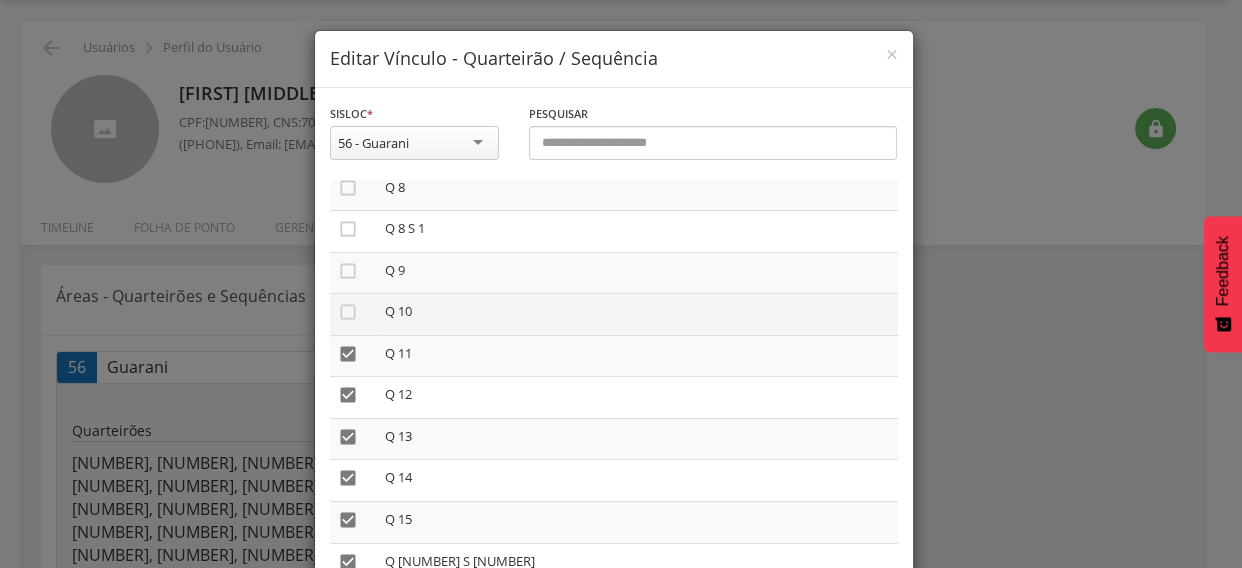 scroll, scrollTop: 818, scrollLeft: 0, axis: vertical 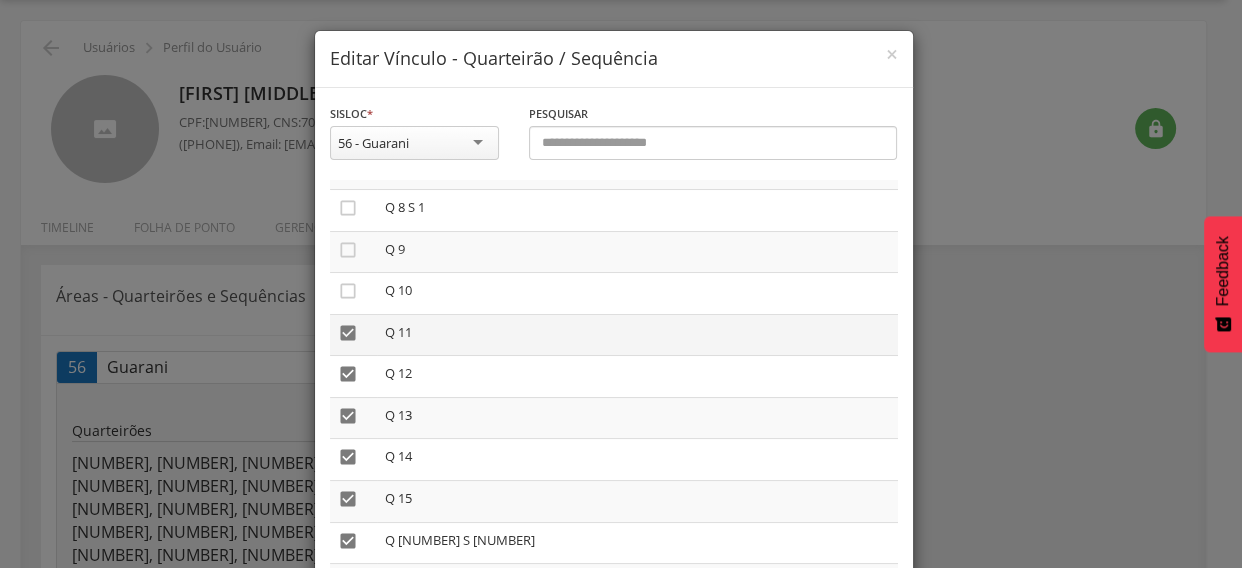 drag, startPoint x: 335, startPoint y: 339, endPoint x: 337, endPoint y: 352, distance: 13.152946 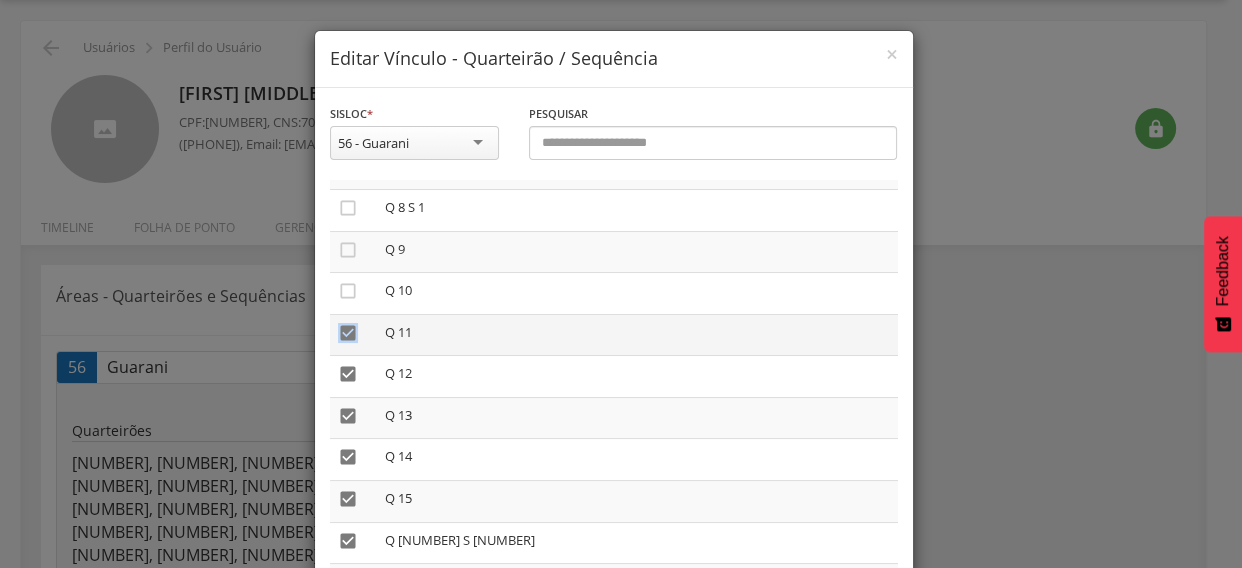 drag, startPoint x: 339, startPoint y: 331, endPoint x: 338, endPoint y: 367, distance: 36.013885 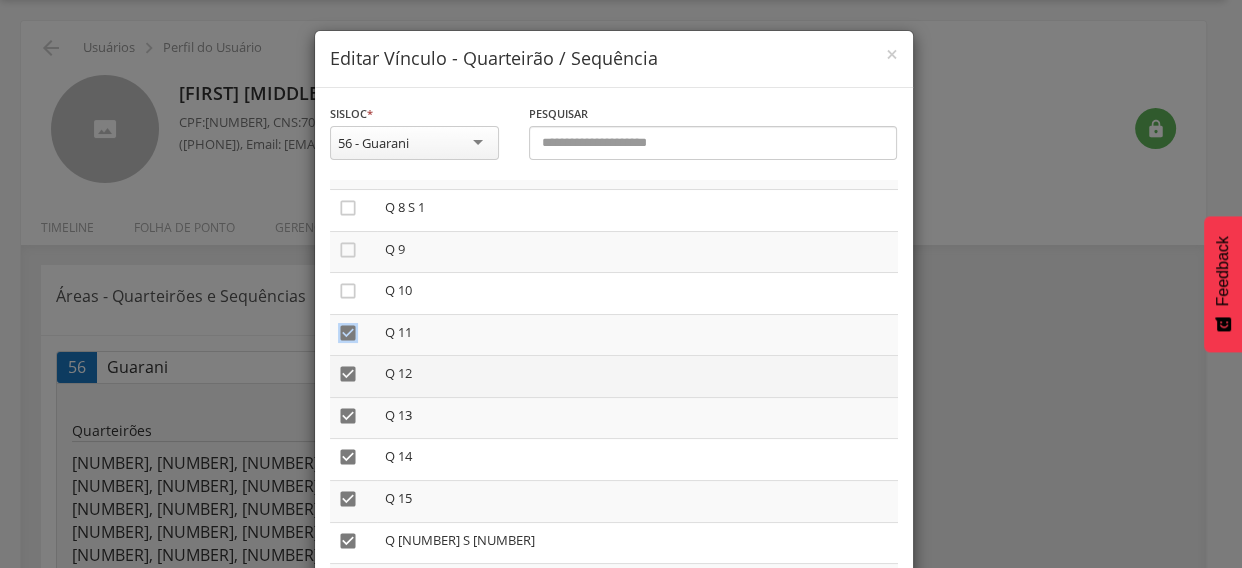 click on "" at bounding box center (348, 333) 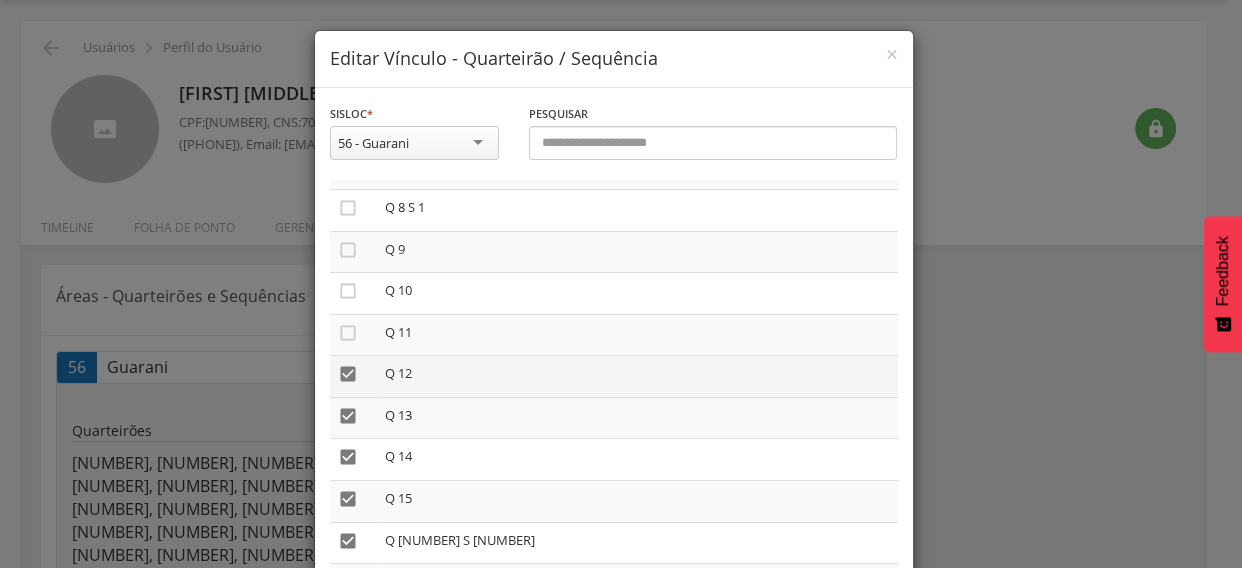 click on "" at bounding box center (348, 374) 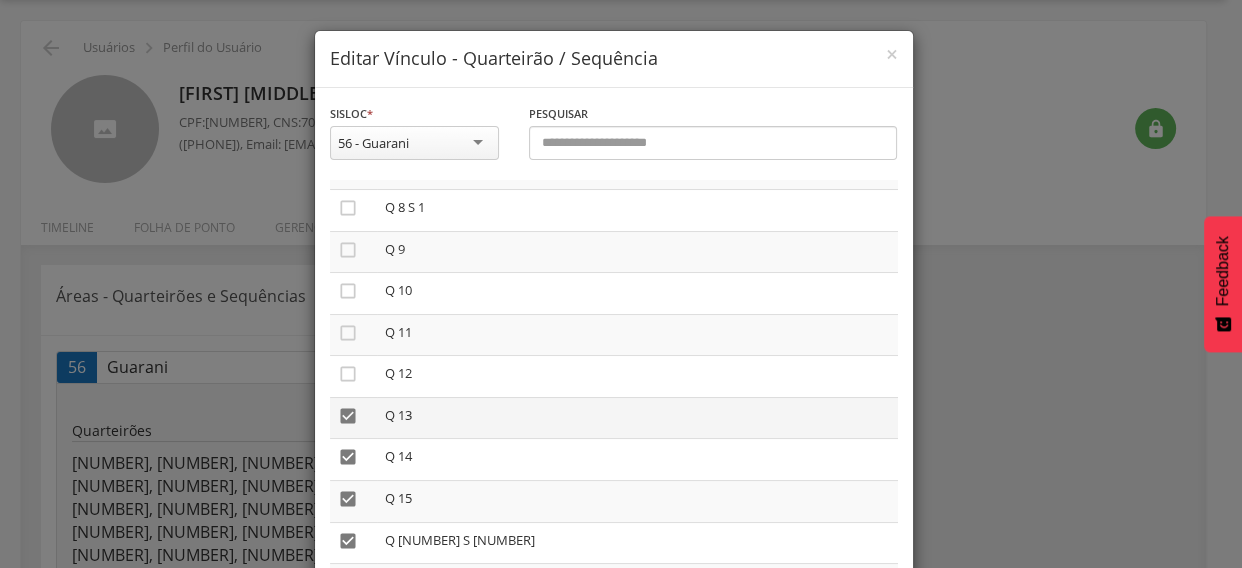 click on "" at bounding box center (348, 416) 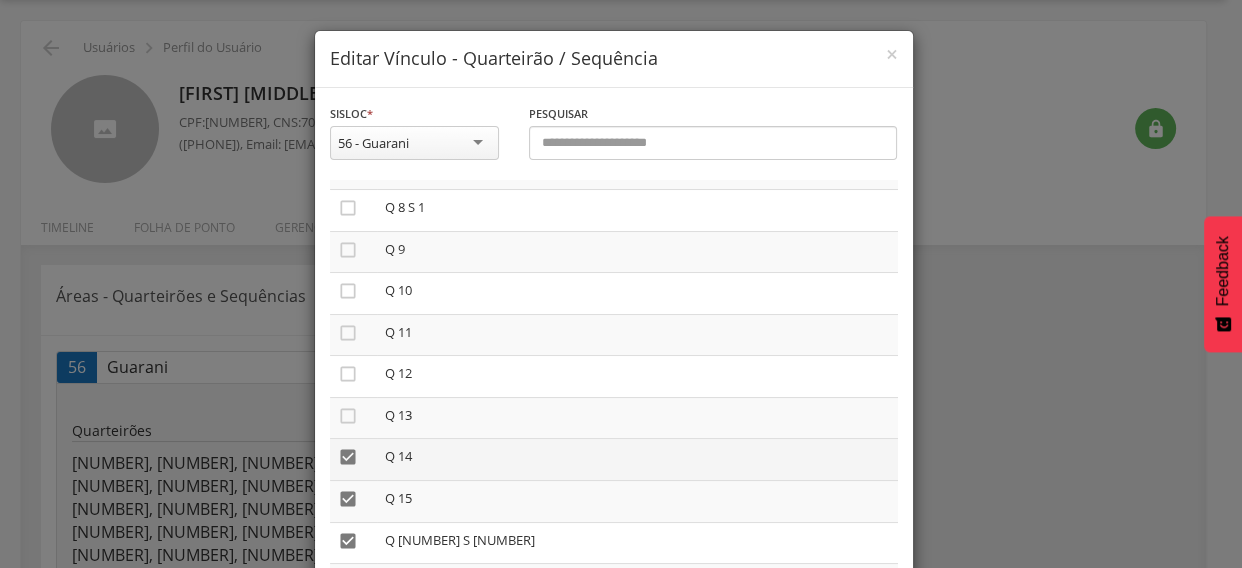drag, startPoint x: 339, startPoint y: 459, endPoint x: 335, endPoint y: 470, distance: 11.7046995 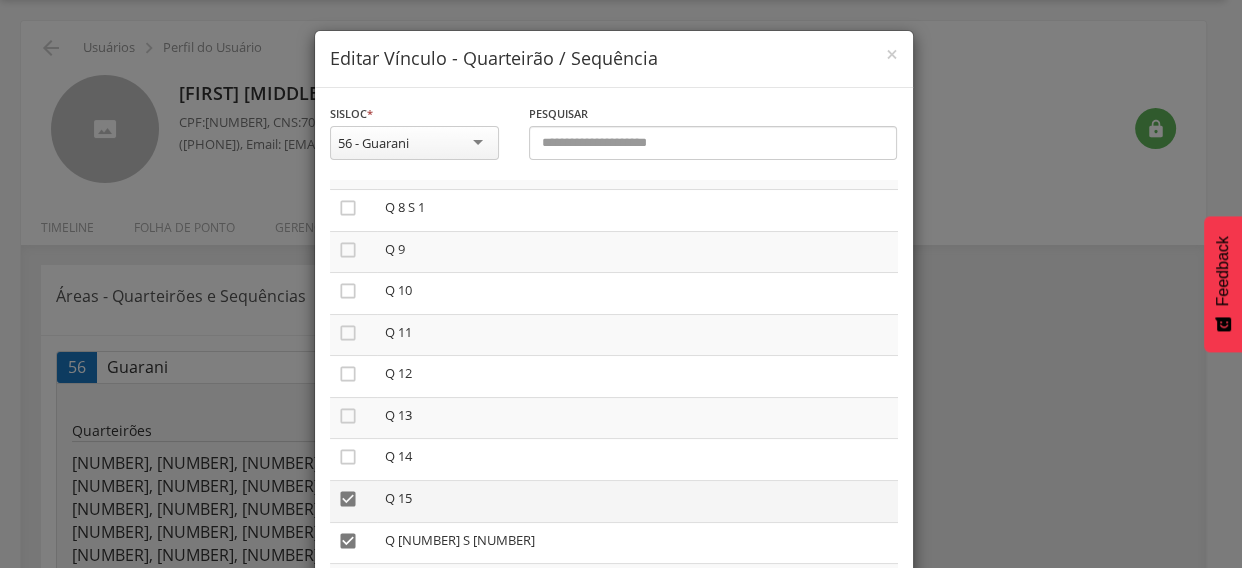 click on "" at bounding box center (348, 499) 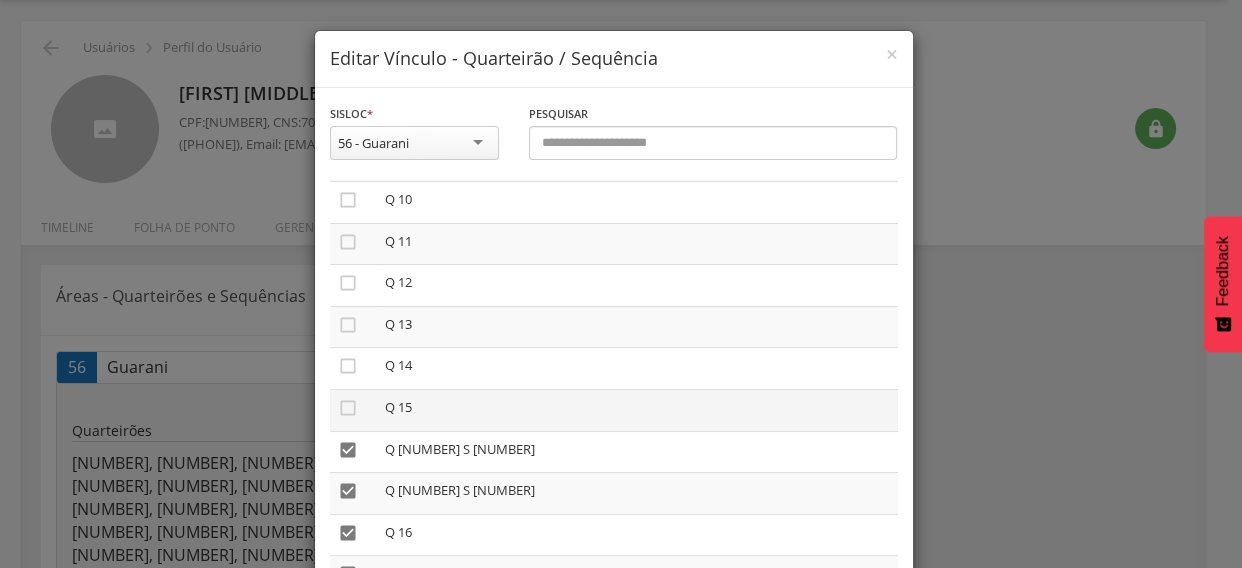scroll, scrollTop: 1000, scrollLeft: 0, axis: vertical 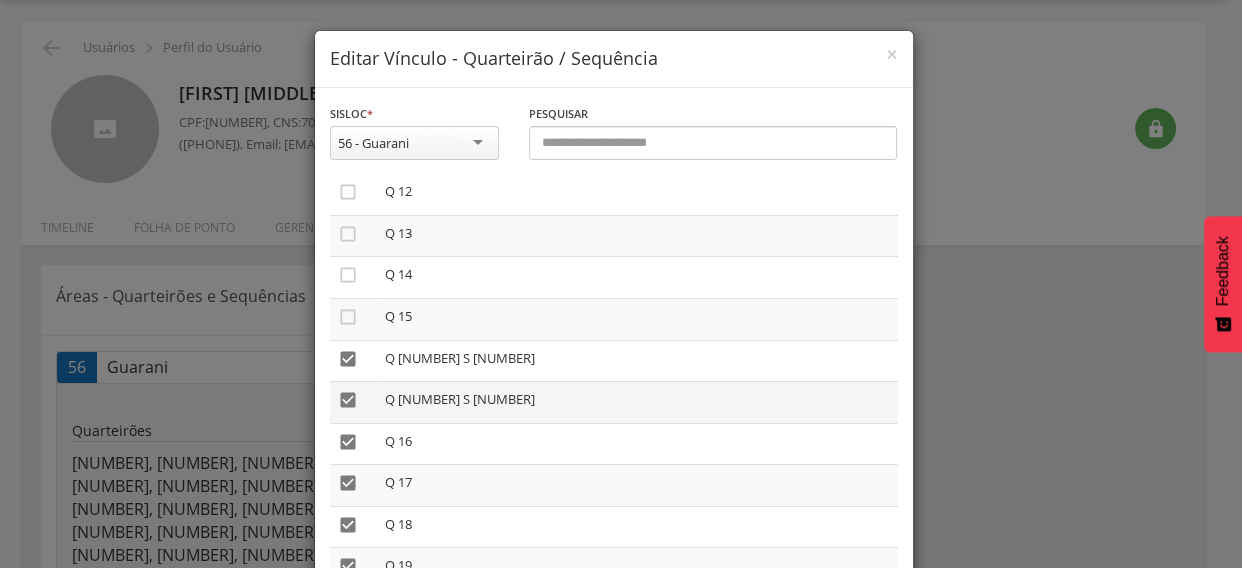 click on "" at bounding box center (348, 400) 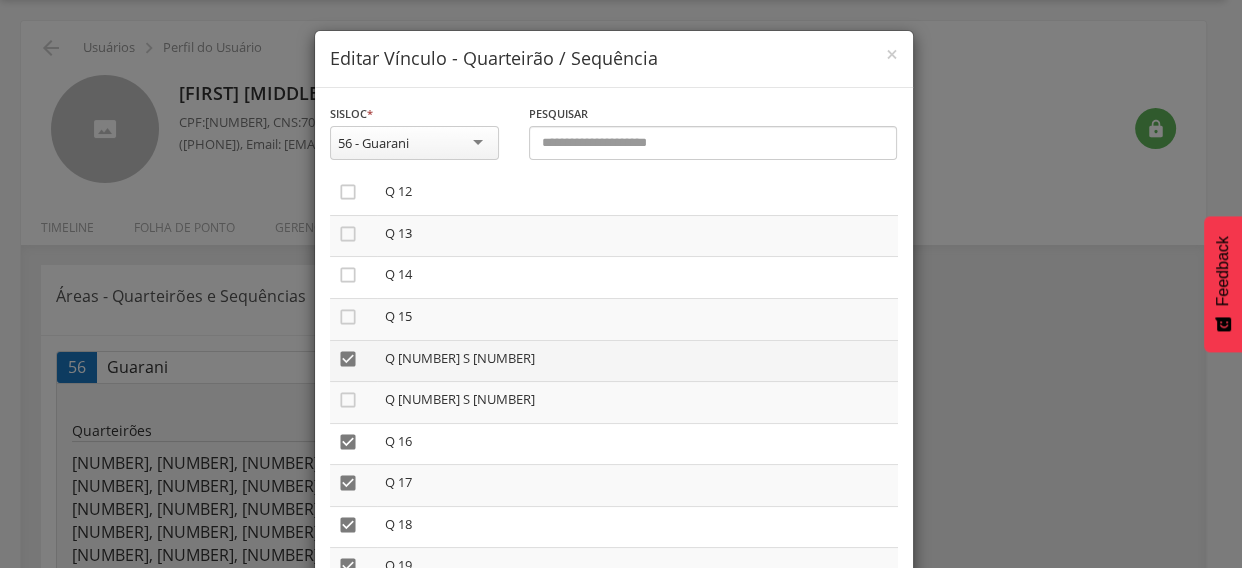 drag, startPoint x: 341, startPoint y: 362, endPoint x: 360, endPoint y: 367, distance: 19.646883 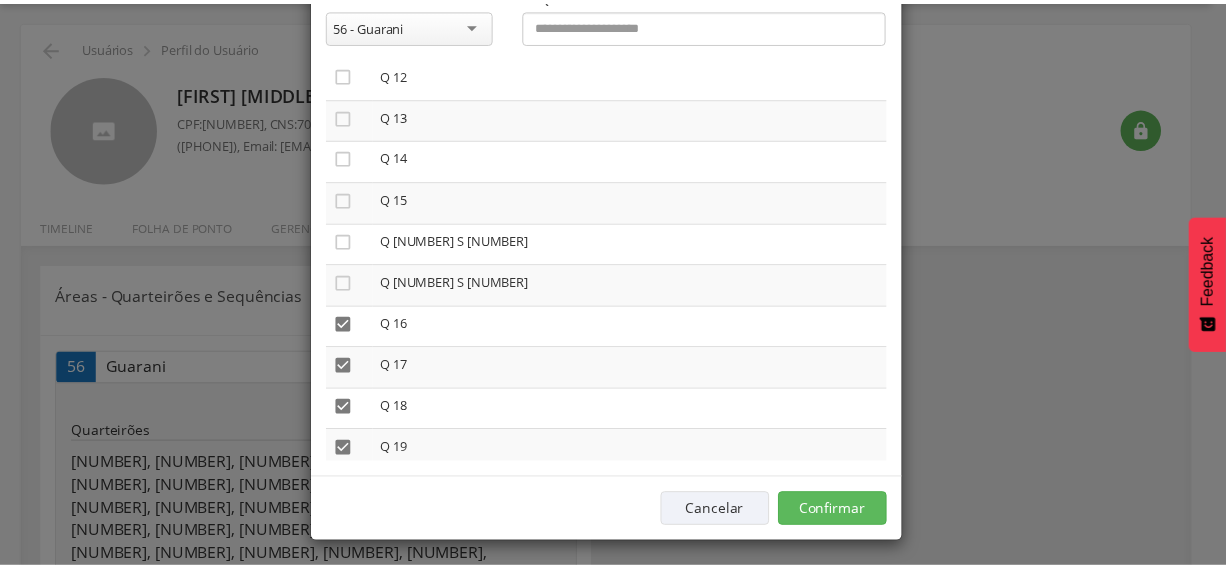 scroll, scrollTop: 122, scrollLeft: 0, axis: vertical 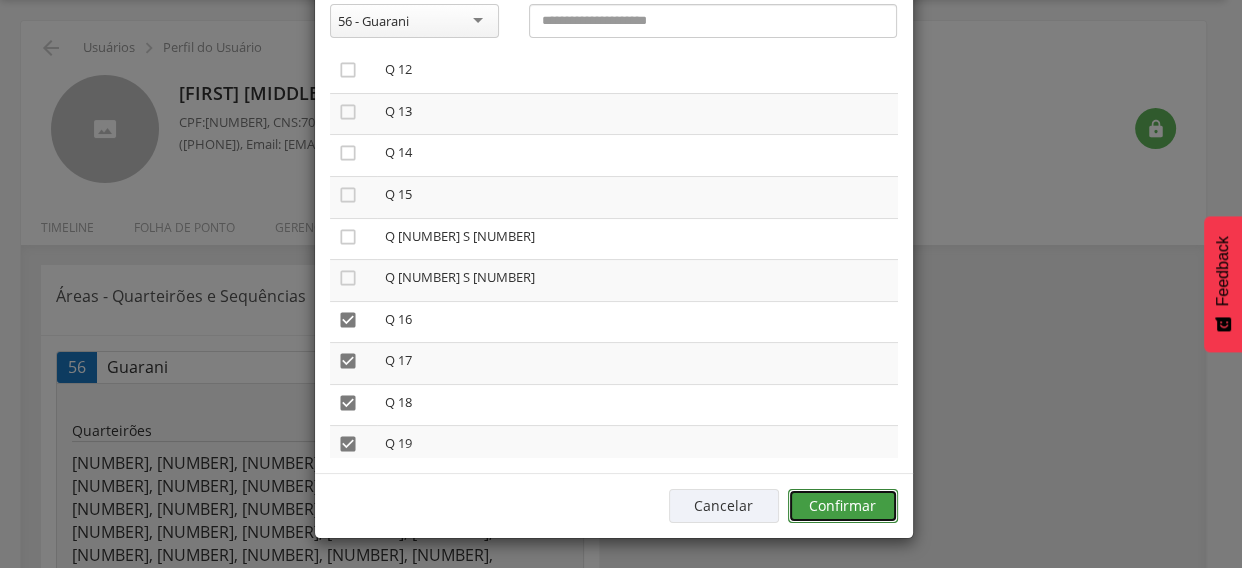 click on "Confirmar" at bounding box center [843, 506] 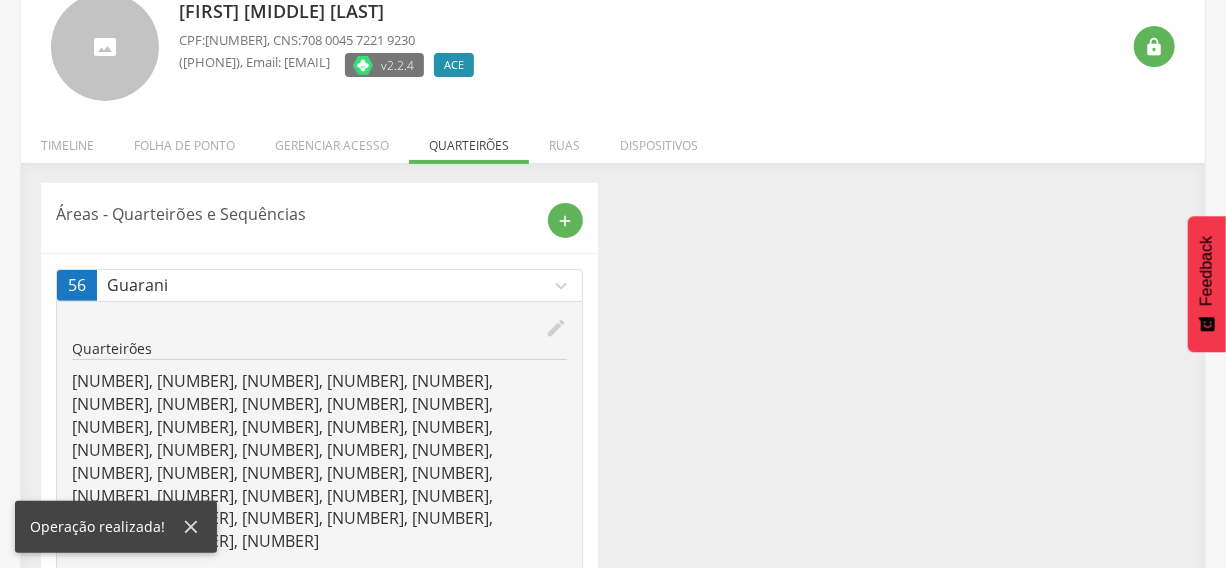 scroll, scrollTop: 0, scrollLeft: 0, axis: both 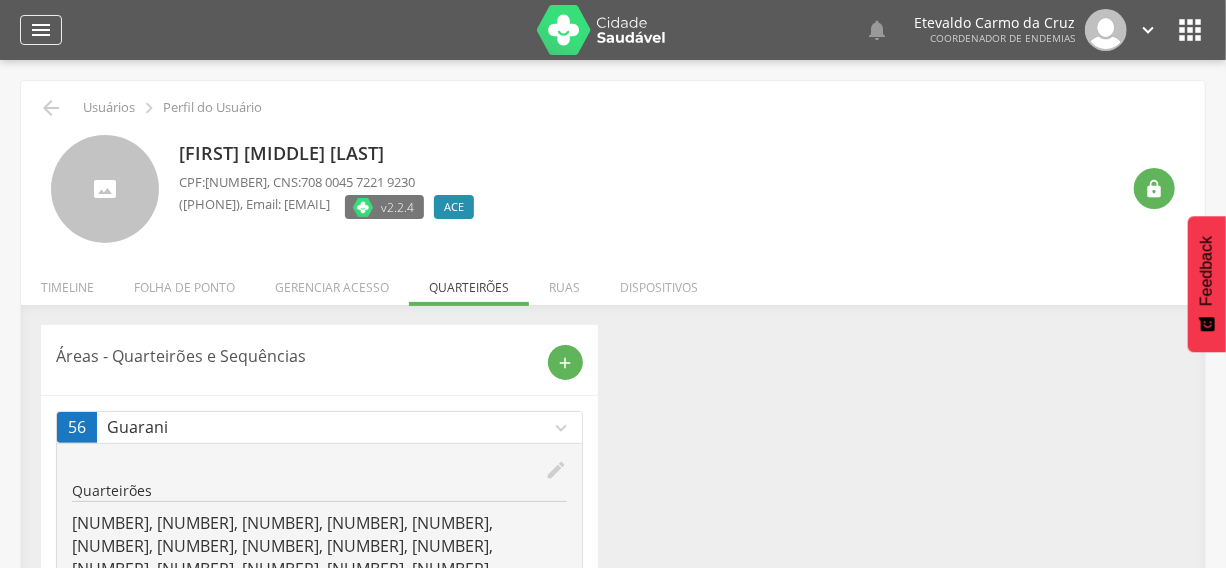 click on "" at bounding box center [41, 30] 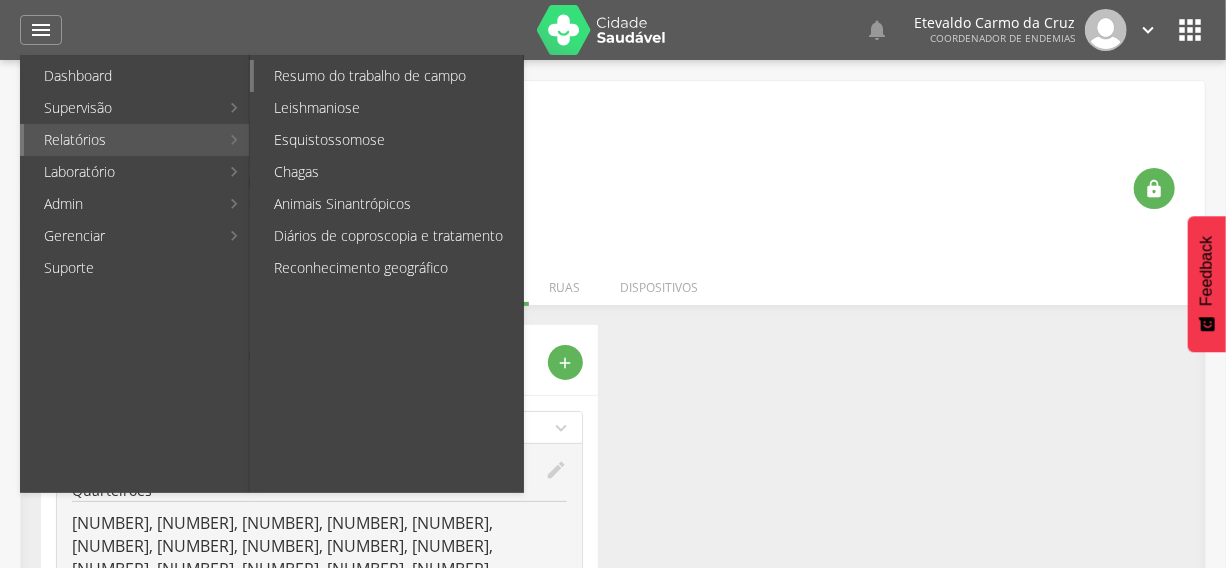 click on "Resumo do trabalho de campo" at bounding box center (388, 76) 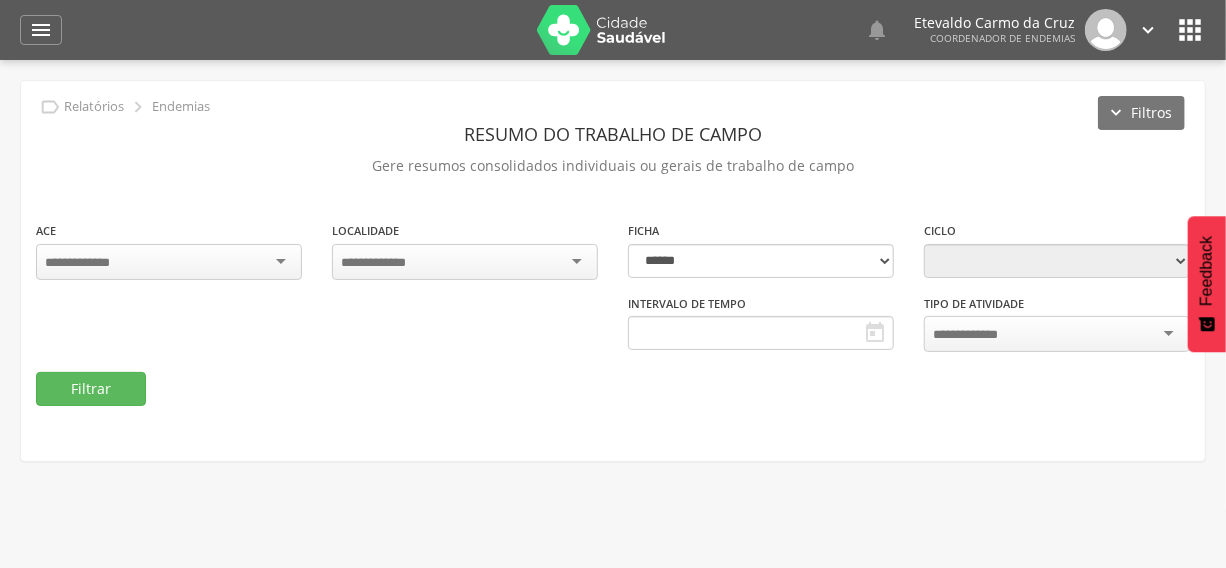 type on "**********" 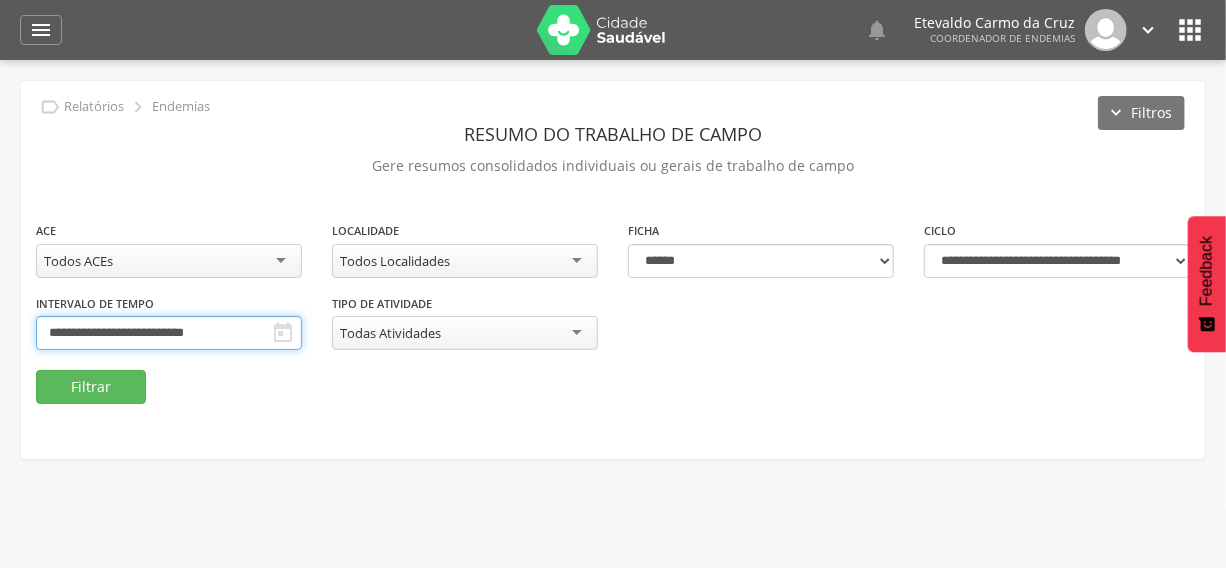 click on "**********" at bounding box center [169, 333] 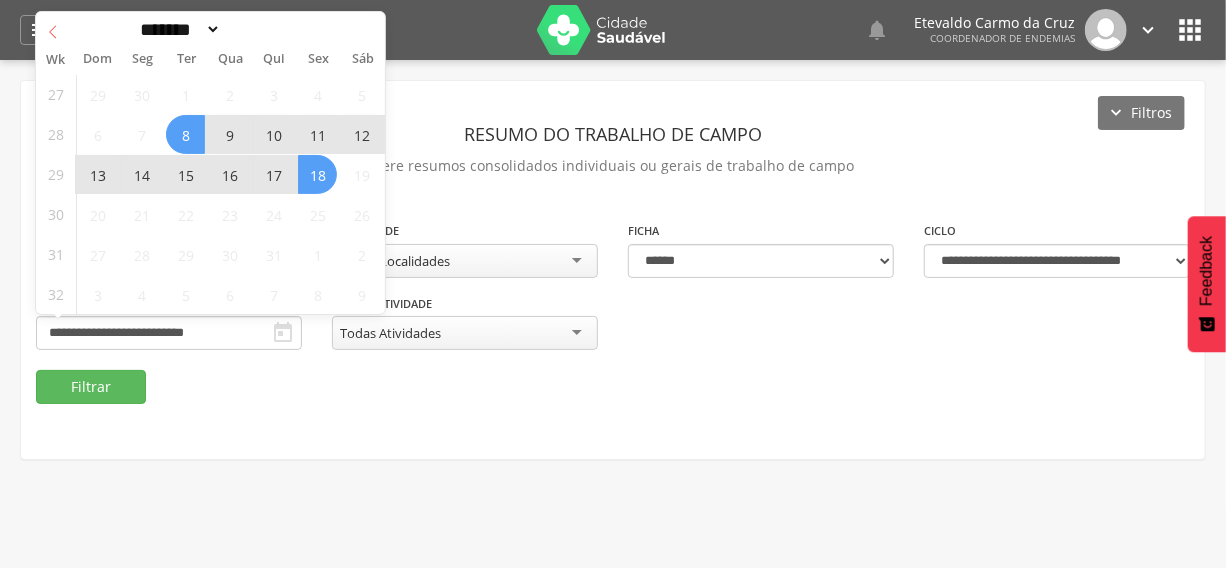 click at bounding box center [53, 29] 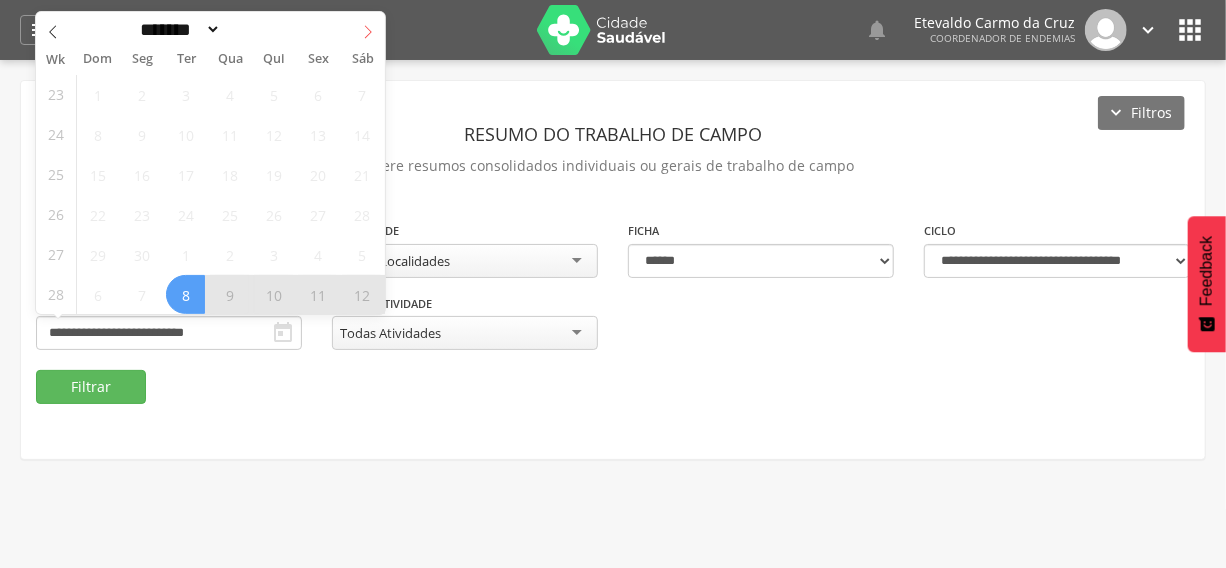 click 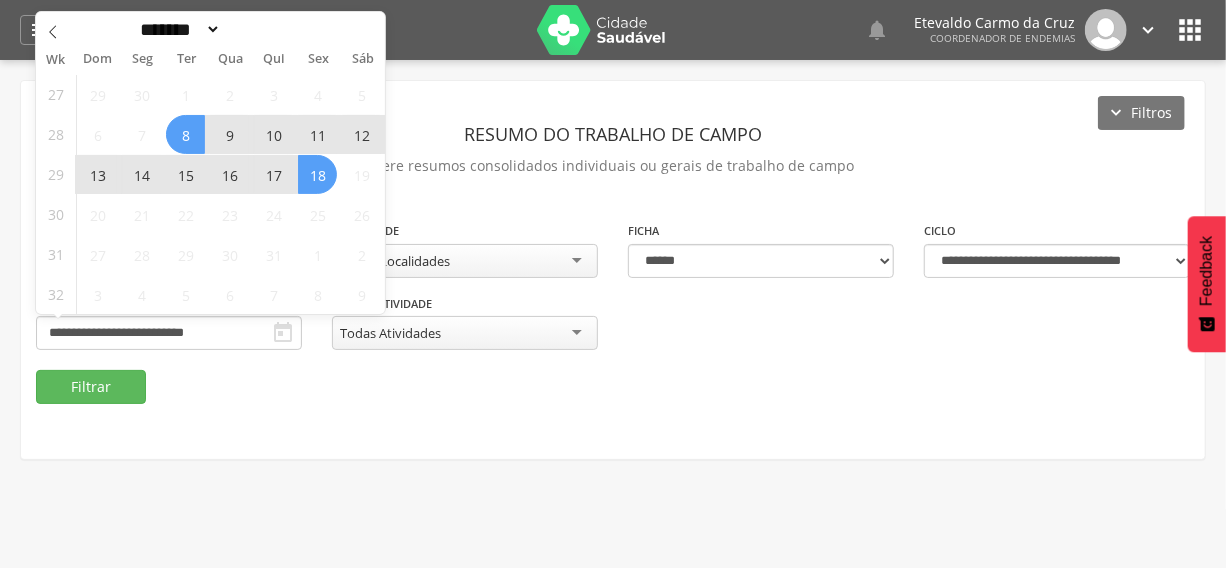 click on "8" at bounding box center [185, 134] 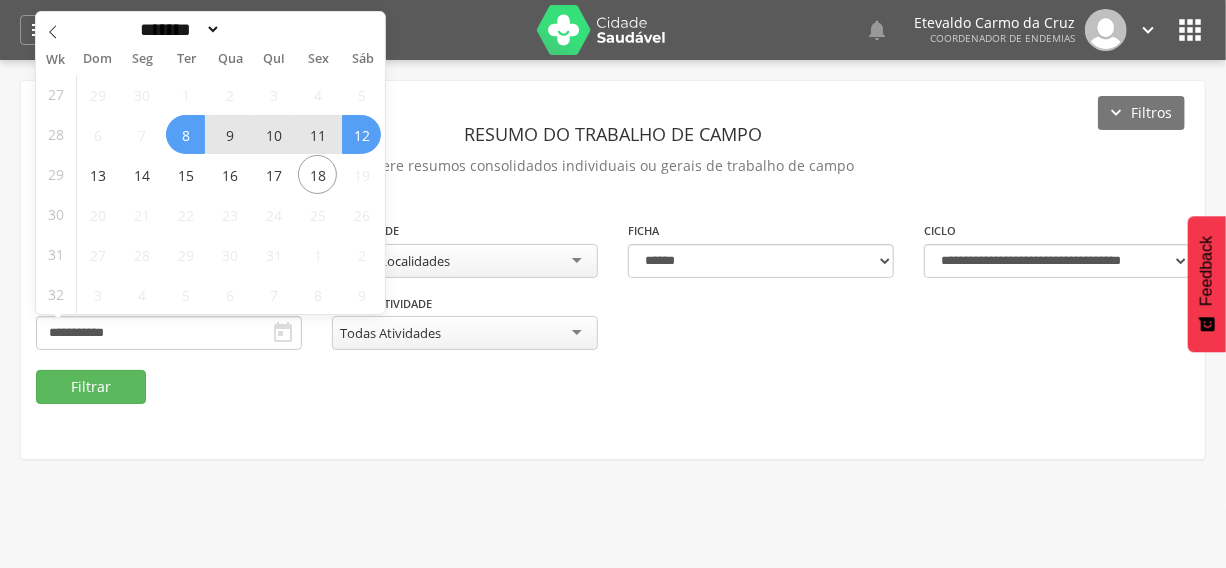 click on "12" at bounding box center (361, 134) 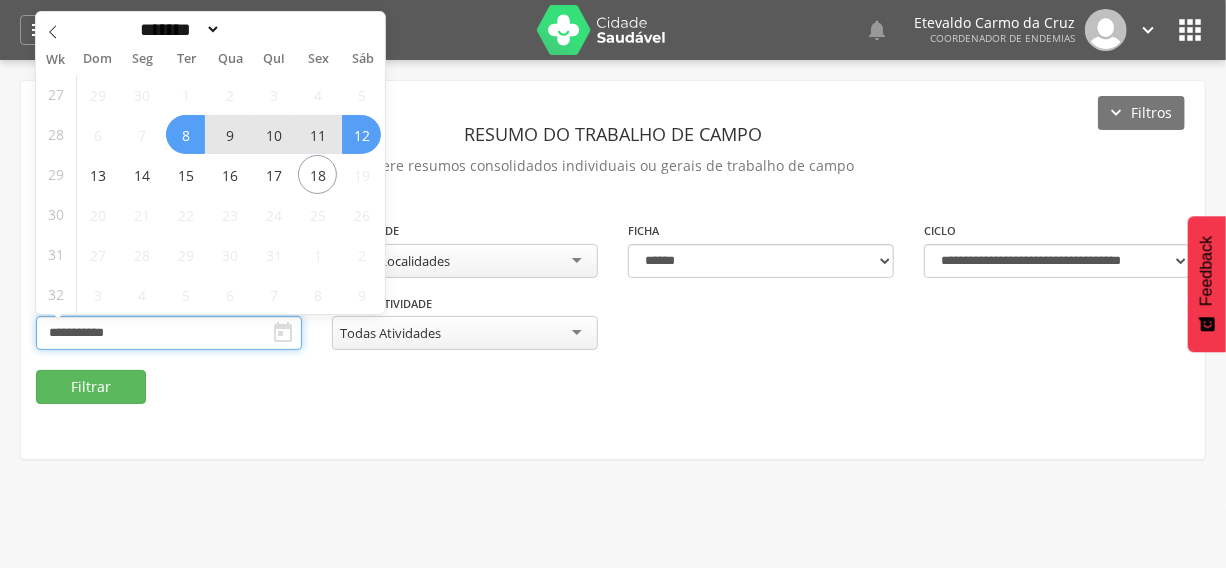 type on "**********" 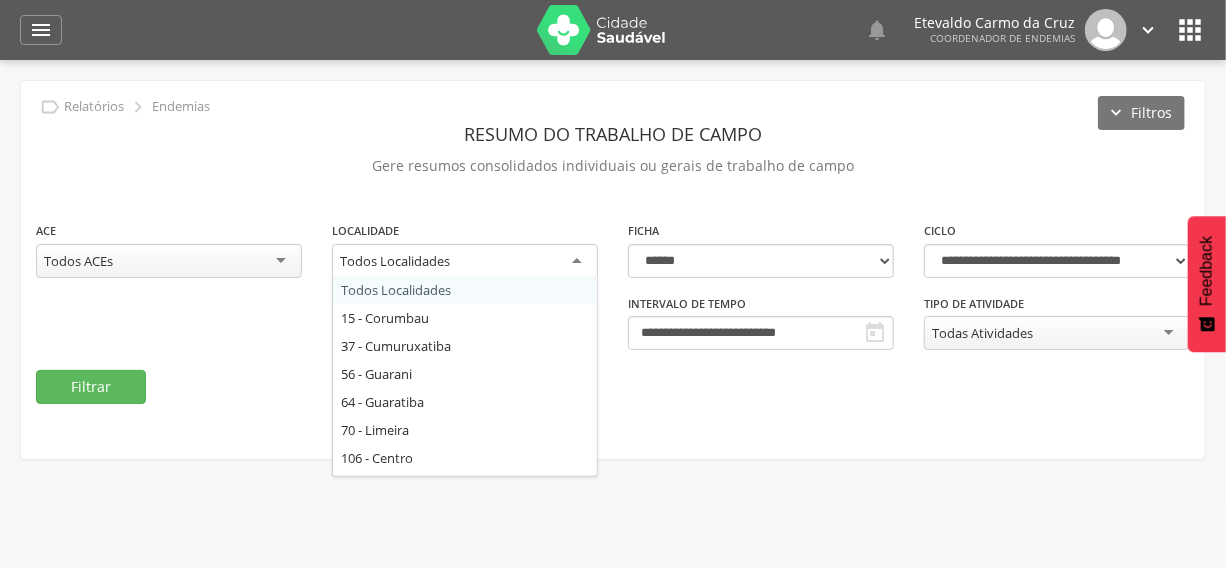 click on "Todos Localidades" at bounding box center (465, 262) 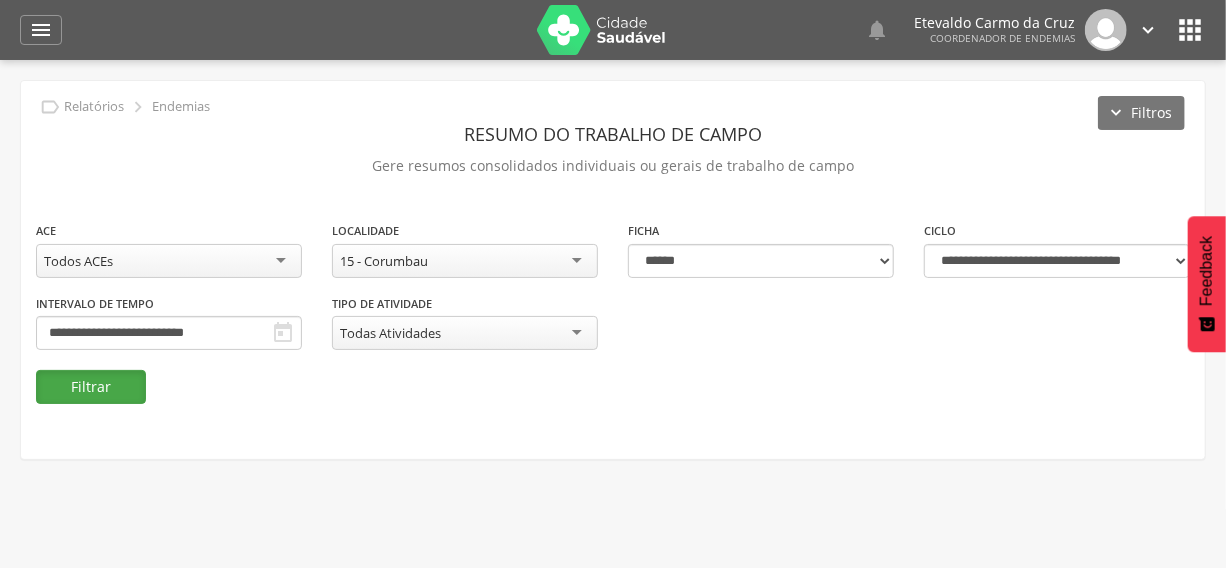 click on "Filtrar" at bounding box center (91, 387) 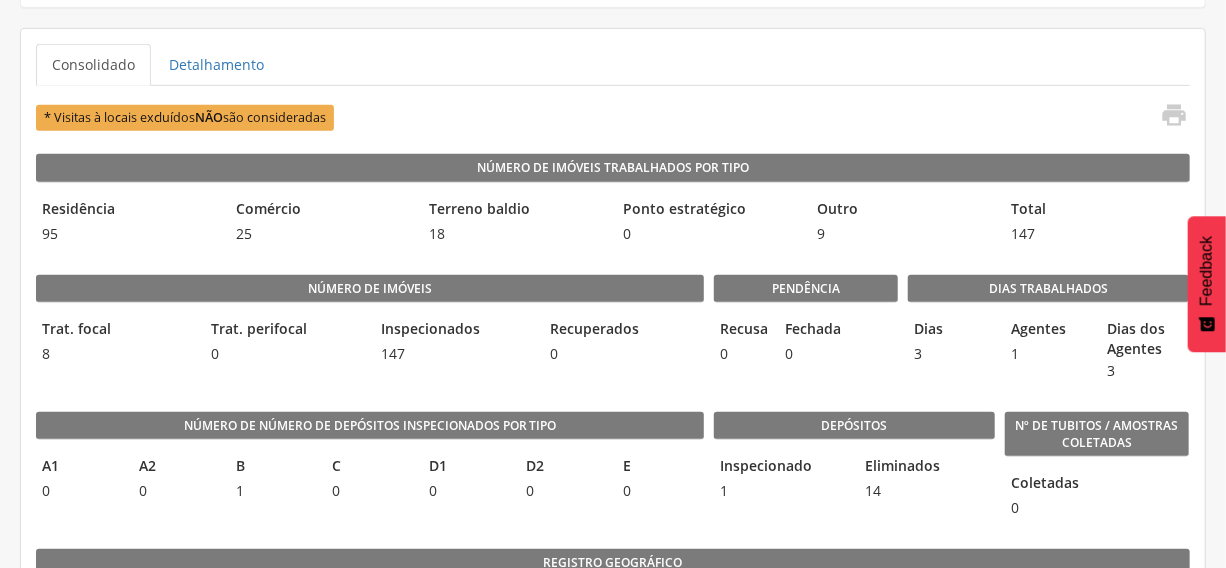 scroll, scrollTop: 454, scrollLeft: 0, axis: vertical 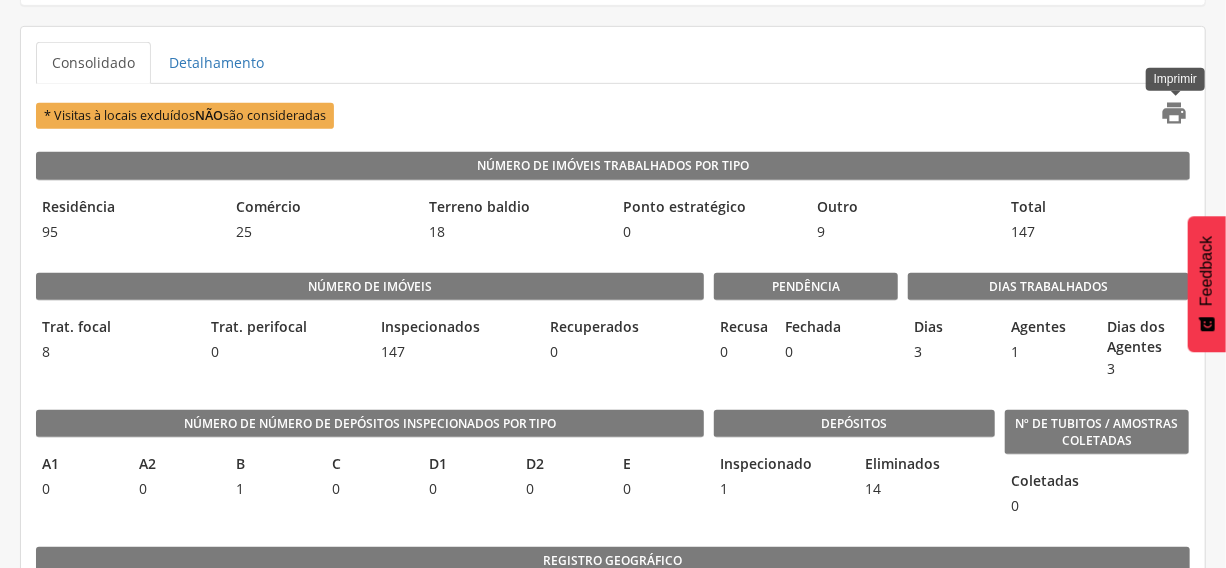 click on "" at bounding box center (1175, 113) 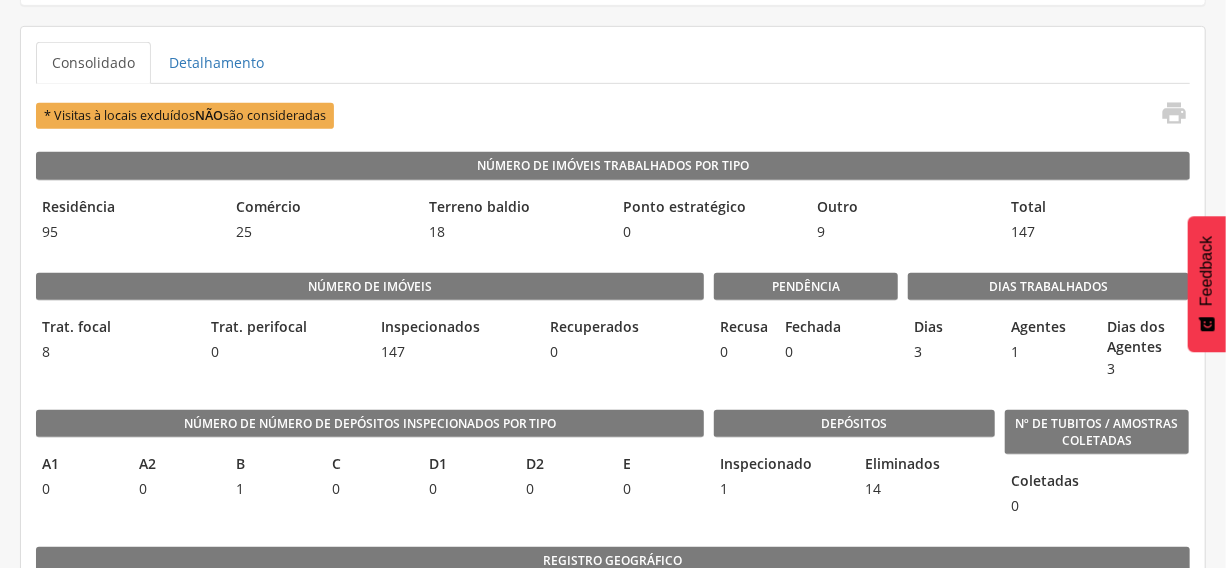 scroll, scrollTop: 0, scrollLeft: 0, axis: both 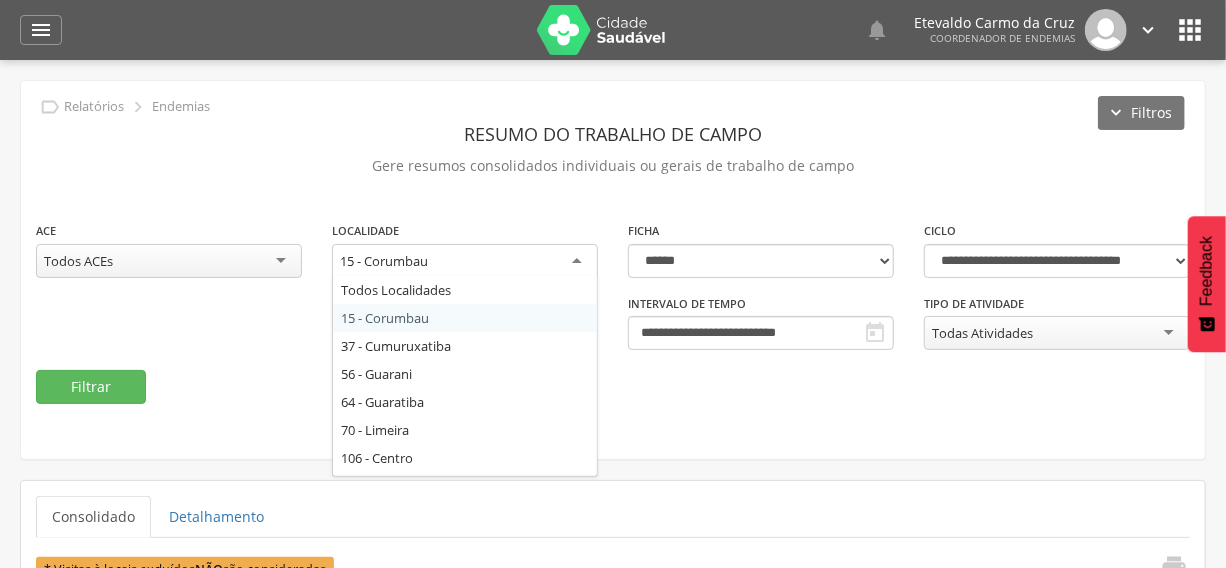 click on "15 - Corumbau" at bounding box center (465, 262) 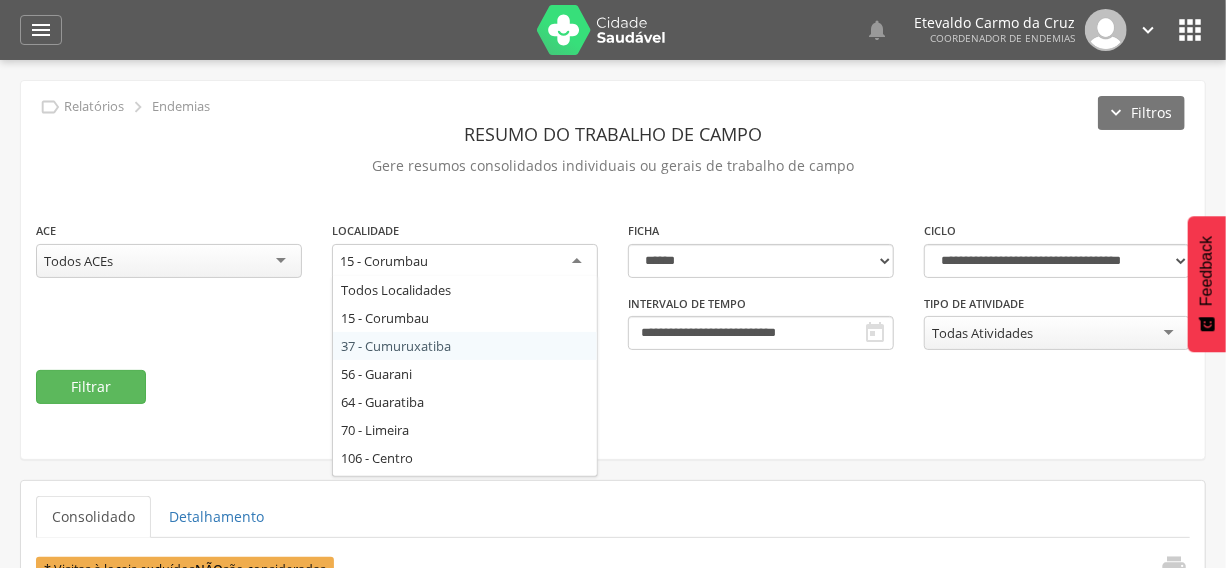drag, startPoint x: 460, startPoint y: 340, endPoint x: 427, endPoint y: 344, distance: 33.24154 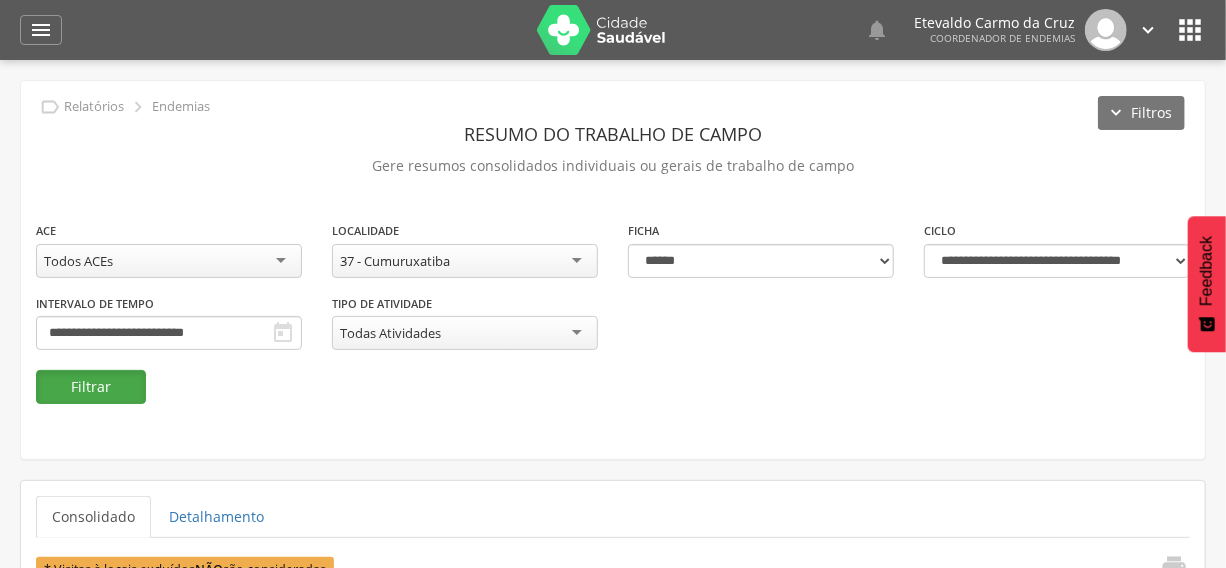 click on "Filtrar" at bounding box center (91, 387) 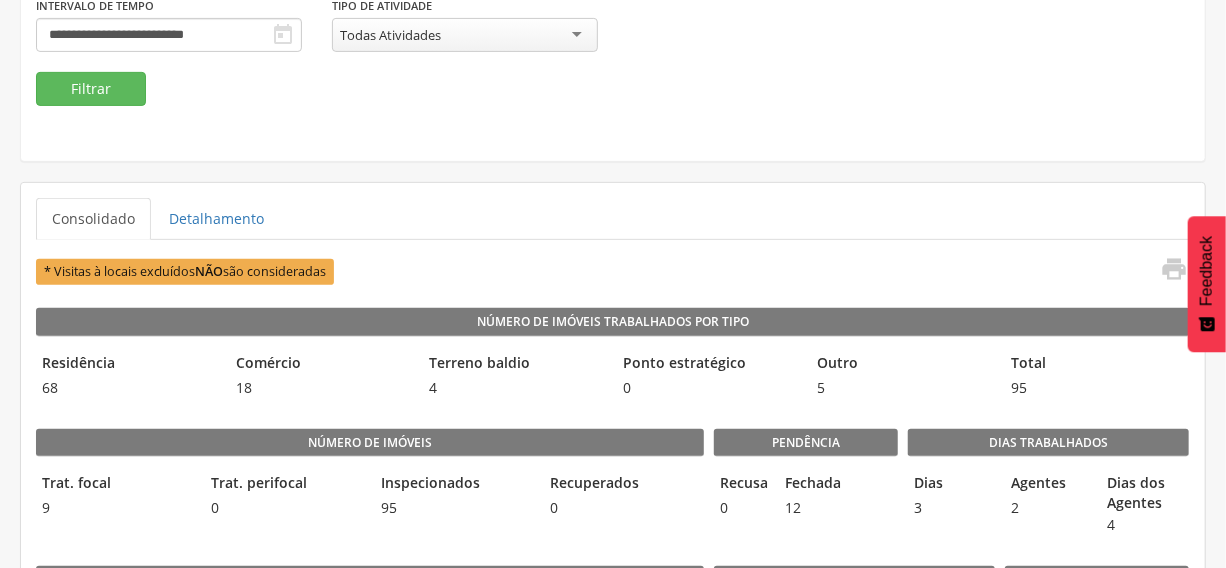 scroll, scrollTop: 363, scrollLeft: 0, axis: vertical 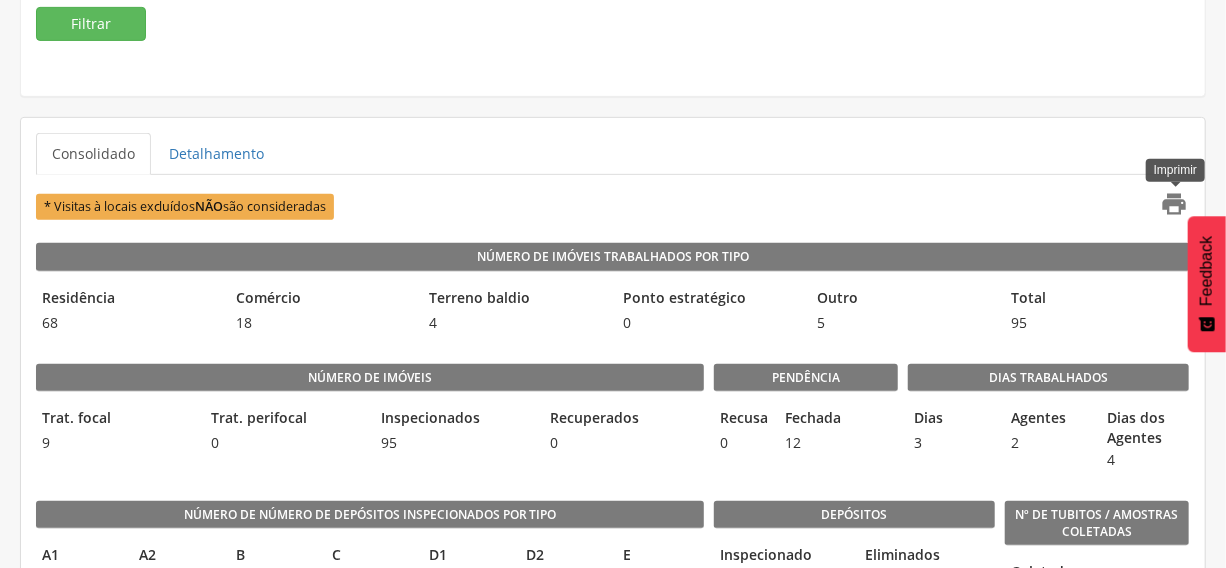 click on "" at bounding box center (1175, 204) 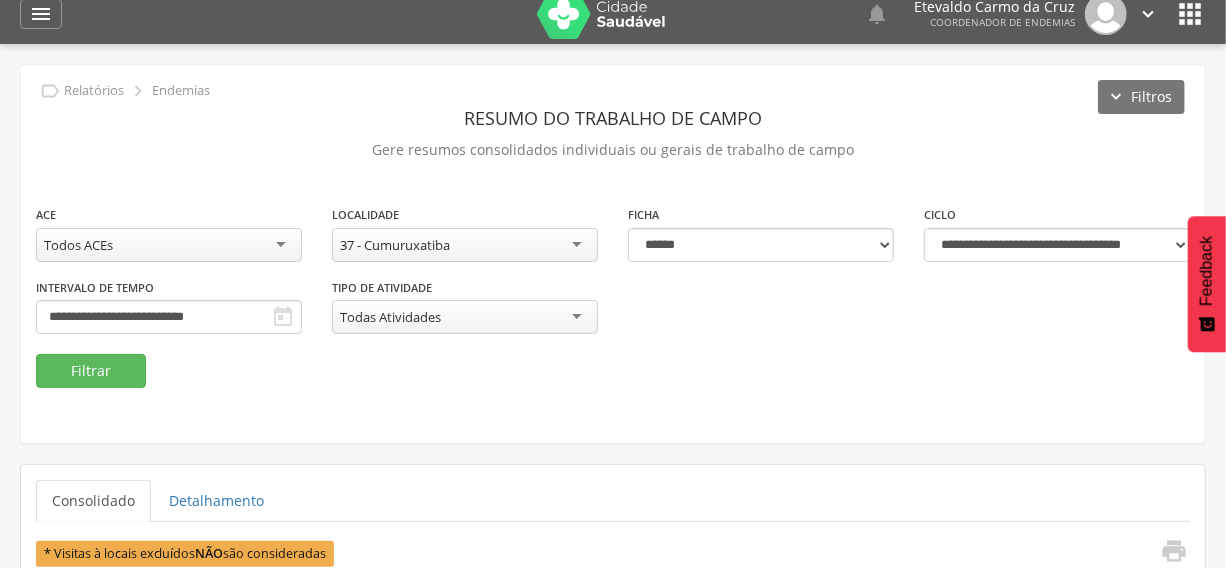 scroll, scrollTop: 0, scrollLeft: 0, axis: both 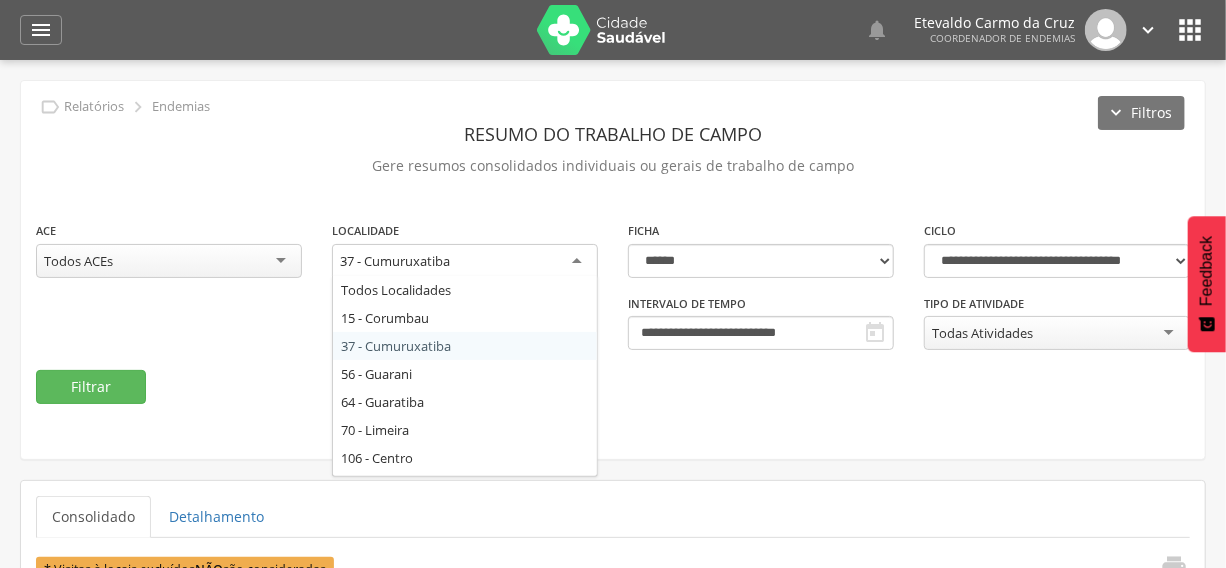 click on "37 - Cumuruxatiba" at bounding box center (465, 262) 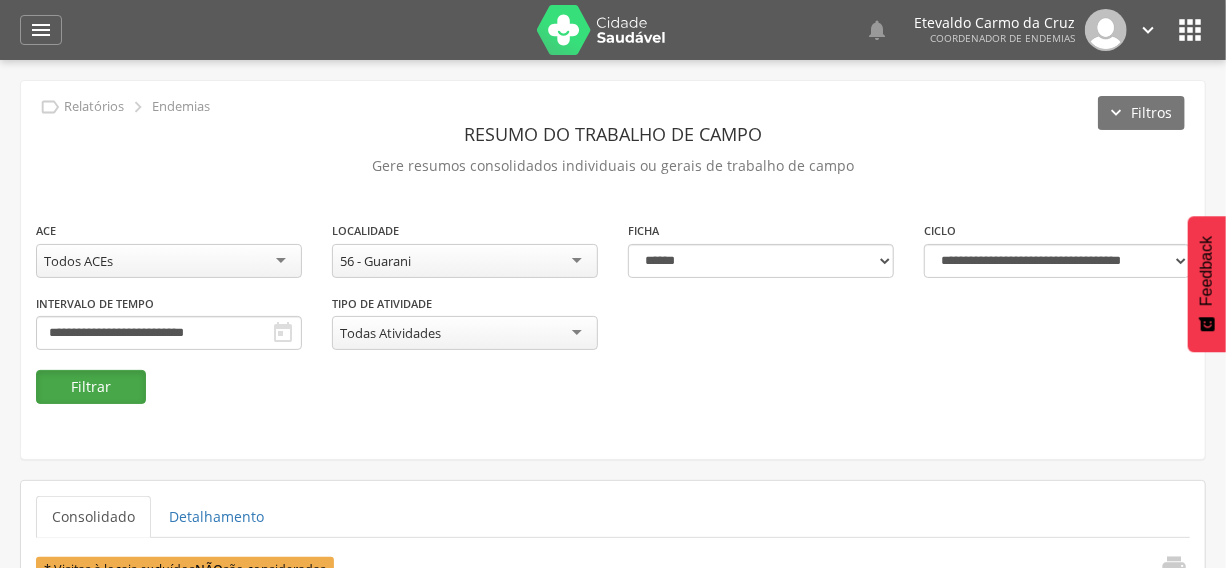 click on "Filtrar" at bounding box center [91, 387] 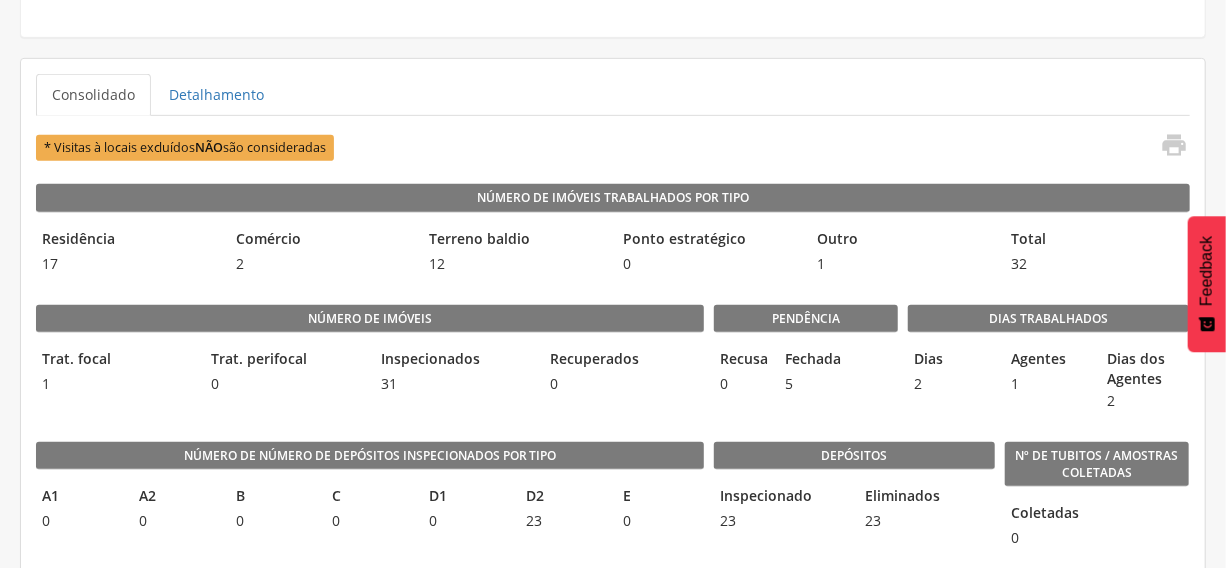 scroll, scrollTop: 454, scrollLeft: 0, axis: vertical 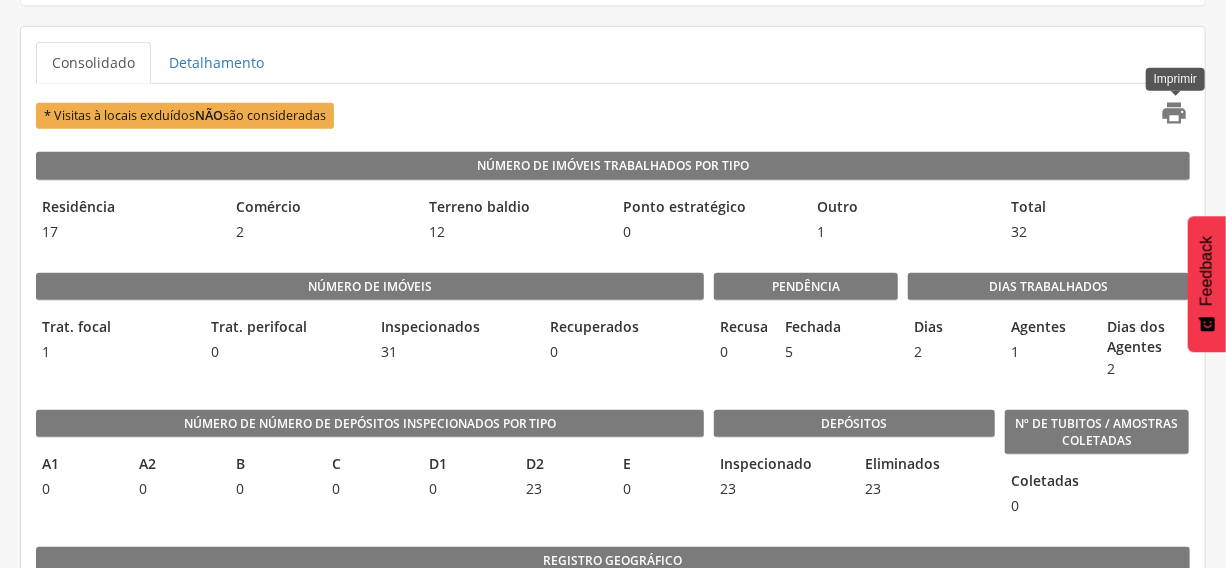 click on "" at bounding box center (1175, 113) 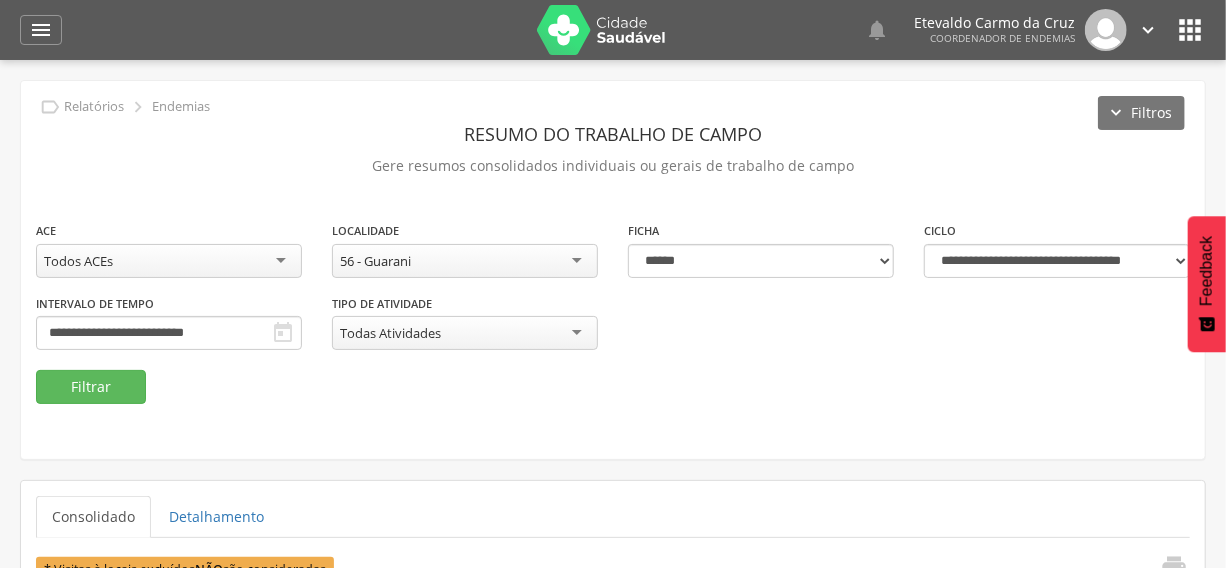 scroll, scrollTop: 0, scrollLeft: 0, axis: both 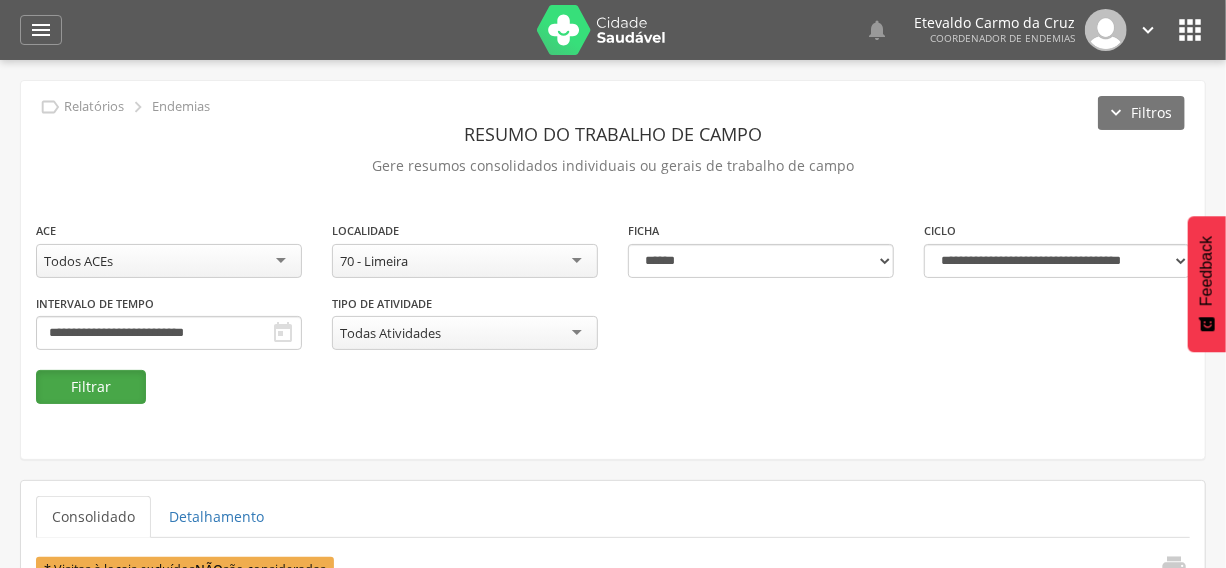 click on "Filtrar" at bounding box center (91, 387) 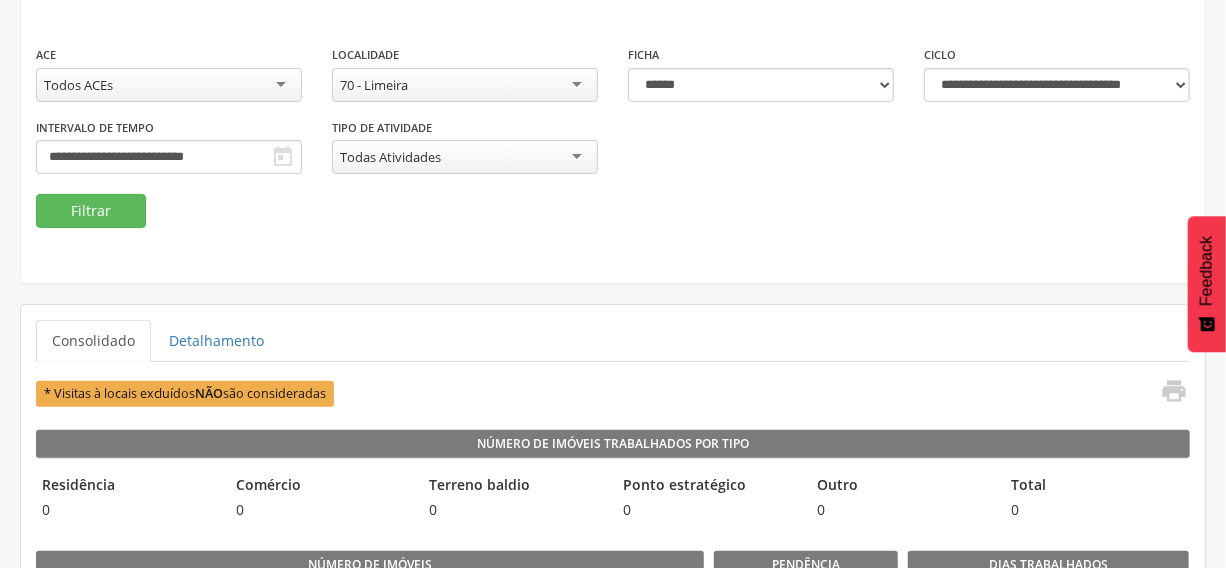 scroll, scrollTop: 0, scrollLeft: 0, axis: both 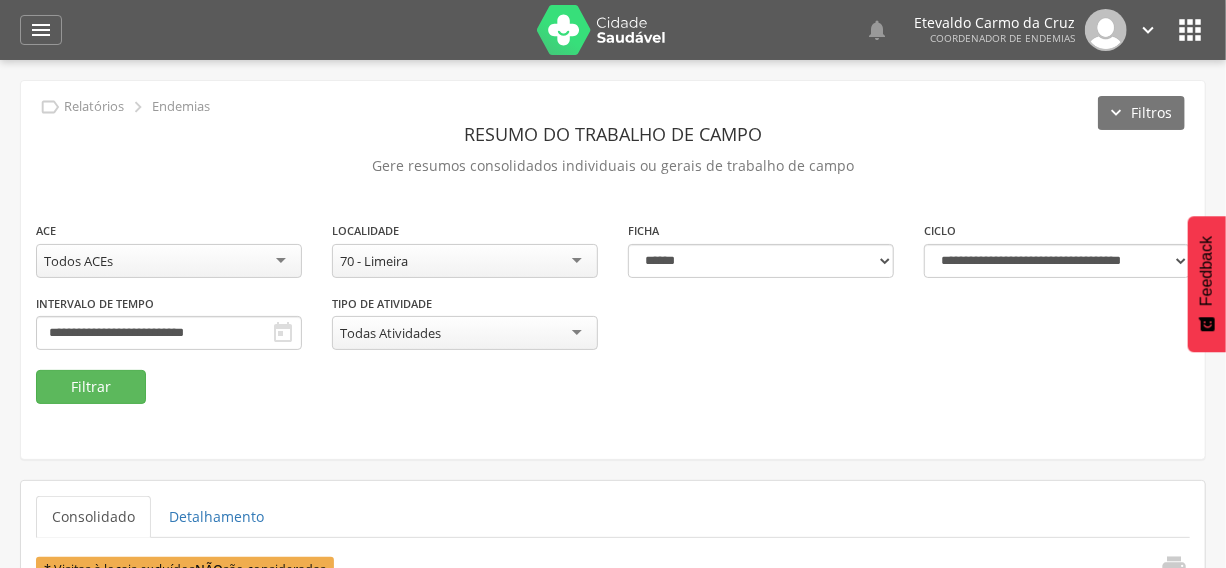 click on "70 - Limeira" at bounding box center [465, 261] 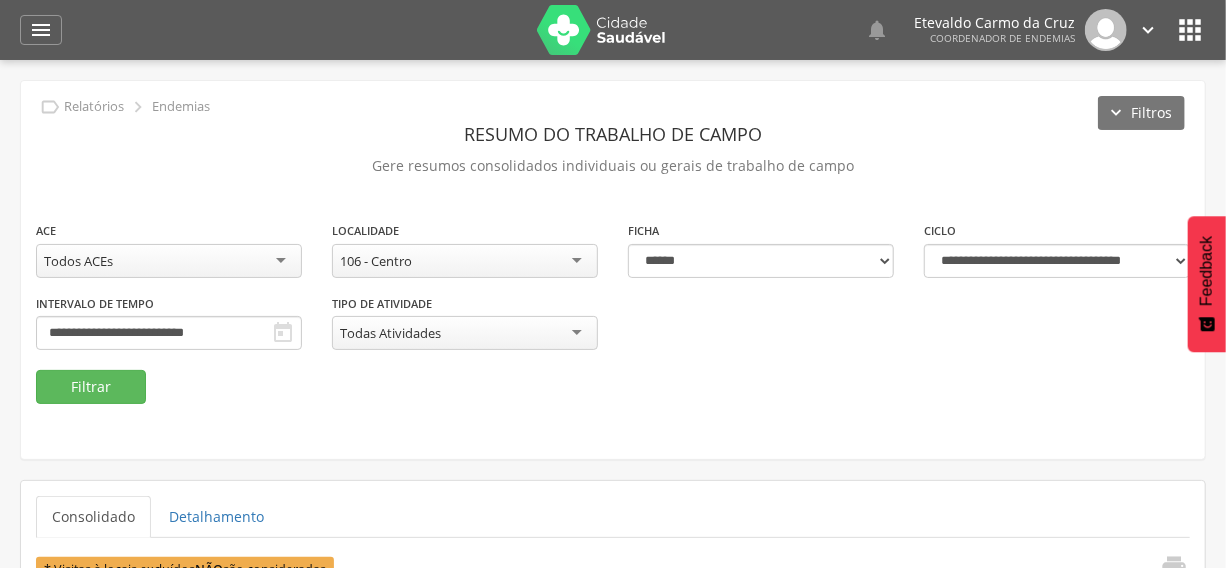 scroll, scrollTop: 0, scrollLeft: 0, axis: both 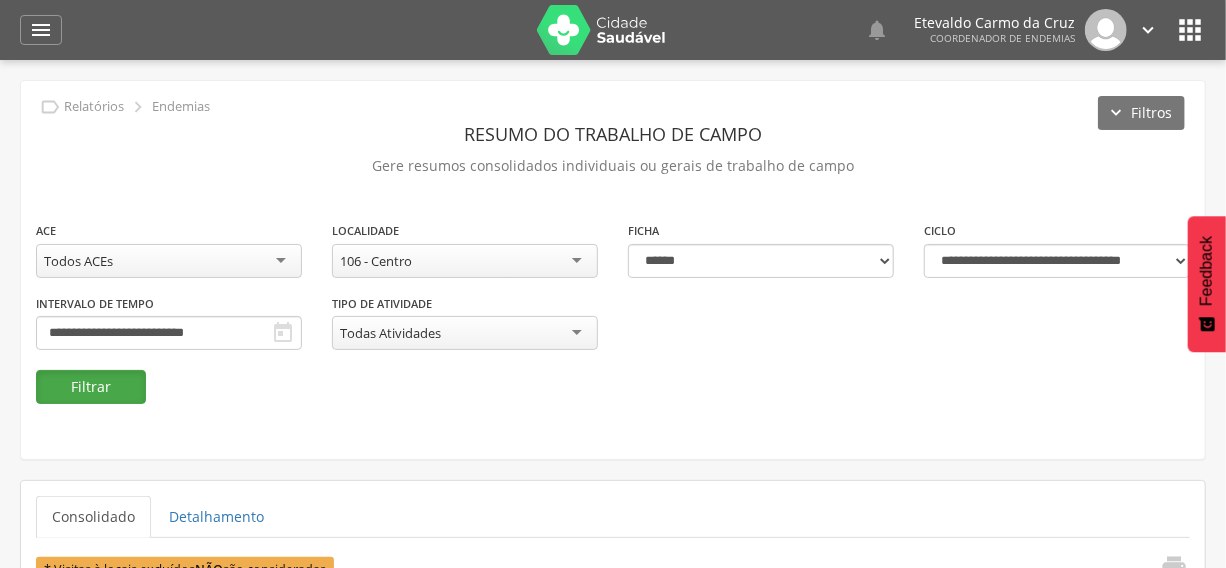 click on "Filtrar" at bounding box center [91, 387] 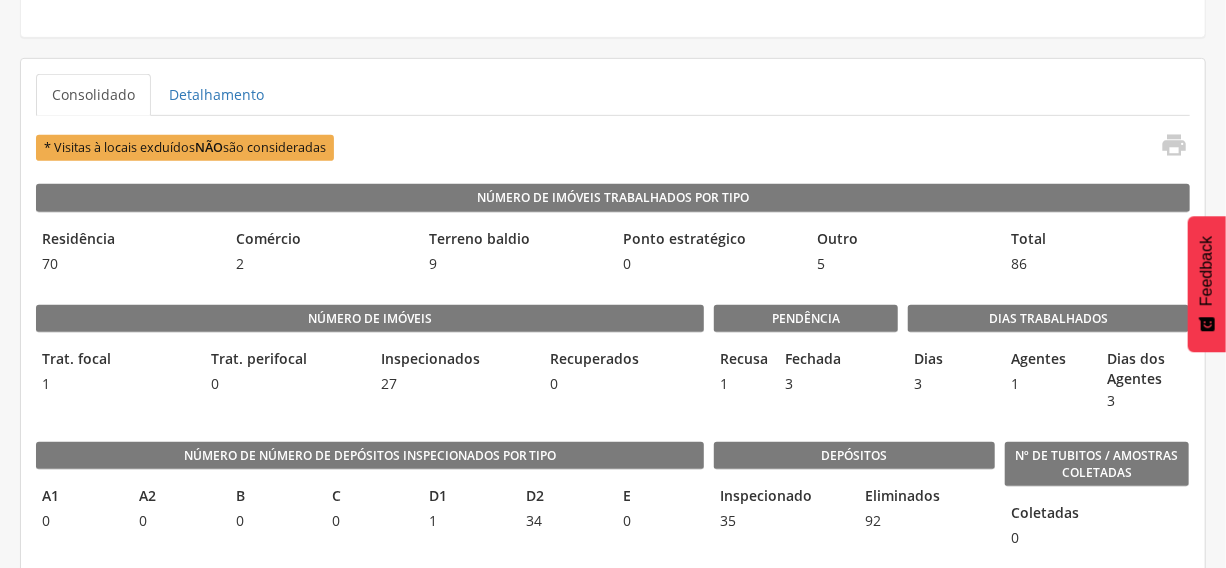 scroll, scrollTop: 454, scrollLeft: 0, axis: vertical 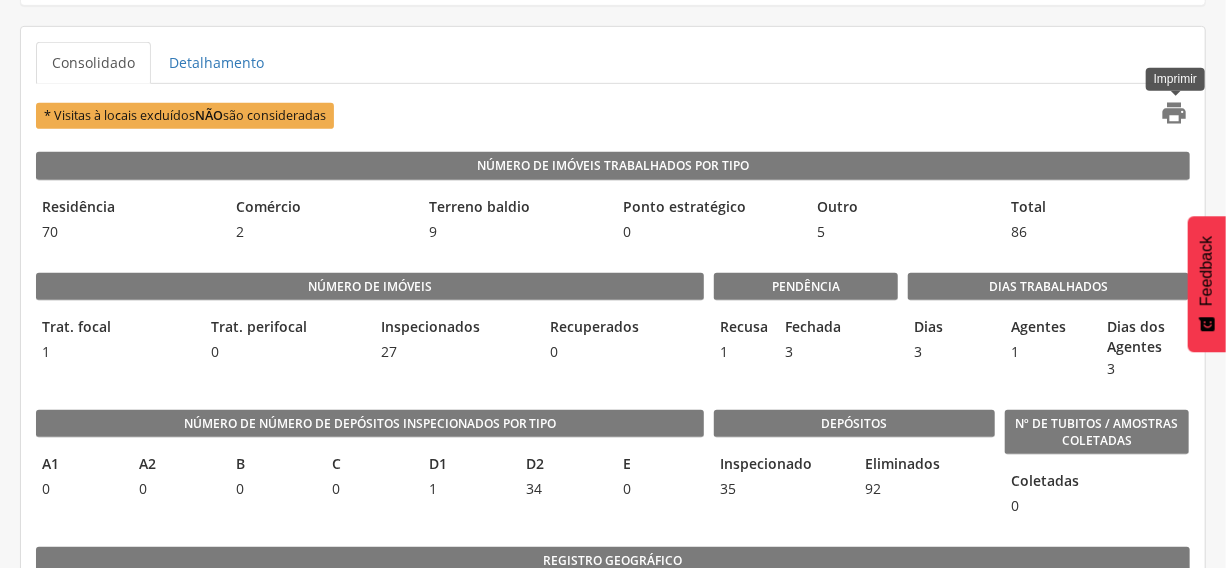 click on "" at bounding box center (1175, 113) 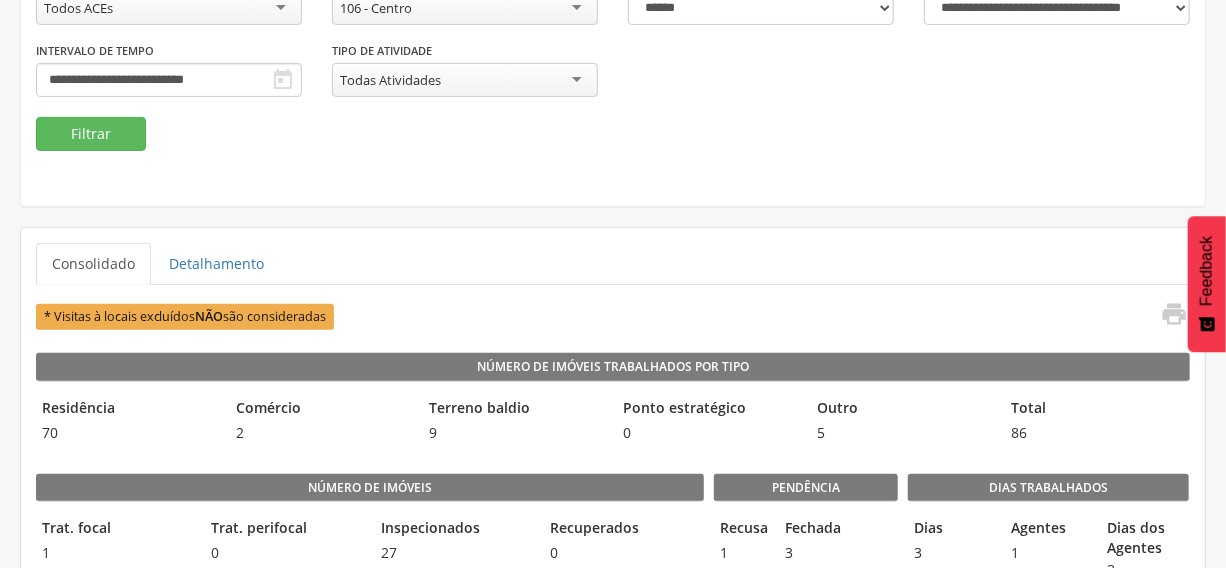 scroll, scrollTop: 0, scrollLeft: 0, axis: both 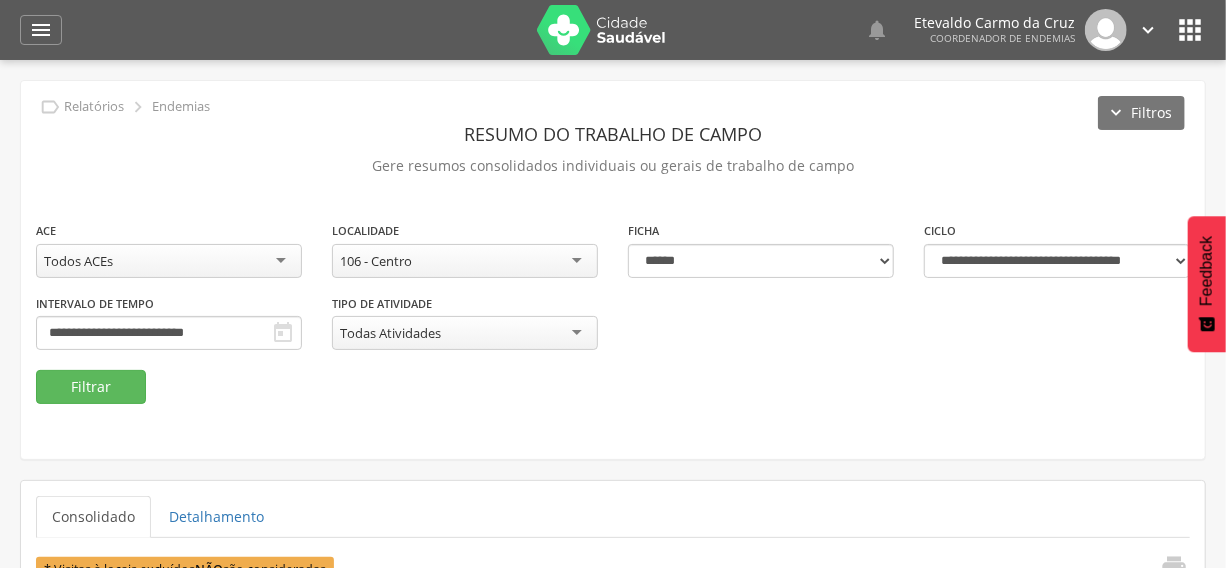 click on "106 - Centro" at bounding box center [465, 261] 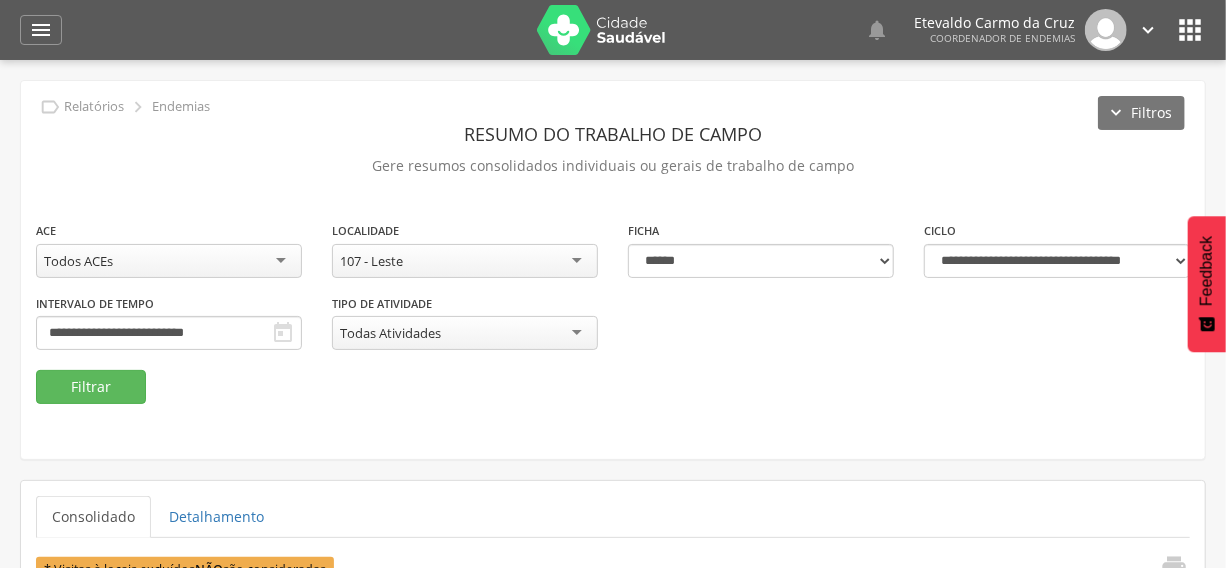 scroll, scrollTop: 0, scrollLeft: 0, axis: both 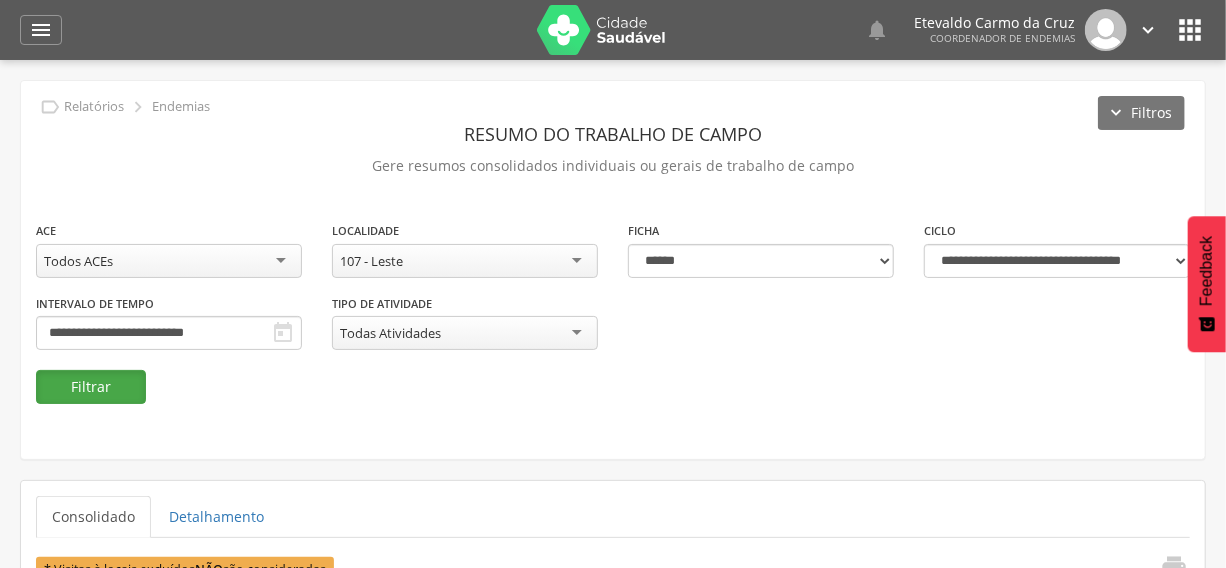 click on "Filtrar" at bounding box center [91, 387] 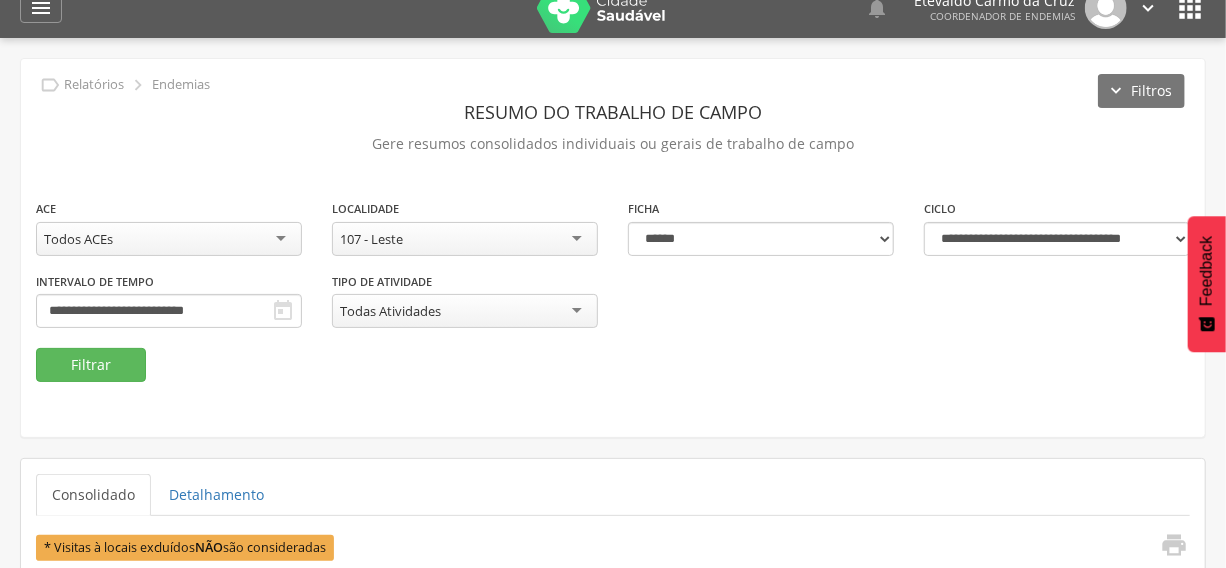 scroll, scrollTop: 0, scrollLeft: 0, axis: both 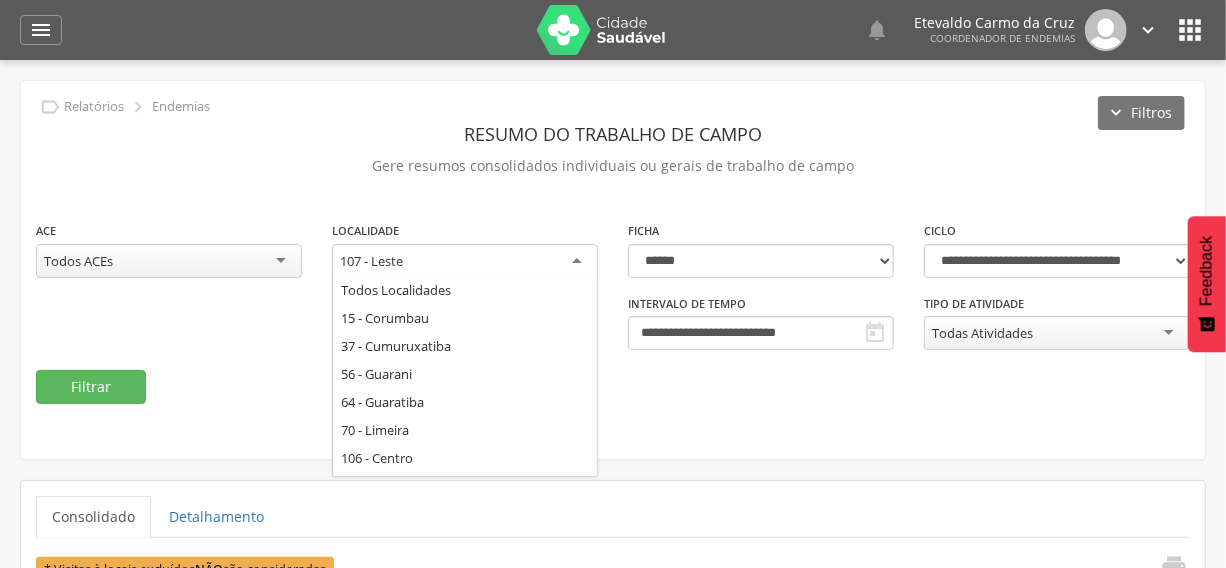 click on "107 - Leste" at bounding box center (465, 262) 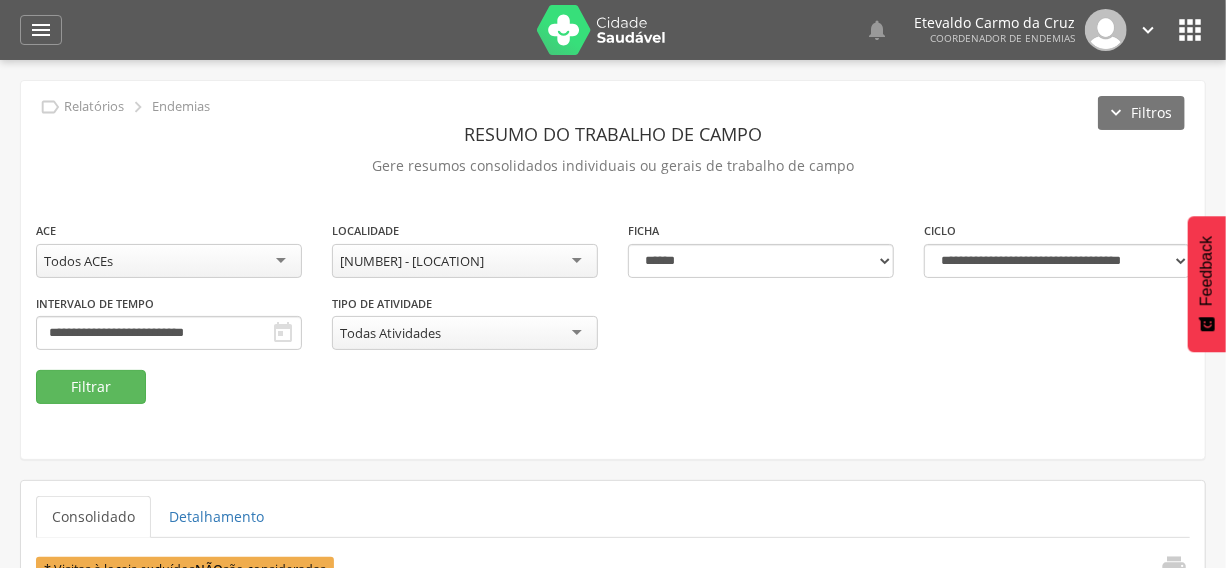 scroll, scrollTop: 0, scrollLeft: 0, axis: both 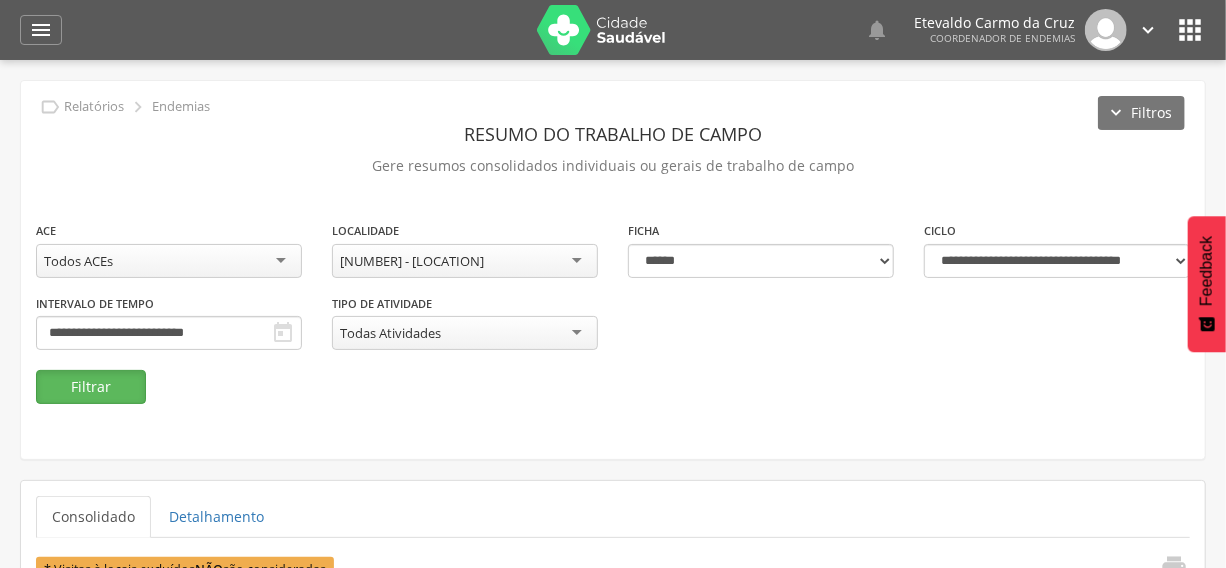 drag, startPoint x: 82, startPoint y: 382, endPoint x: 181, endPoint y: 402, distance: 101 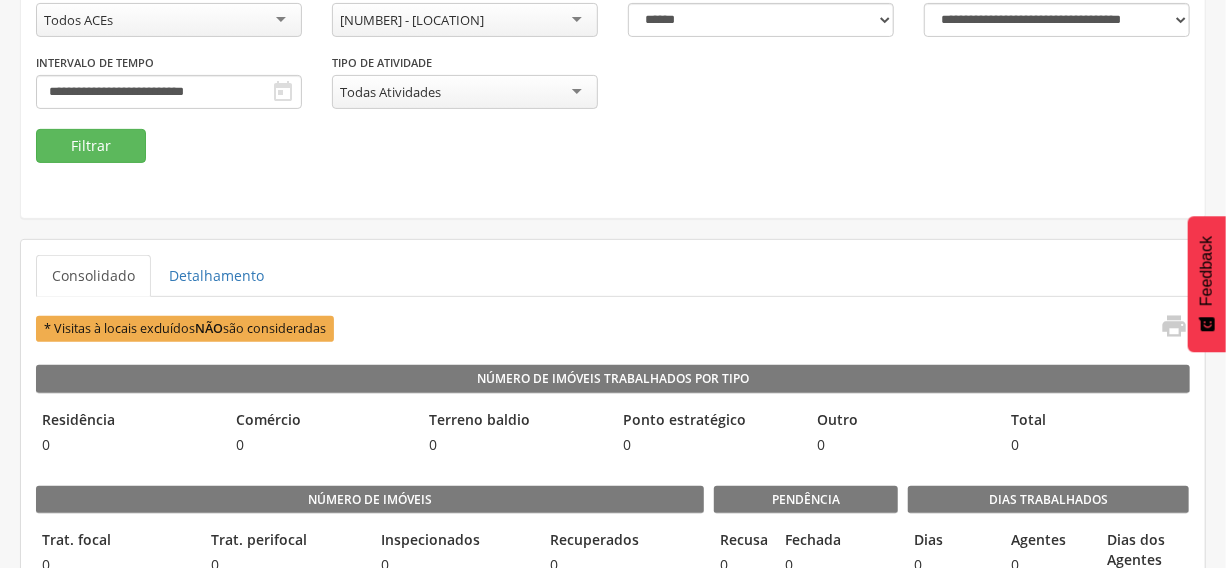 scroll, scrollTop: 0, scrollLeft: 0, axis: both 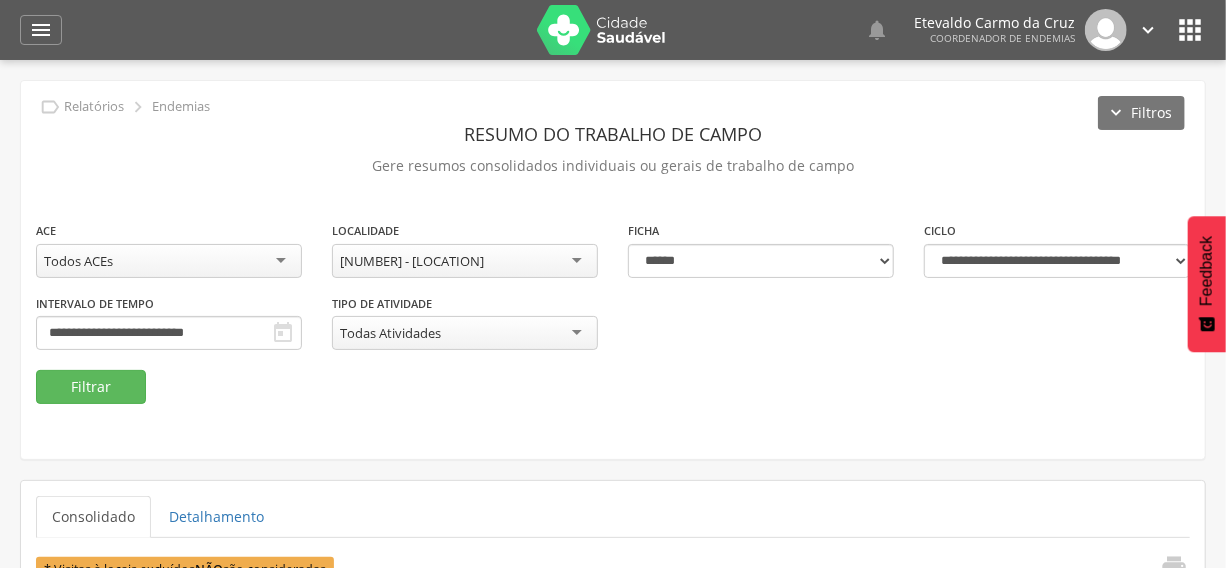 click on "[NUMBER] - [LOCATION]" at bounding box center [465, 261] 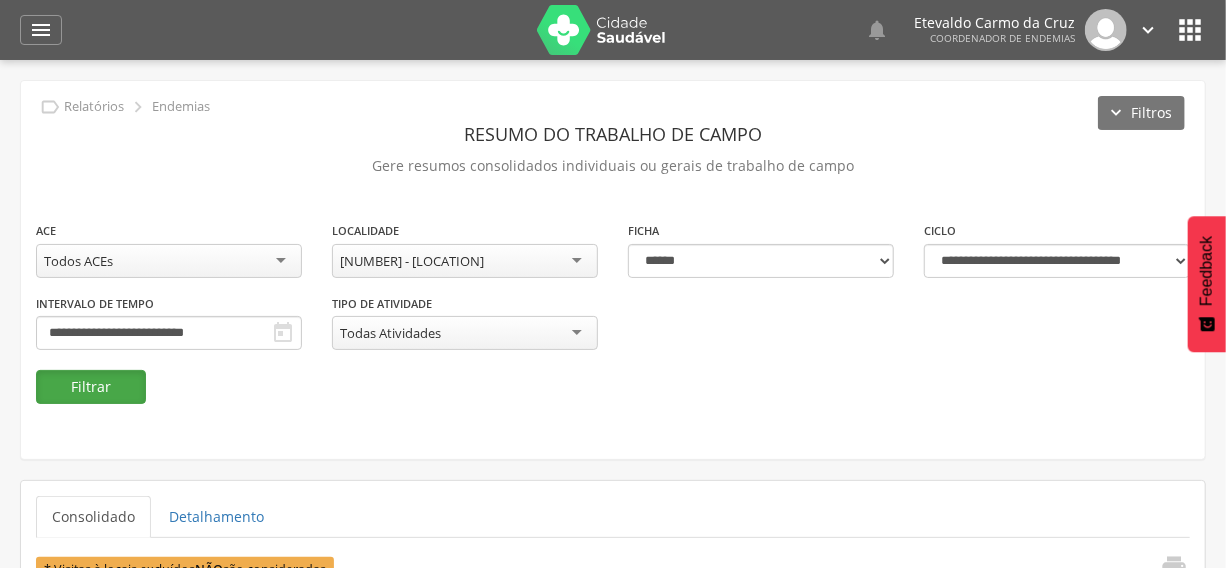 click on "Filtrar" at bounding box center (91, 387) 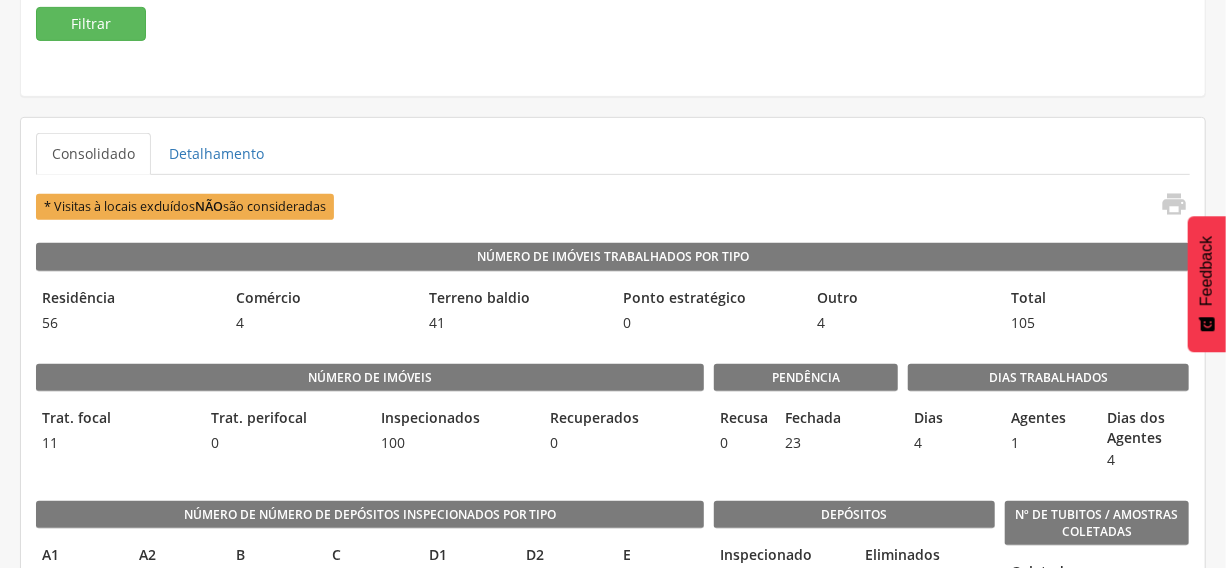 scroll, scrollTop: 90, scrollLeft: 0, axis: vertical 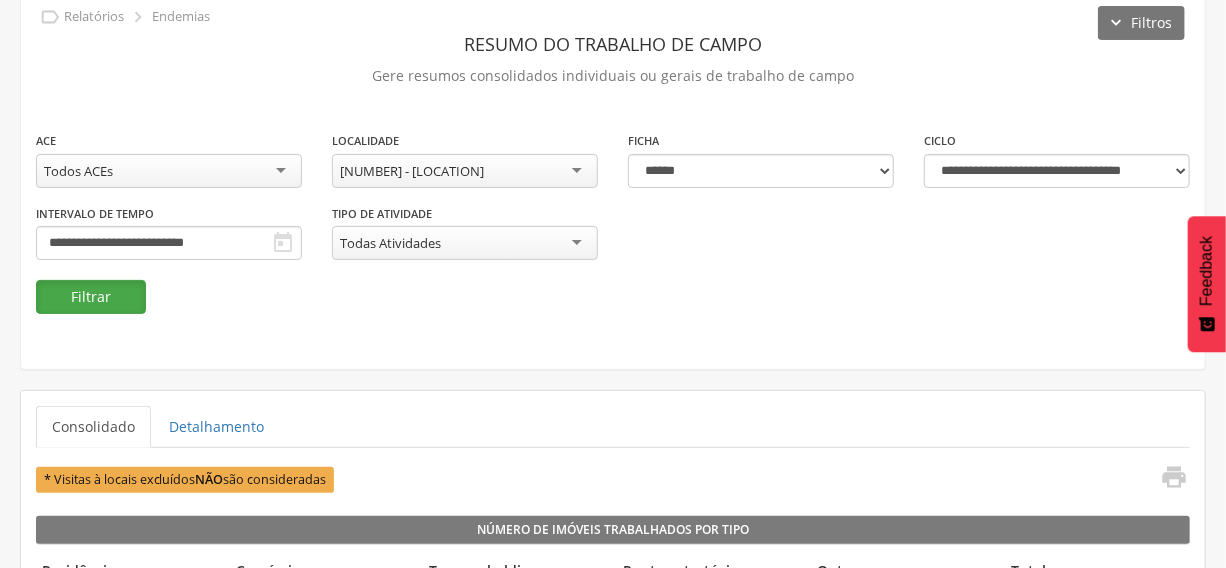 click on "Filtrar" at bounding box center (91, 297) 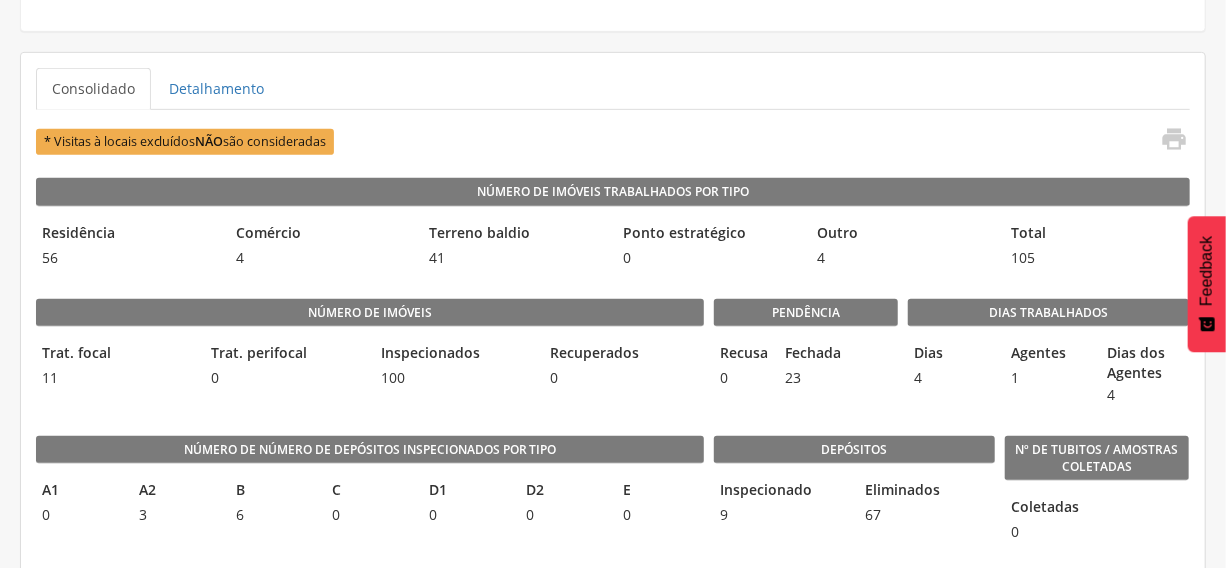 scroll, scrollTop: 454, scrollLeft: 0, axis: vertical 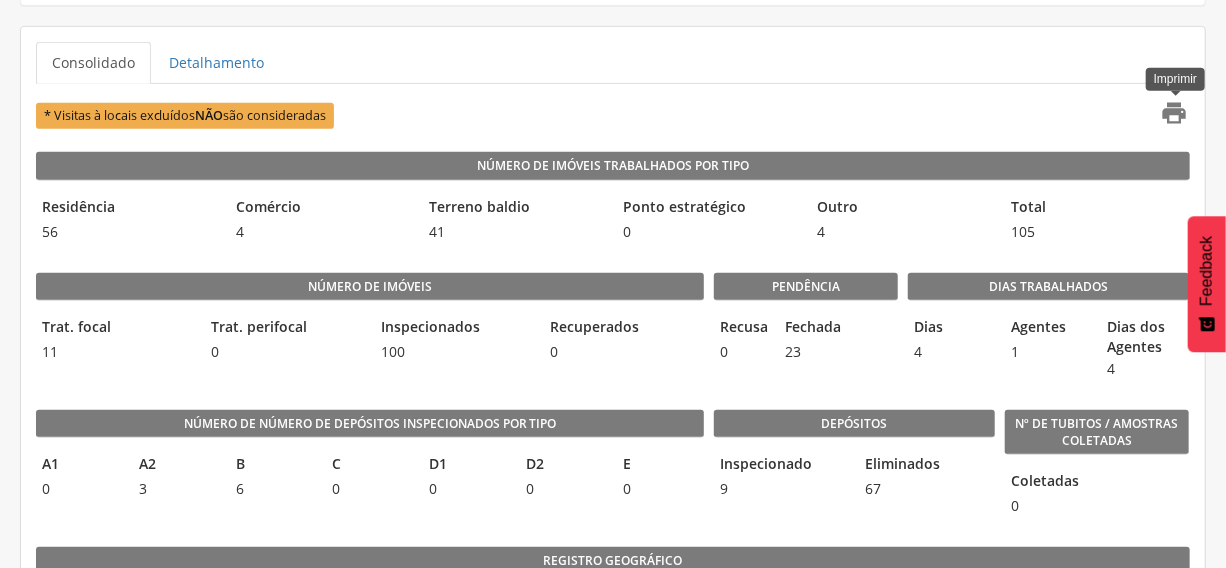 click on "" at bounding box center [1175, 113] 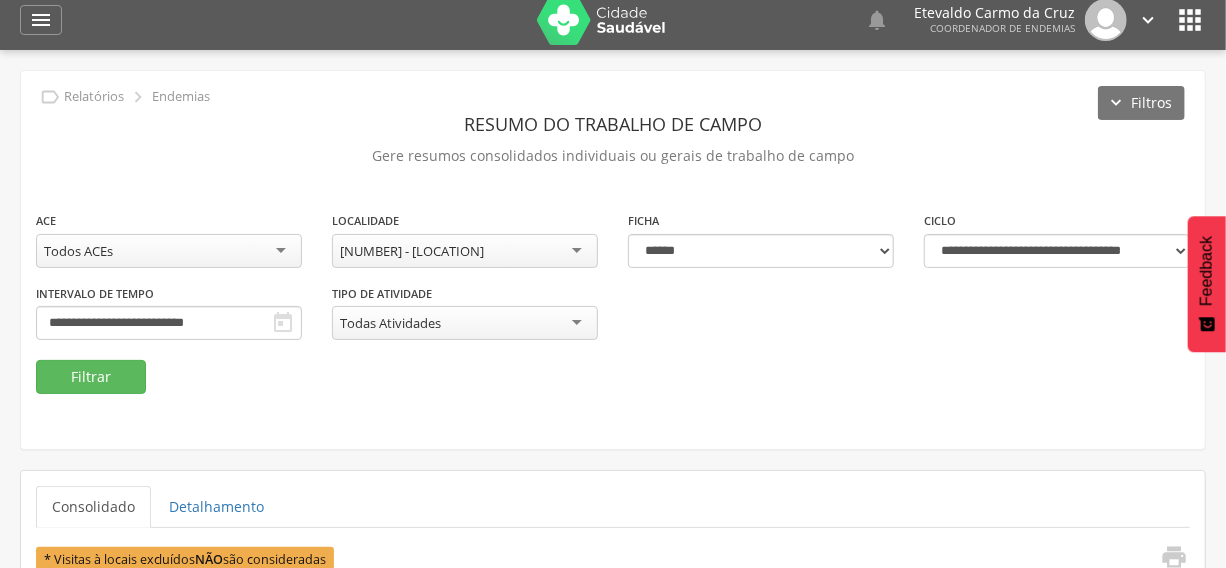 scroll, scrollTop: 0, scrollLeft: 0, axis: both 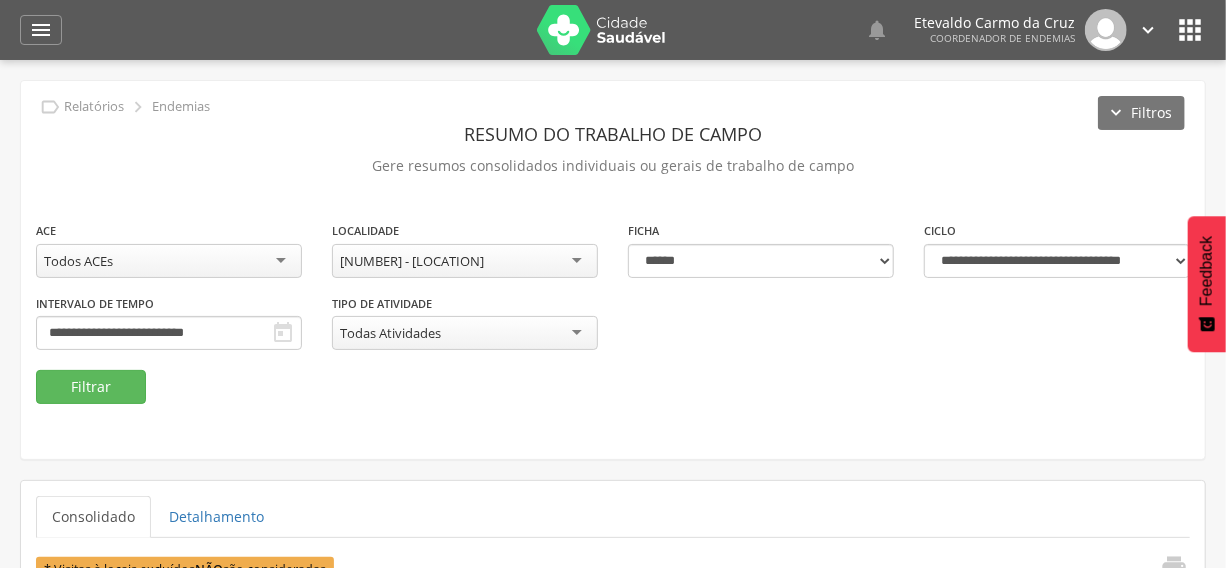 click on "[NUMBER] - [LOCATION]" at bounding box center (465, 261) 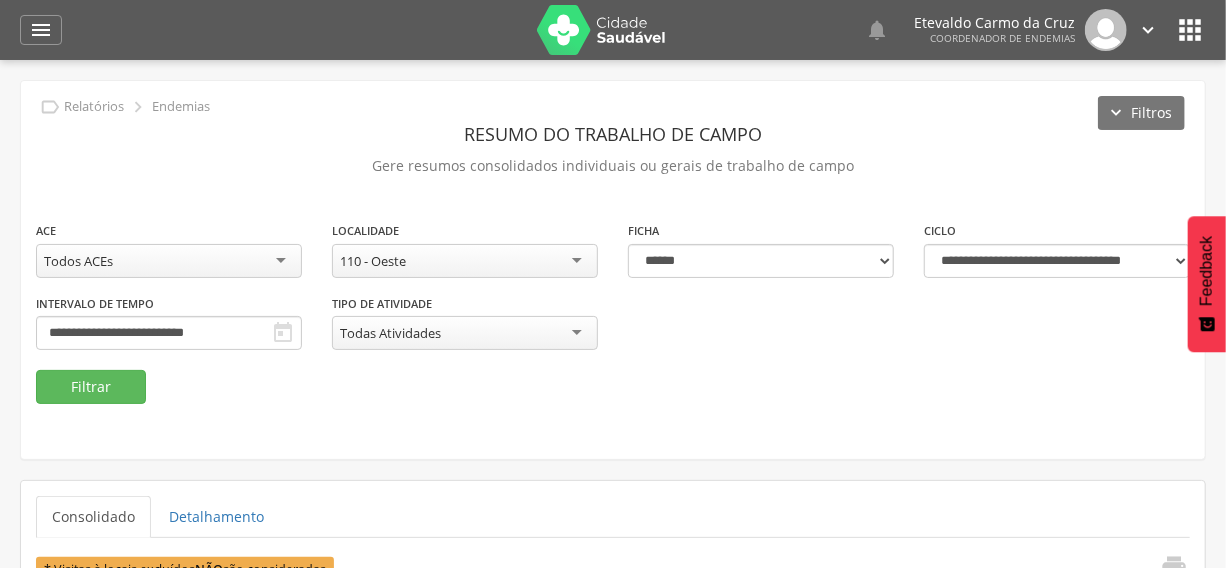 scroll, scrollTop: 0, scrollLeft: 0, axis: both 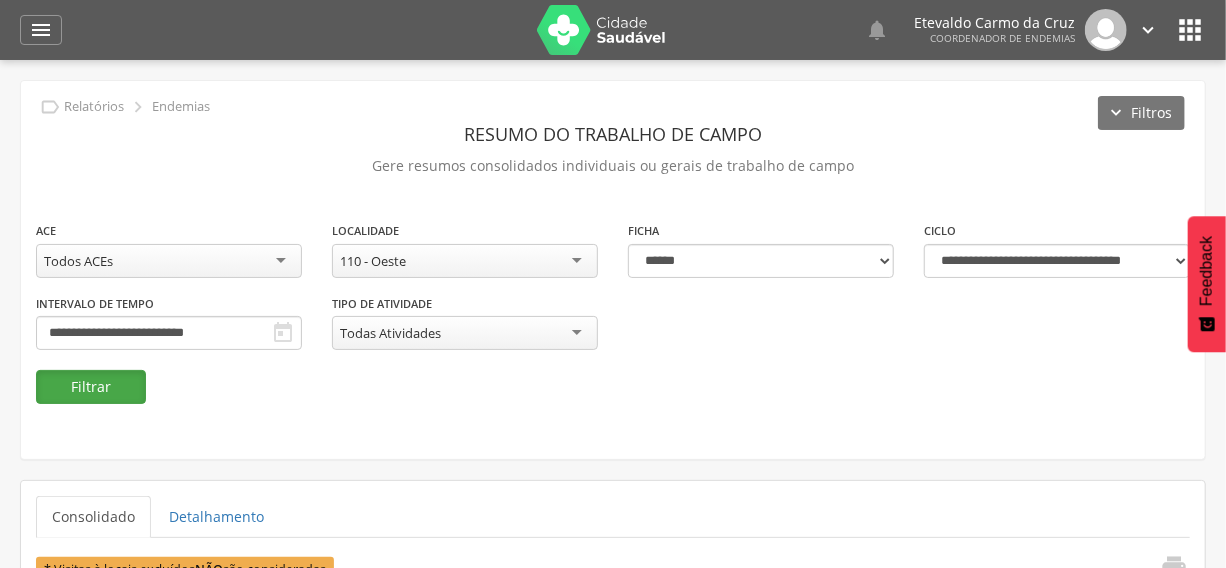 click on "Filtrar" at bounding box center (91, 387) 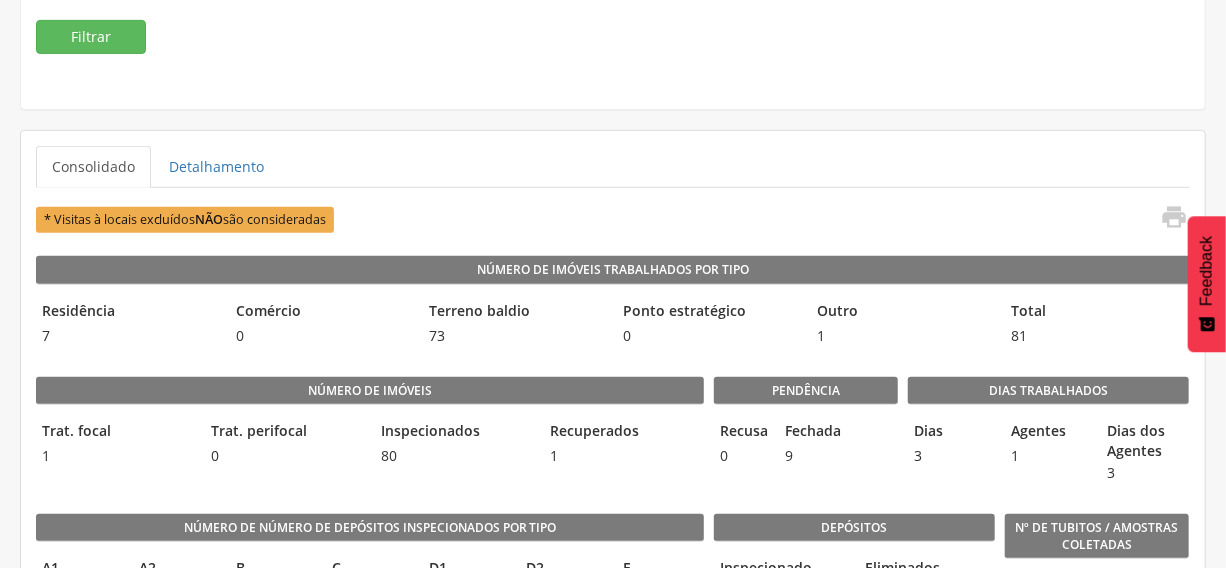 scroll, scrollTop: 363, scrollLeft: 0, axis: vertical 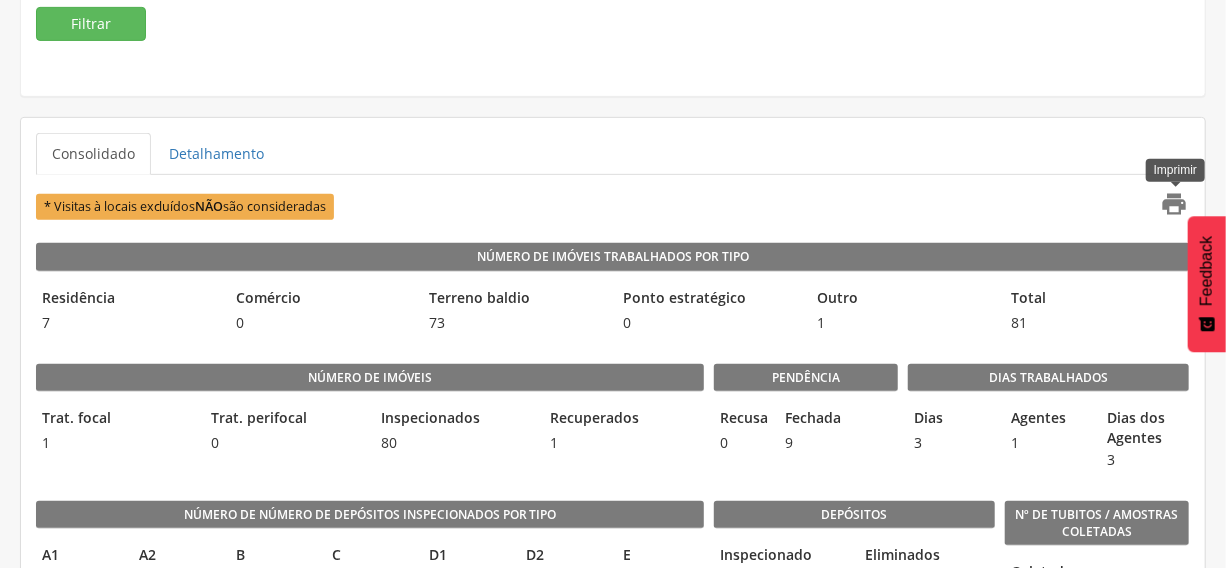 click on "" at bounding box center (1175, 204) 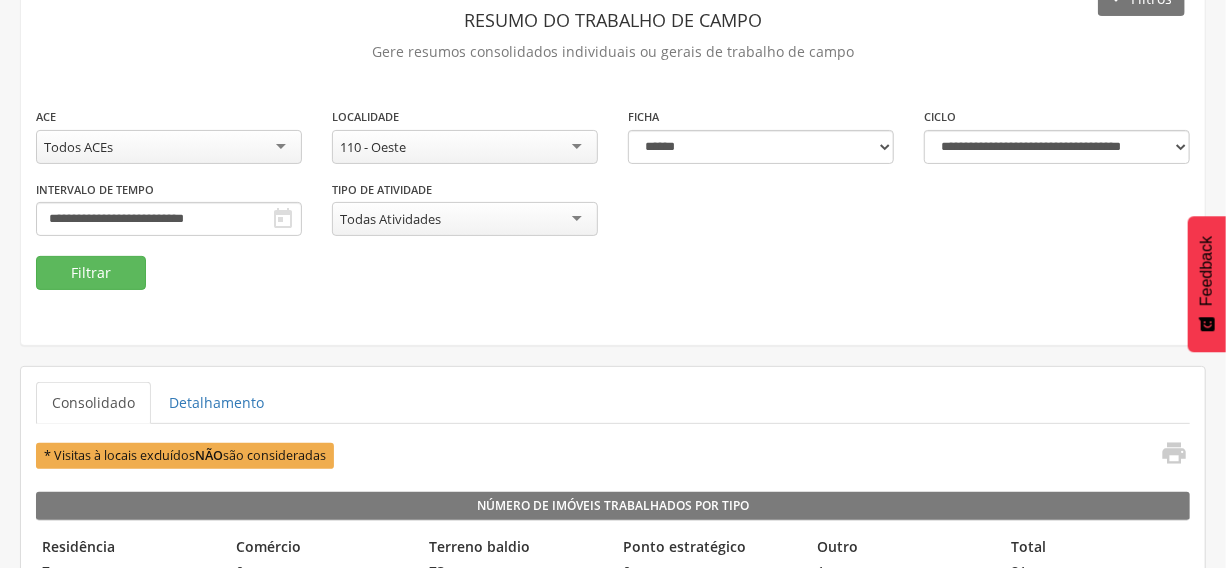 scroll, scrollTop: 90, scrollLeft: 0, axis: vertical 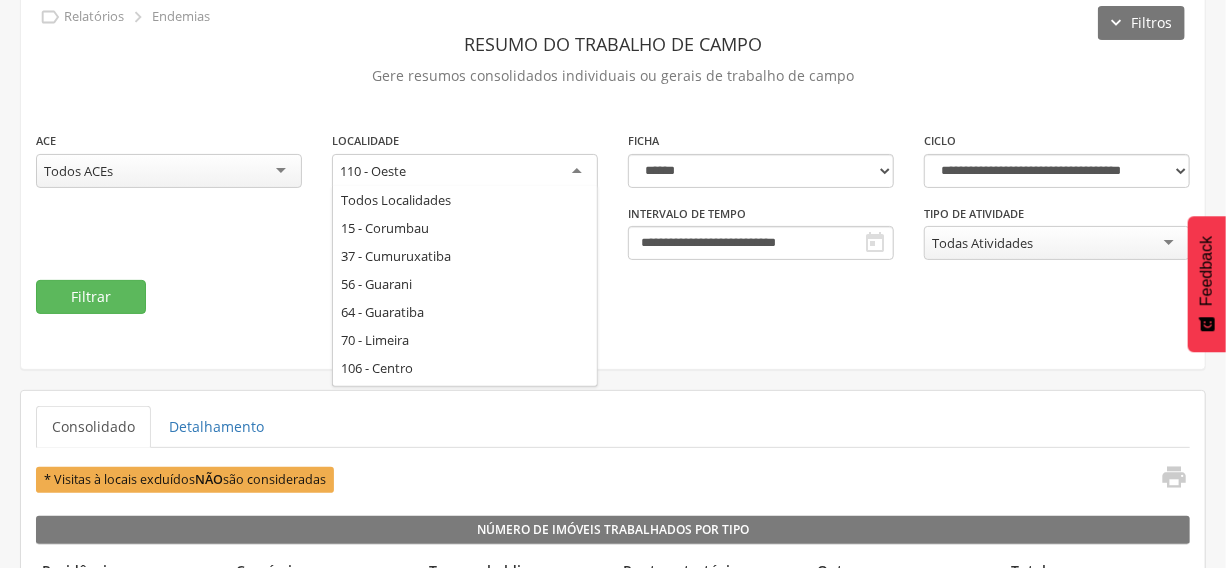 click on "110 - Oeste" at bounding box center (465, 172) 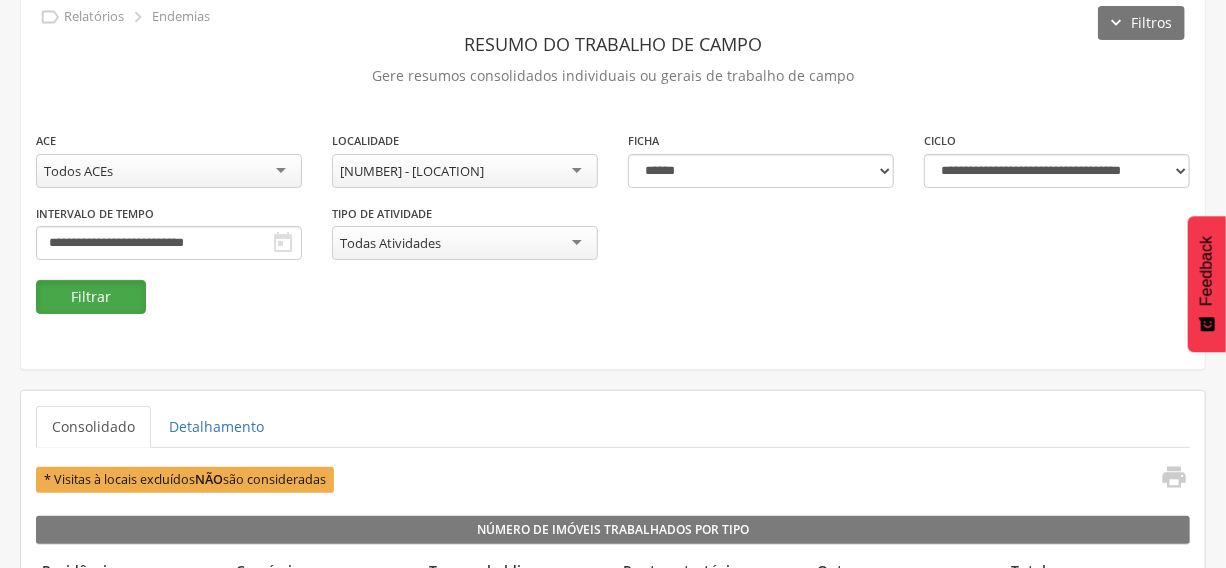 click on "Filtrar" at bounding box center (91, 297) 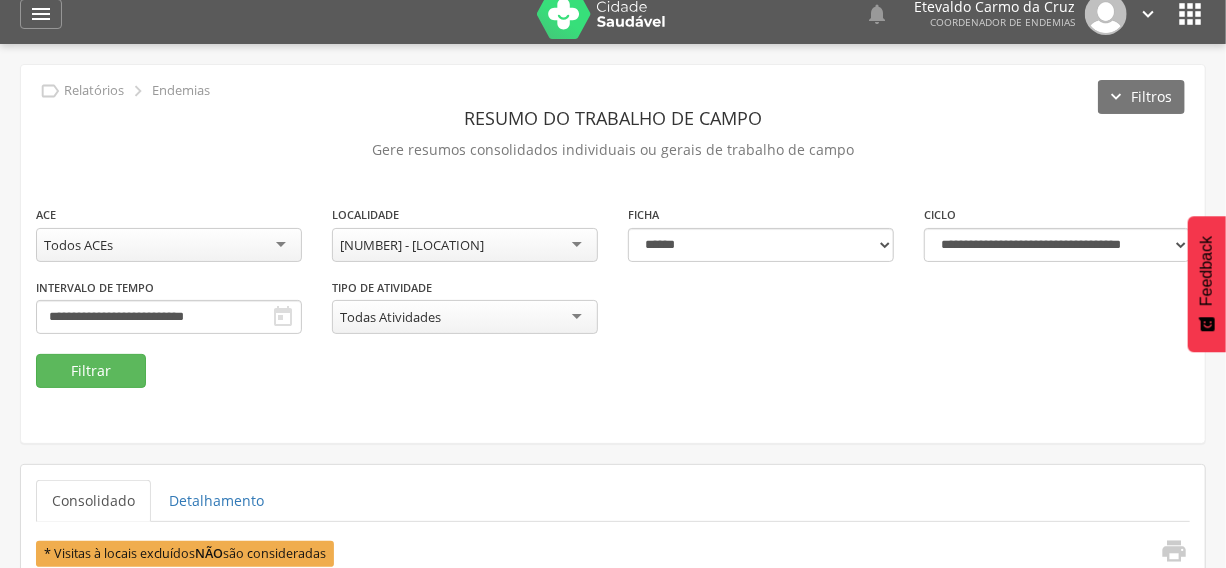 scroll, scrollTop: 0, scrollLeft: 0, axis: both 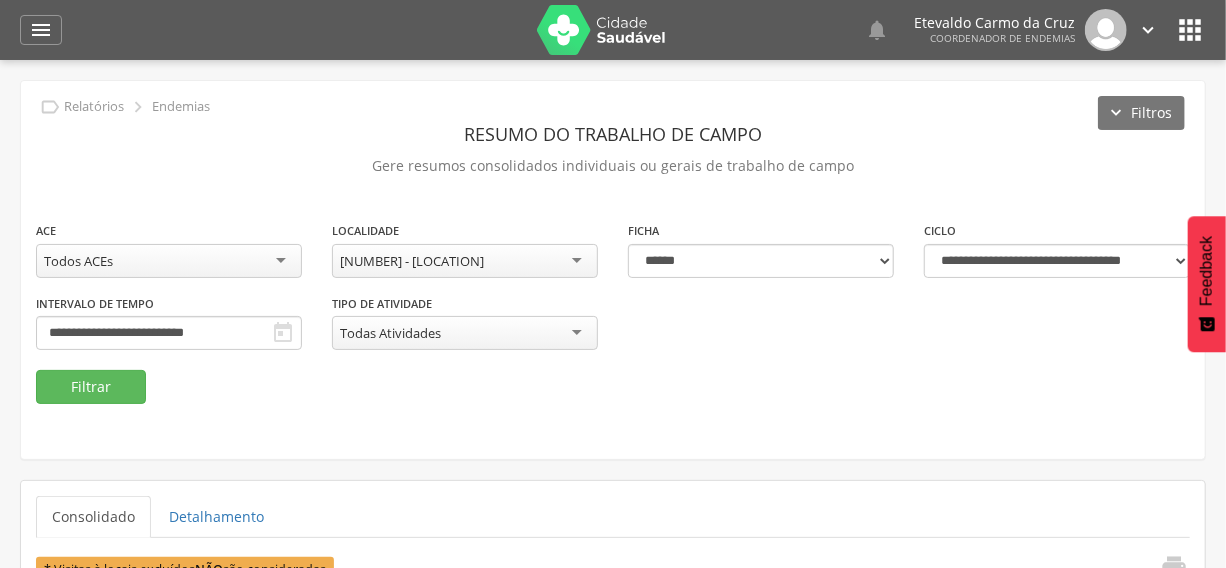 click on "[NUMBER] - [LOCATION]" at bounding box center [465, 261] 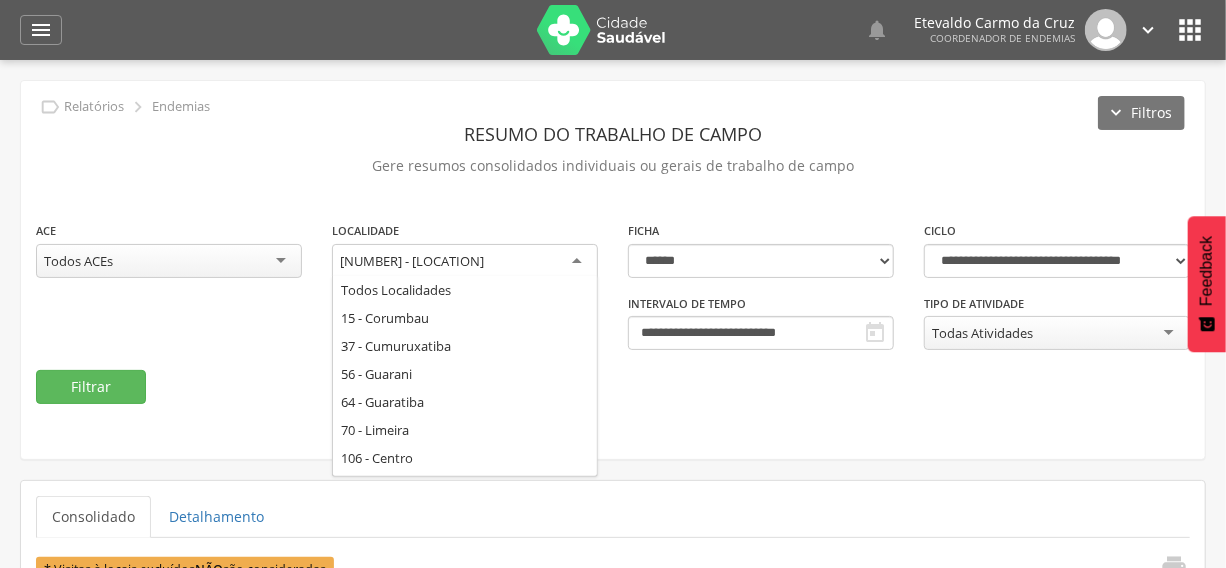 scroll, scrollTop: 0, scrollLeft: 0, axis: both 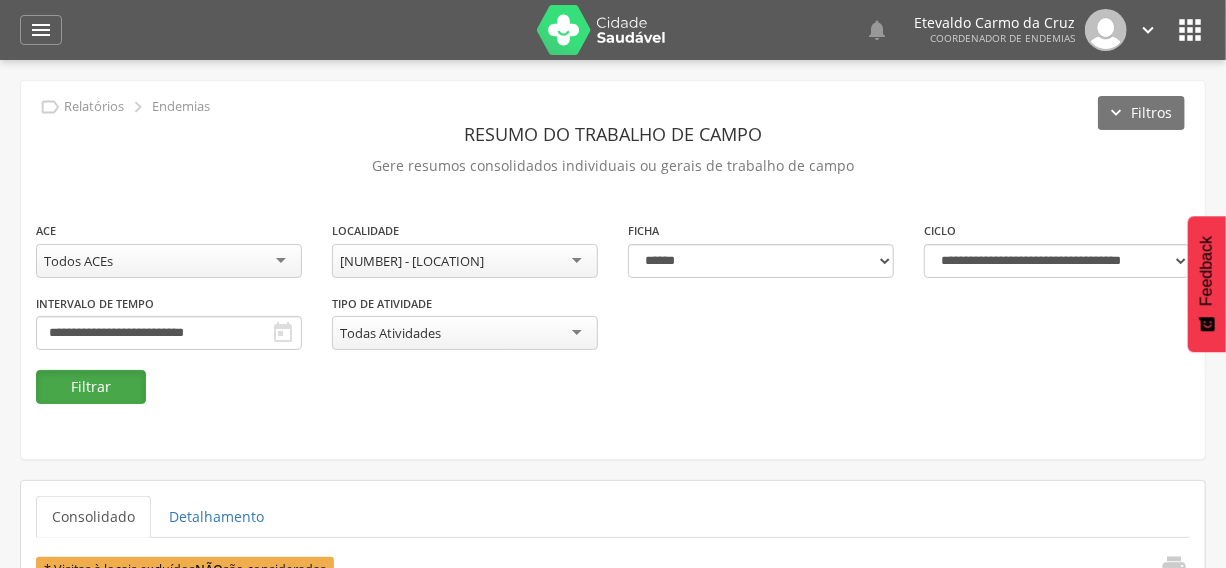 click on "Filtrar" at bounding box center (91, 387) 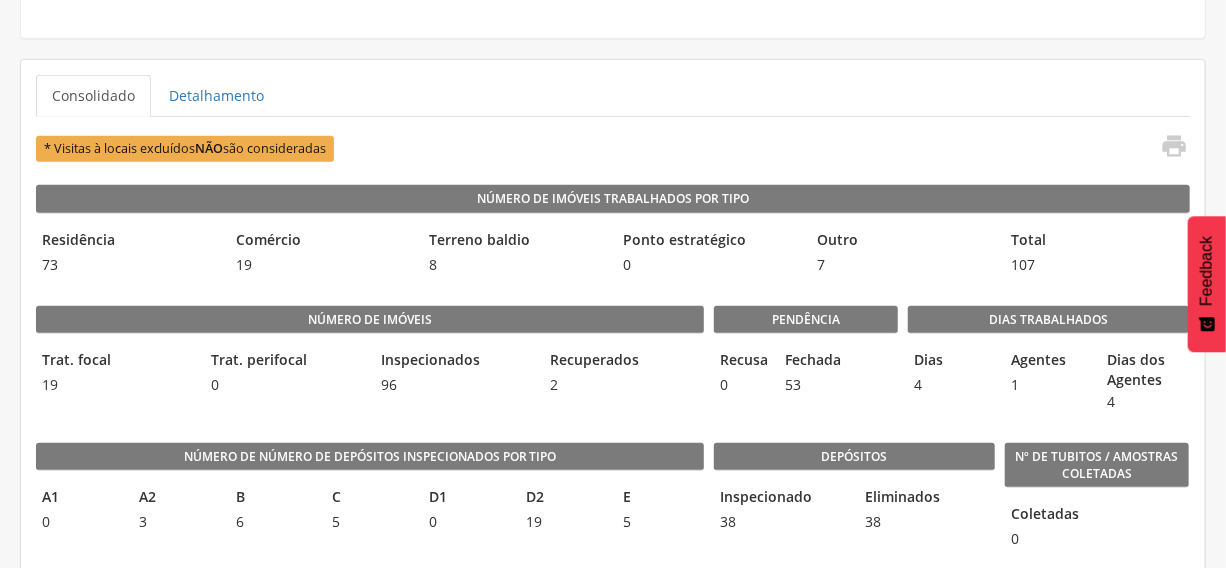 scroll, scrollTop: 454, scrollLeft: 0, axis: vertical 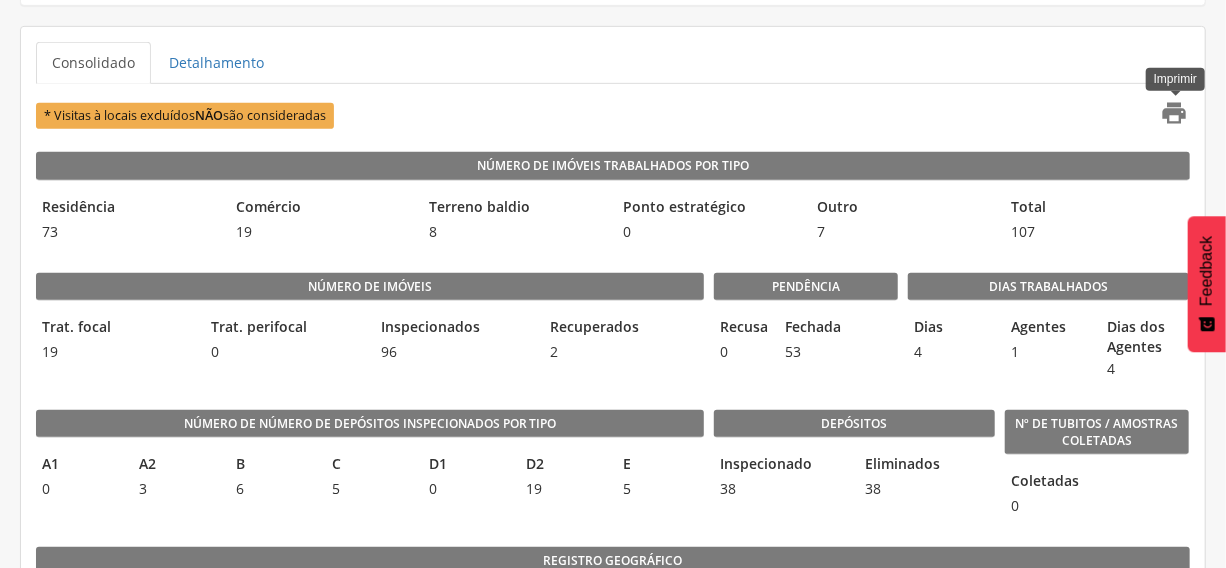 click on "" at bounding box center [1175, 113] 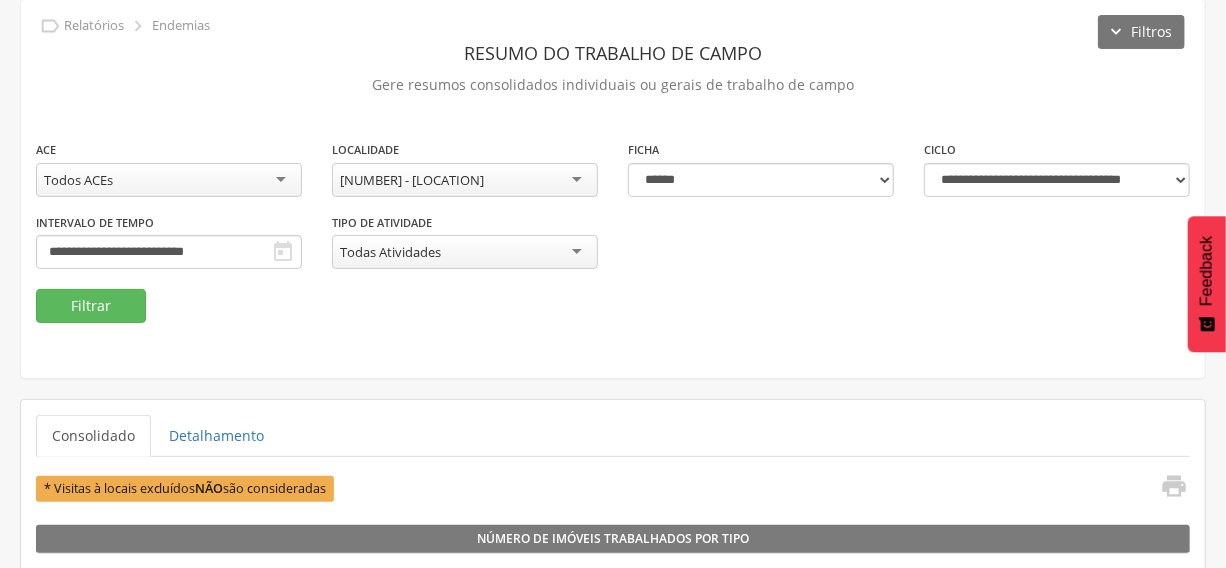scroll, scrollTop: 0, scrollLeft: 0, axis: both 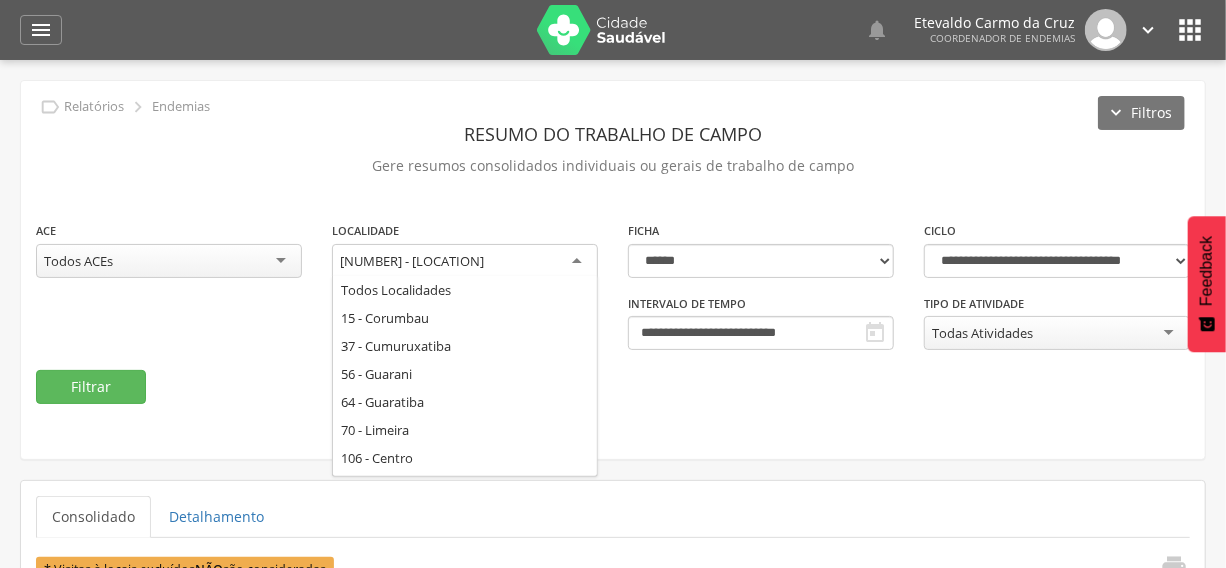 click on "[NUMBER] - [LOCATION]" at bounding box center [465, 262] 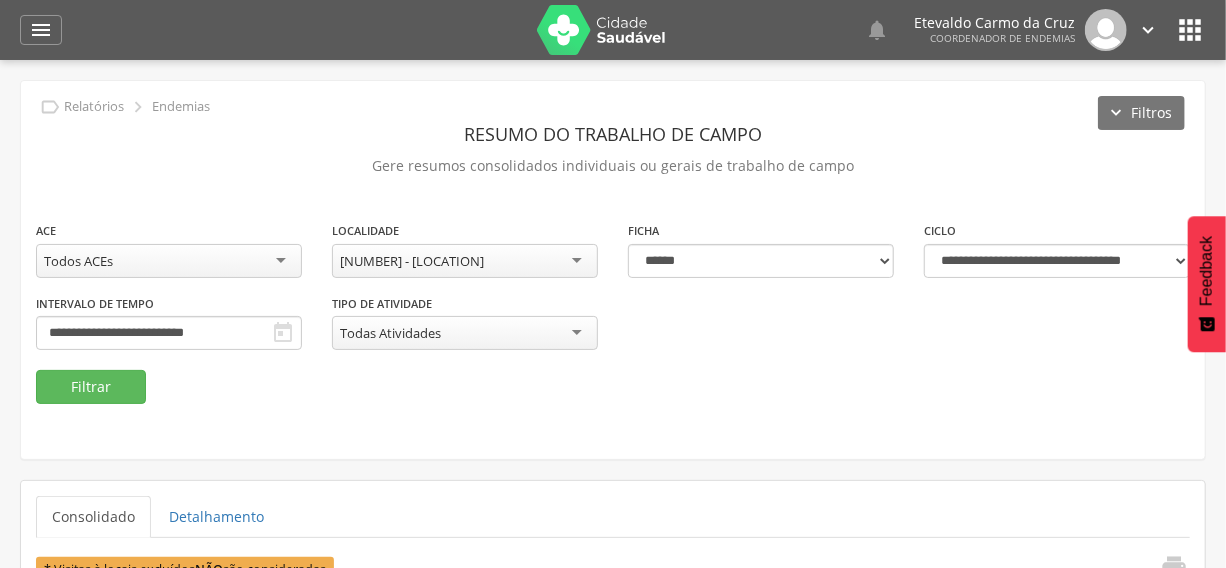 click on "[NUMBER] - [LOCATION]" at bounding box center [465, 261] 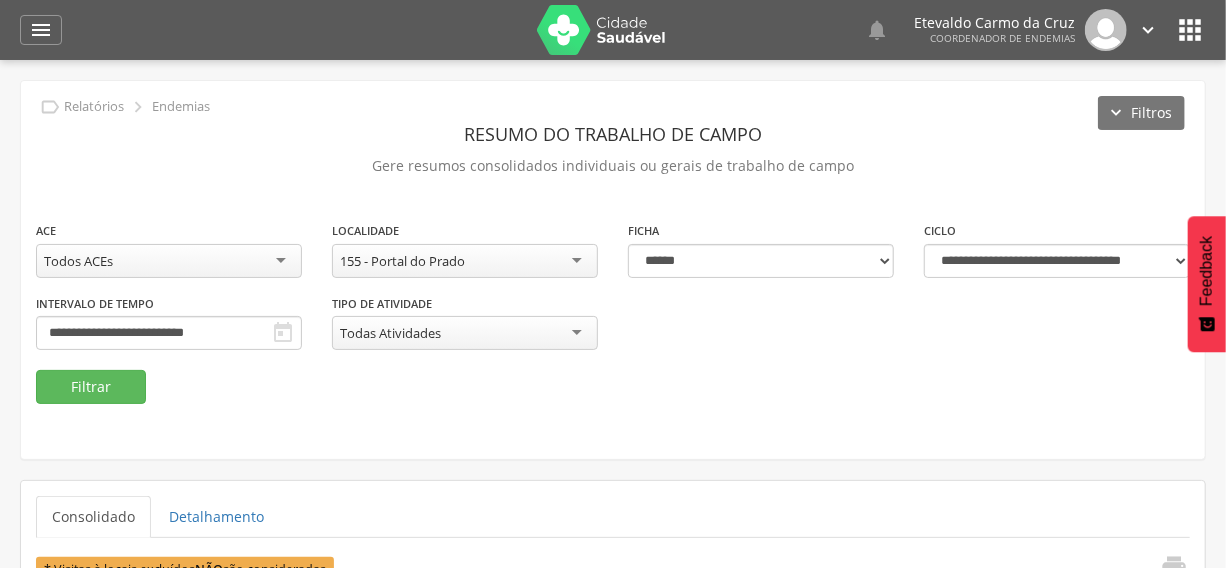 scroll, scrollTop: 0, scrollLeft: 0, axis: both 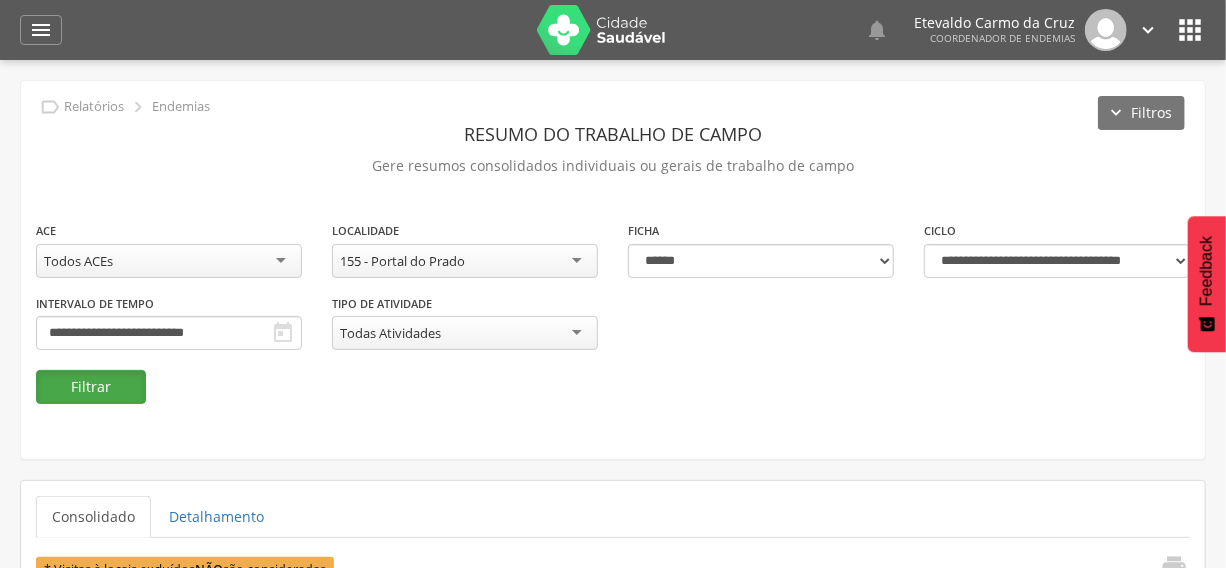 click on "Filtrar" at bounding box center (91, 387) 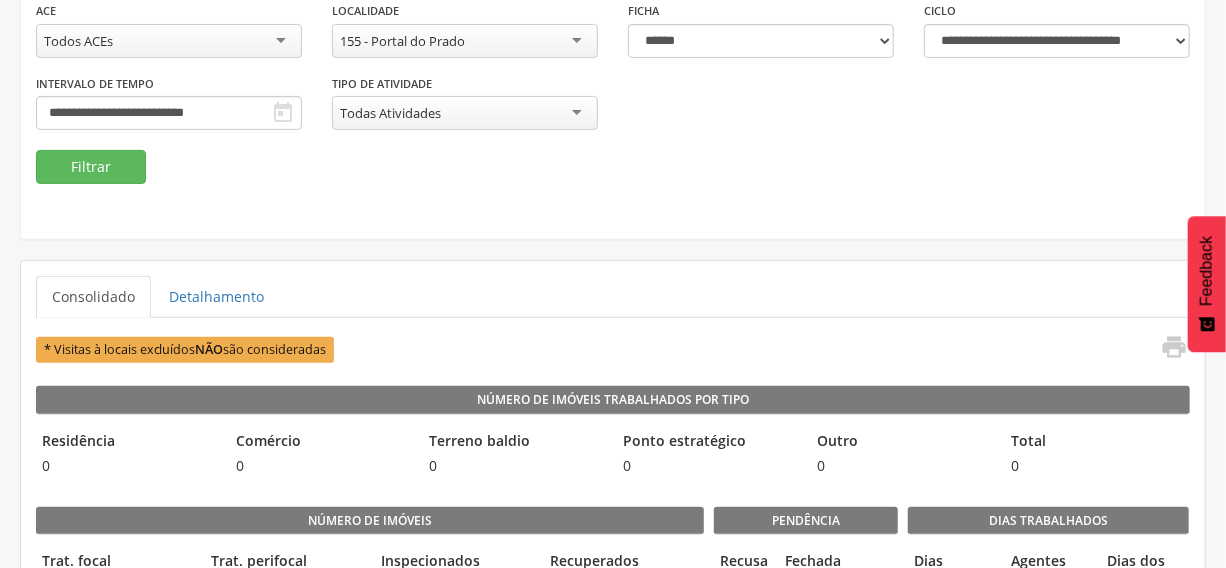 scroll, scrollTop: 0, scrollLeft: 0, axis: both 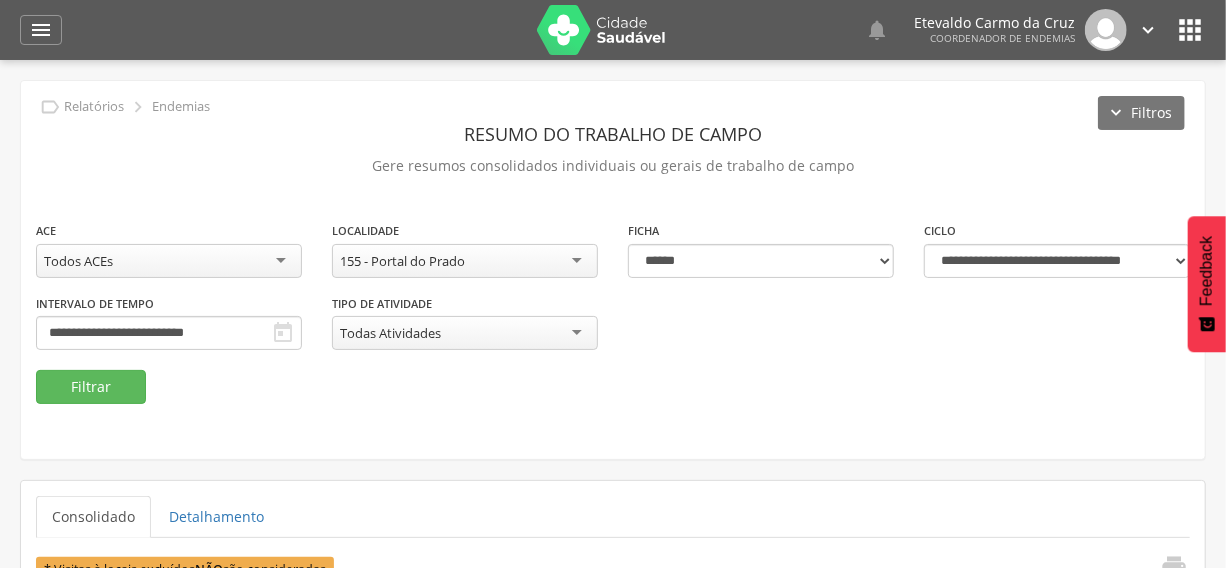 click on "155 - Portal do Prado" at bounding box center [465, 261] 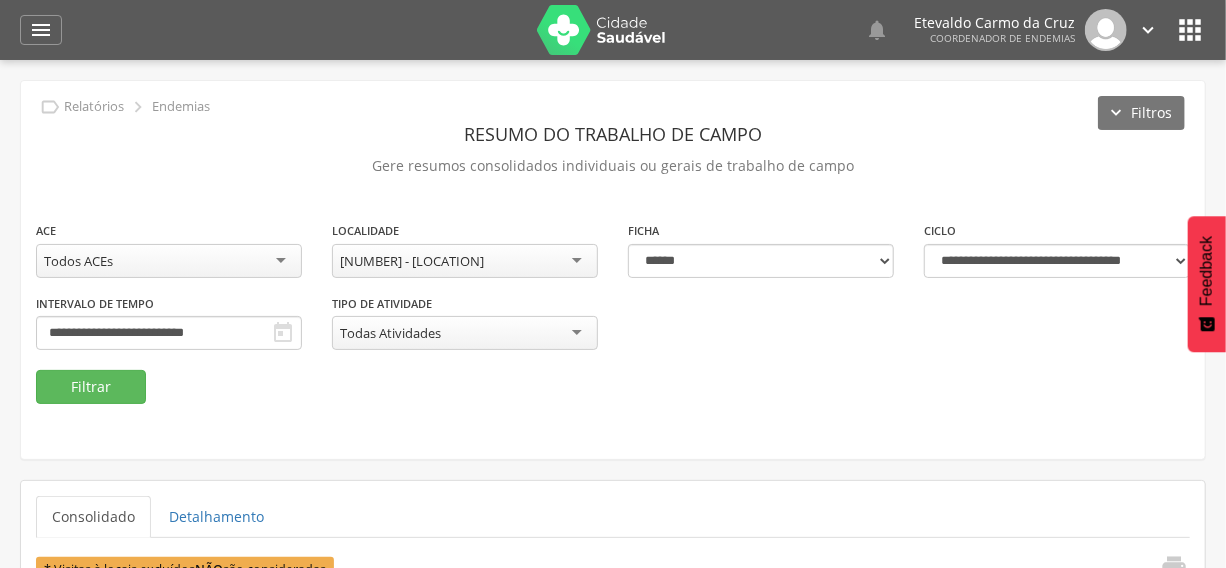 scroll, scrollTop: 0, scrollLeft: 0, axis: both 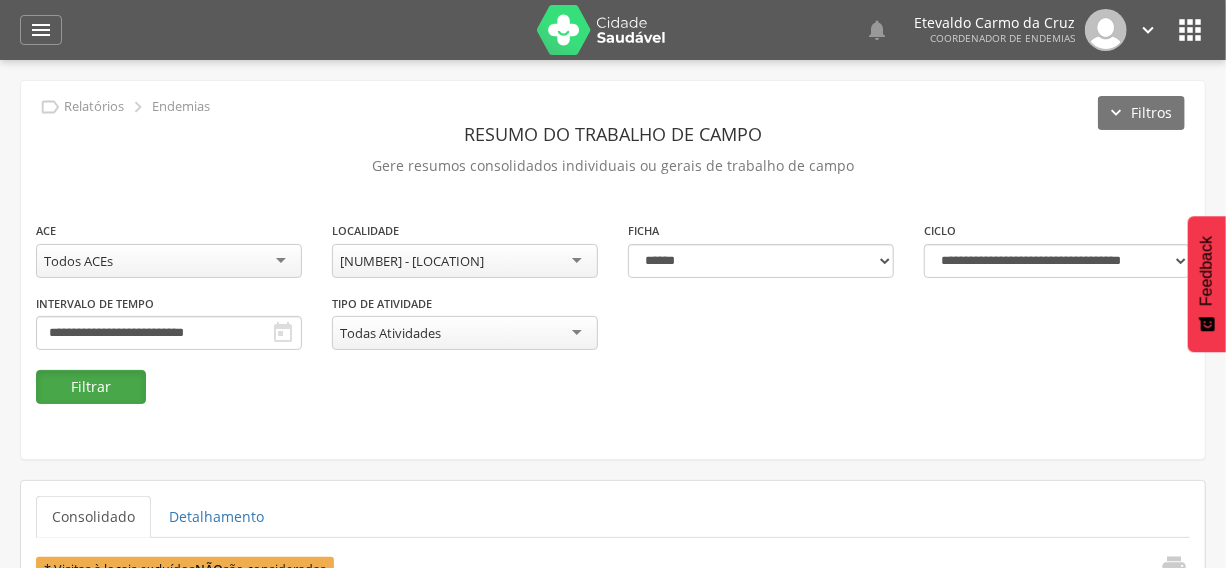click on "Filtrar" at bounding box center (91, 387) 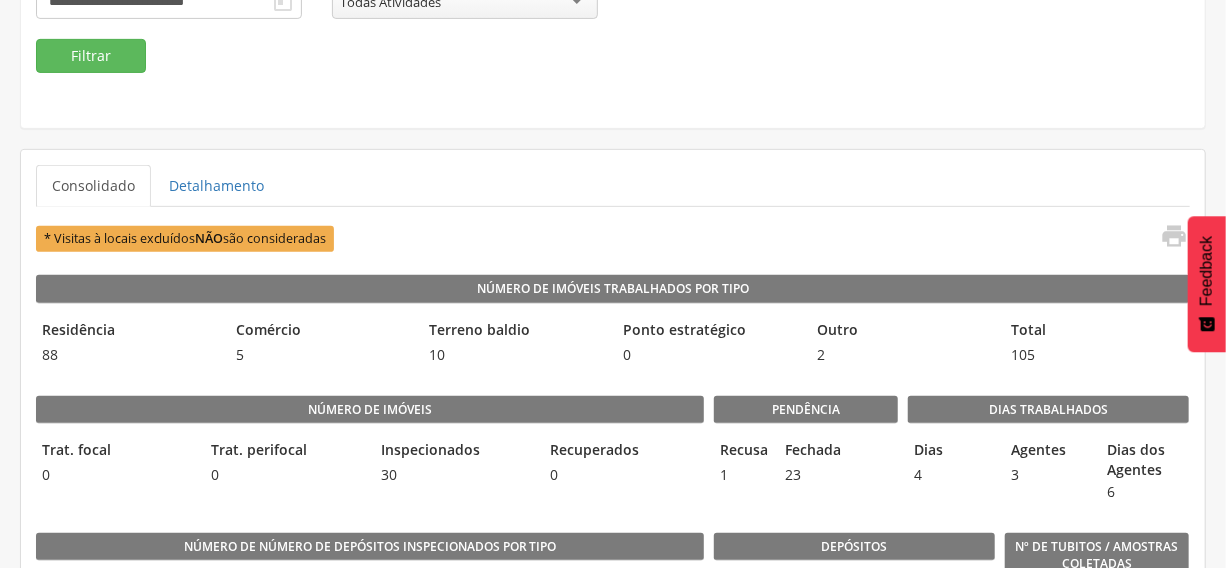 scroll, scrollTop: 363, scrollLeft: 0, axis: vertical 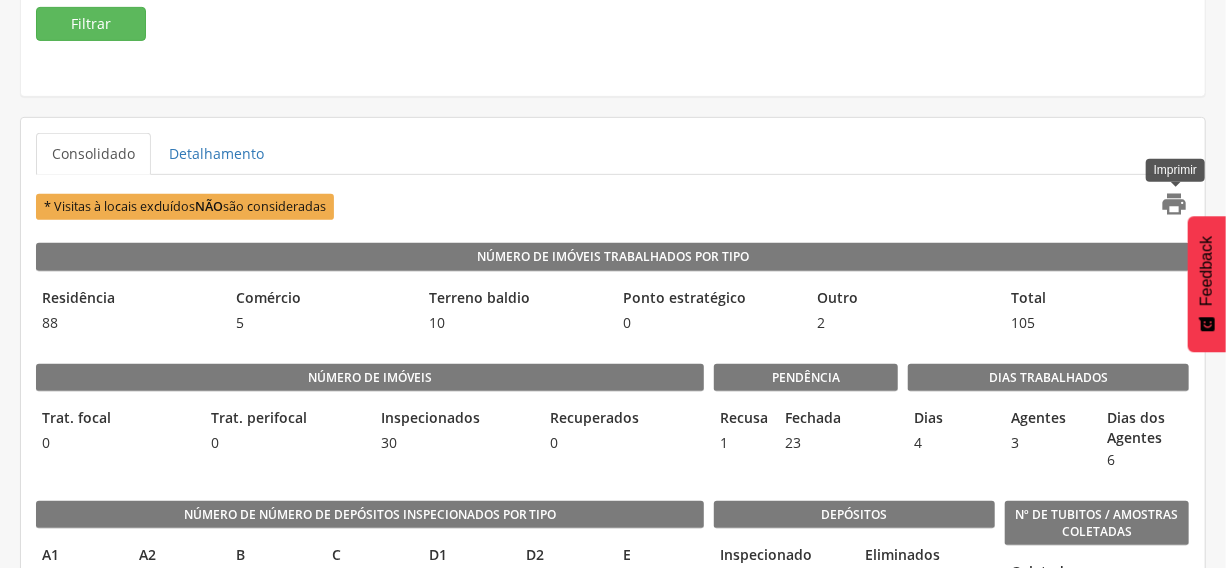 click on "" at bounding box center [1175, 204] 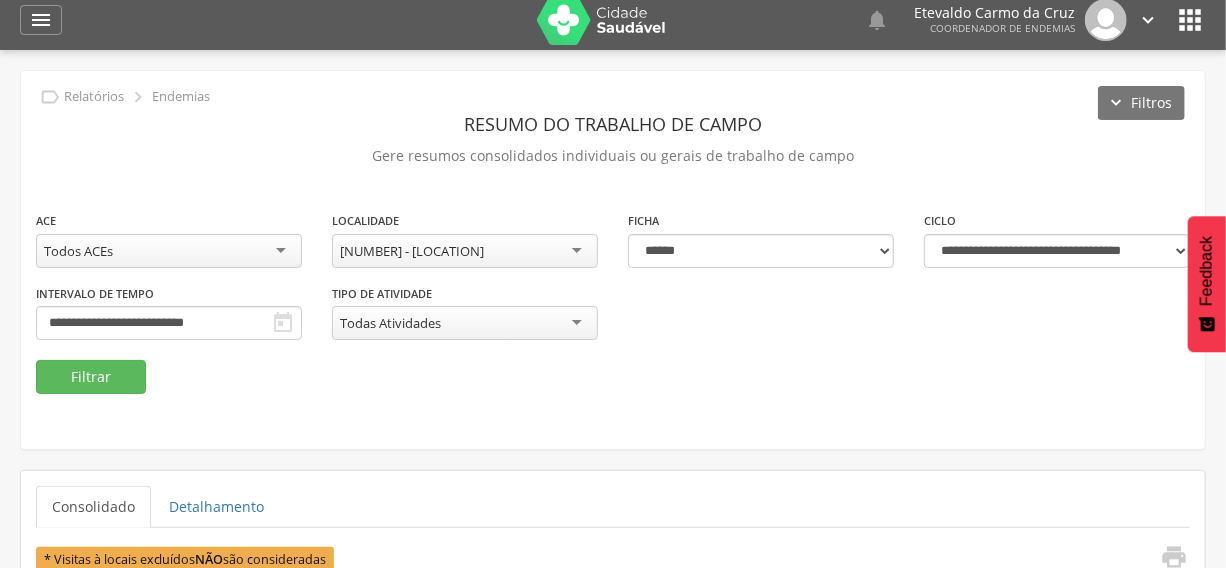 scroll, scrollTop: 0, scrollLeft: 0, axis: both 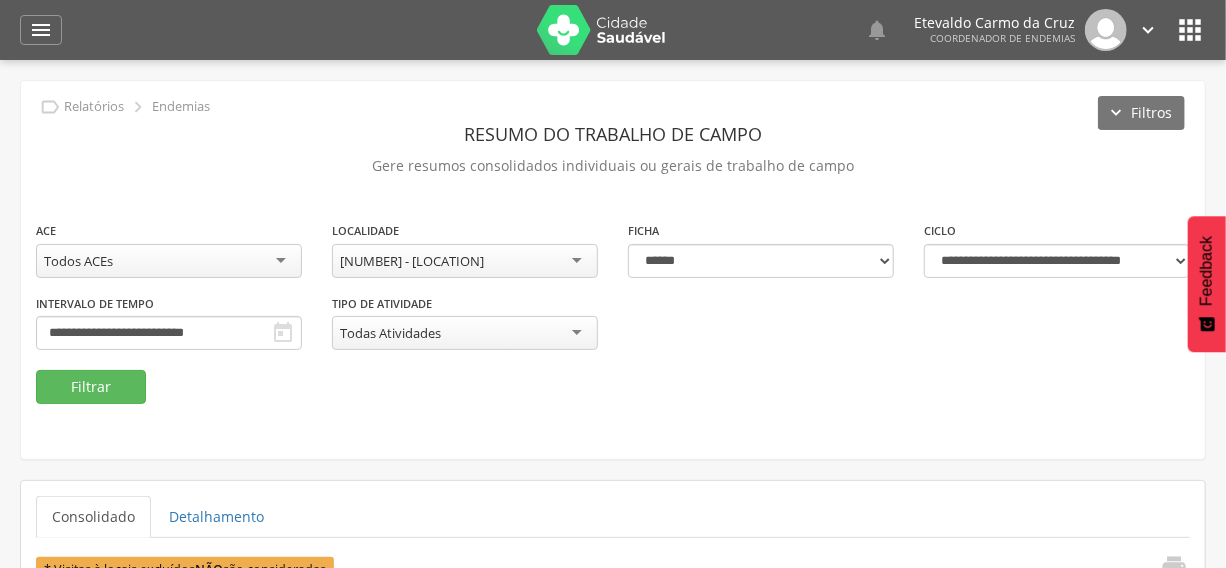 click on "[NUMBER] - [LOCATION]" at bounding box center (412, 261) 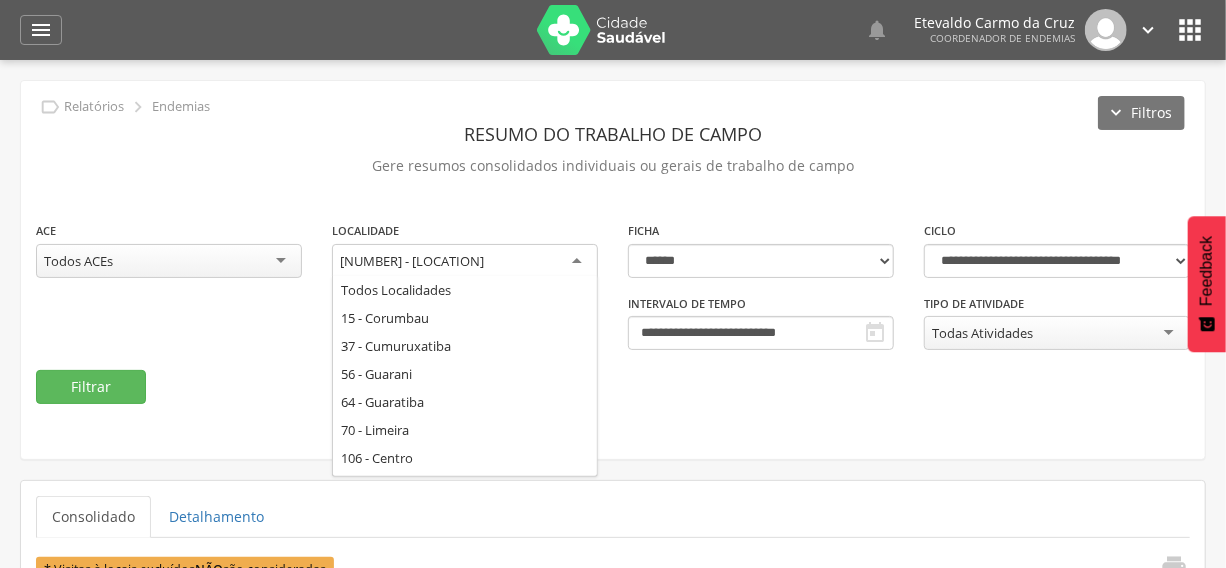 scroll, scrollTop: 0, scrollLeft: 0, axis: both 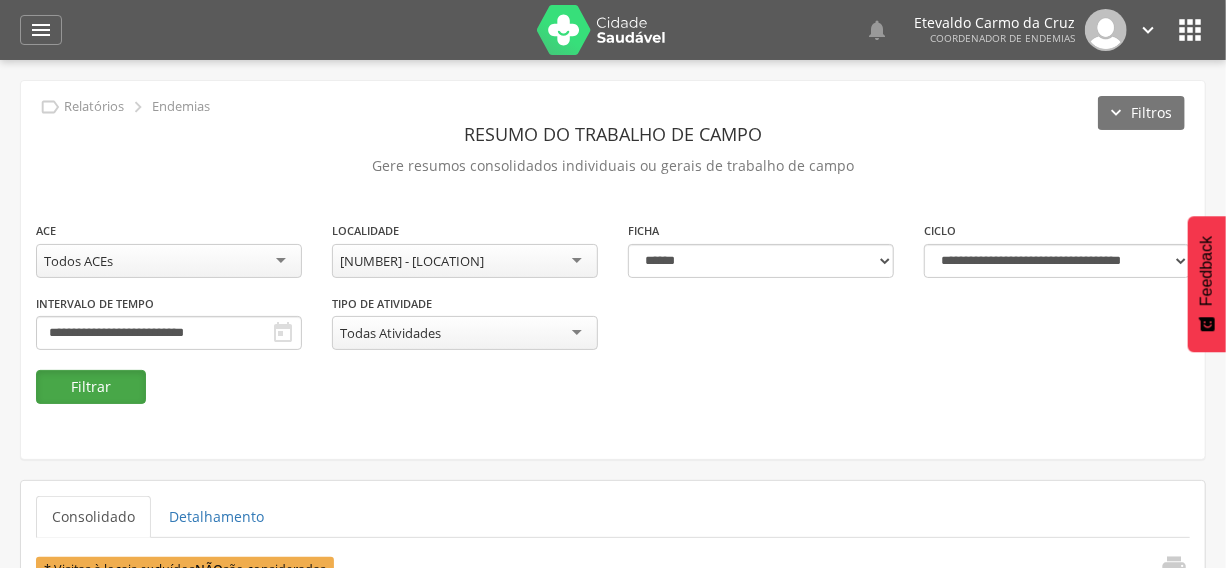 click on "Filtrar" at bounding box center [91, 387] 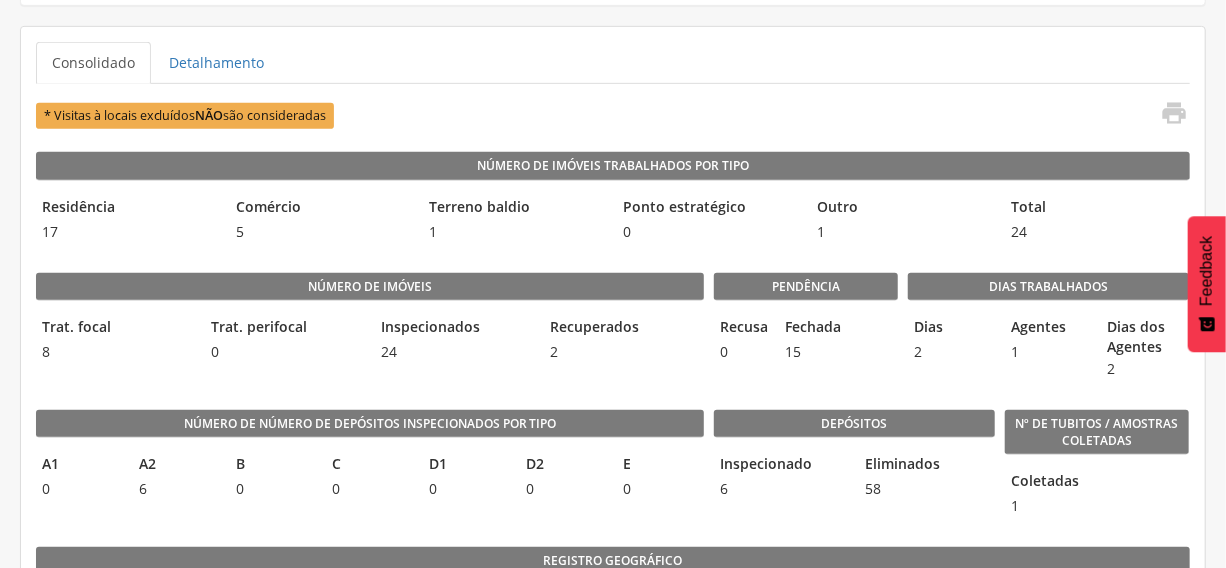 scroll, scrollTop: 545, scrollLeft: 0, axis: vertical 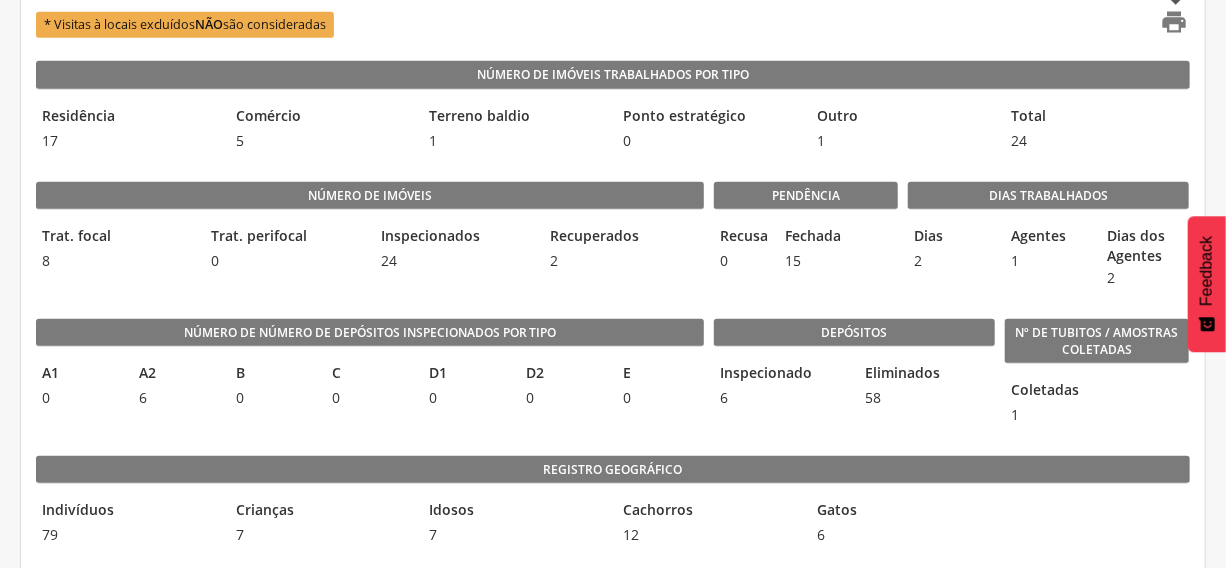click on "" at bounding box center (1175, 22) 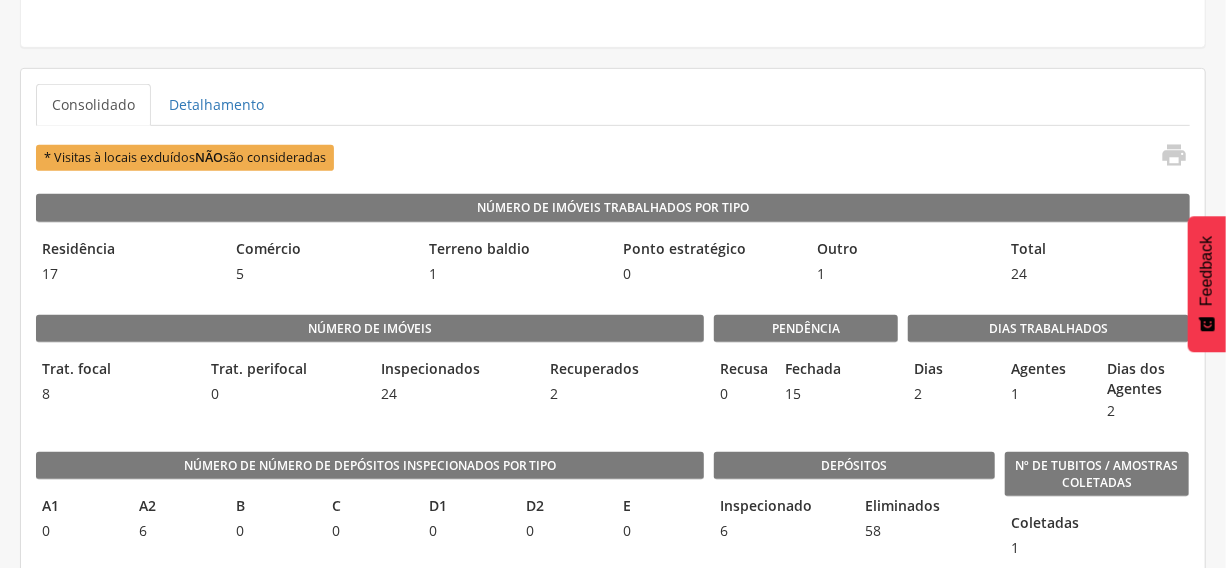 scroll, scrollTop: 90, scrollLeft: 0, axis: vertical 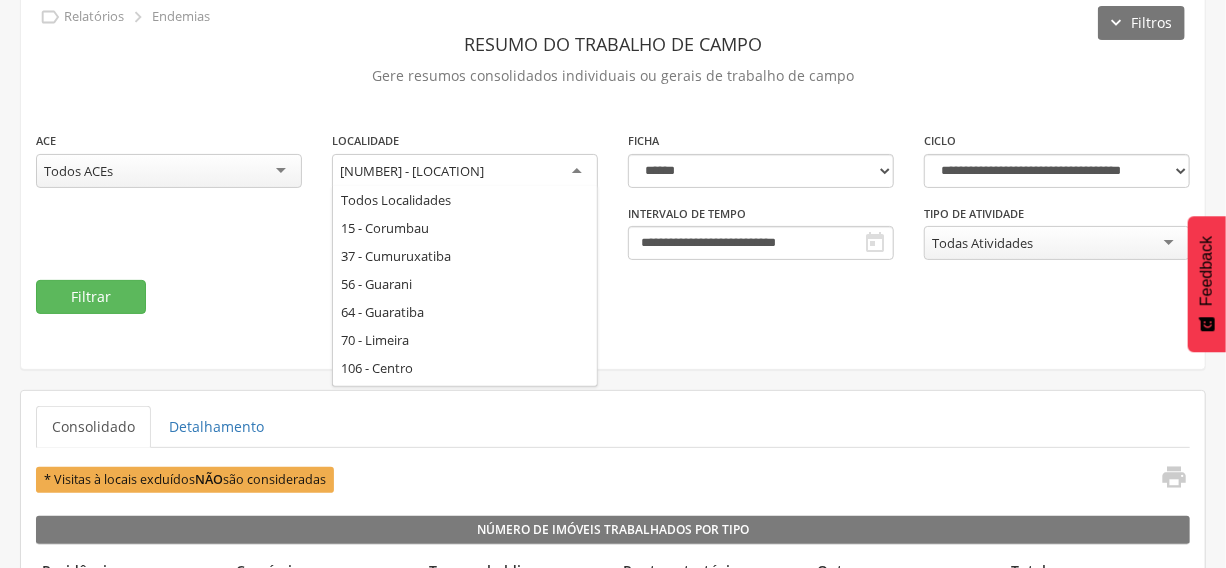 click on "[NUMBER] - [LOCATION]" at bounding box center [465, 172] 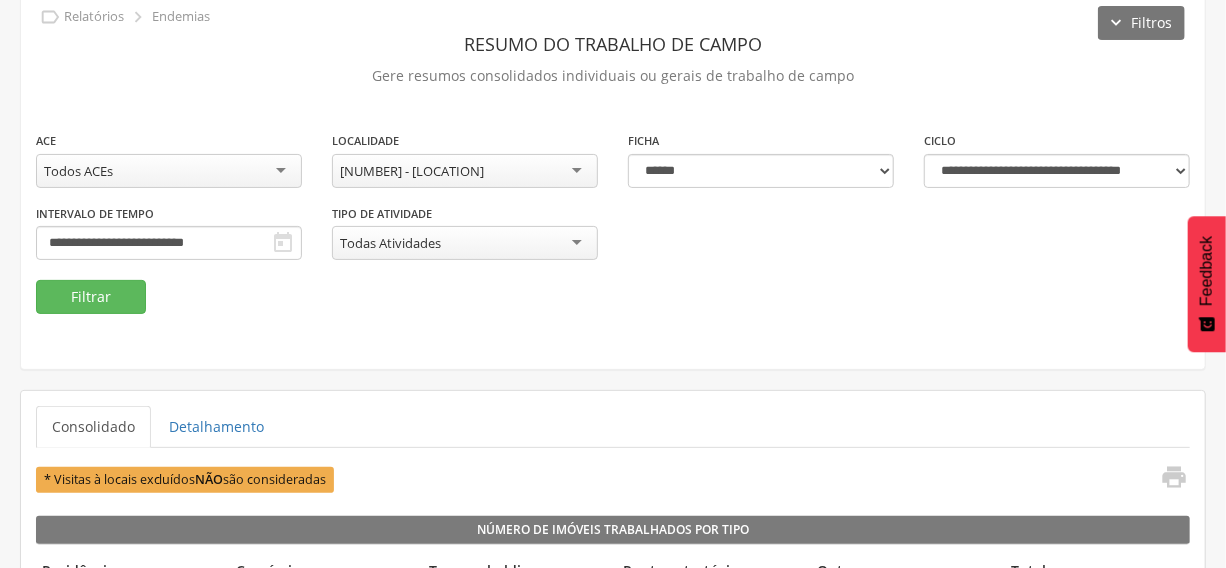scroll, scrollTop: 0, scrollLeft: 0, axis: both 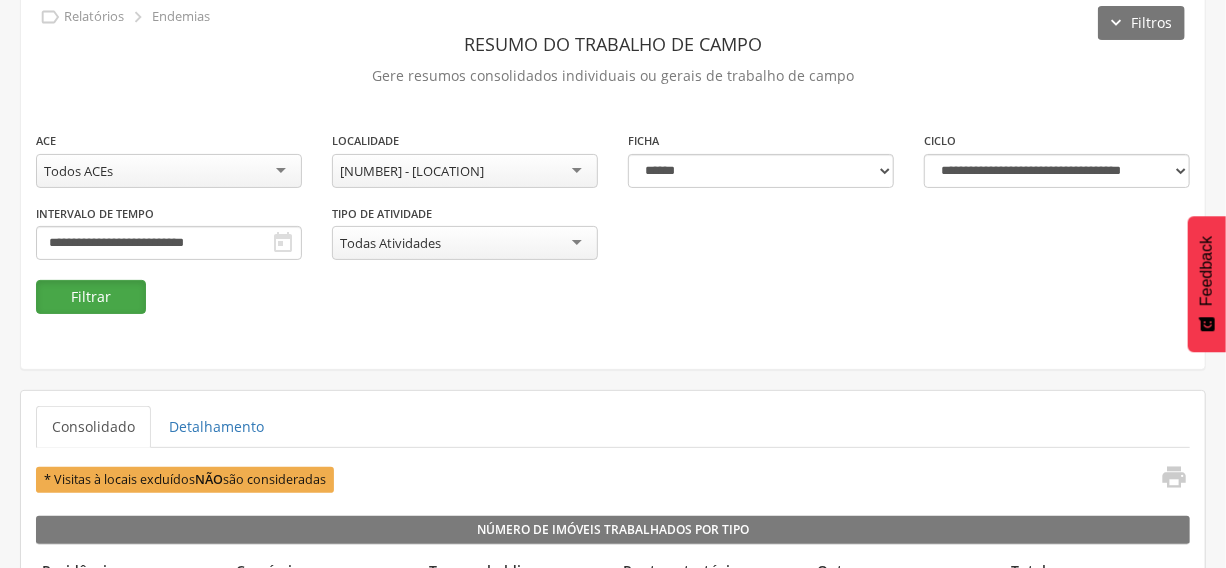 click on "Filtrar" at bounding box center (91, 297) 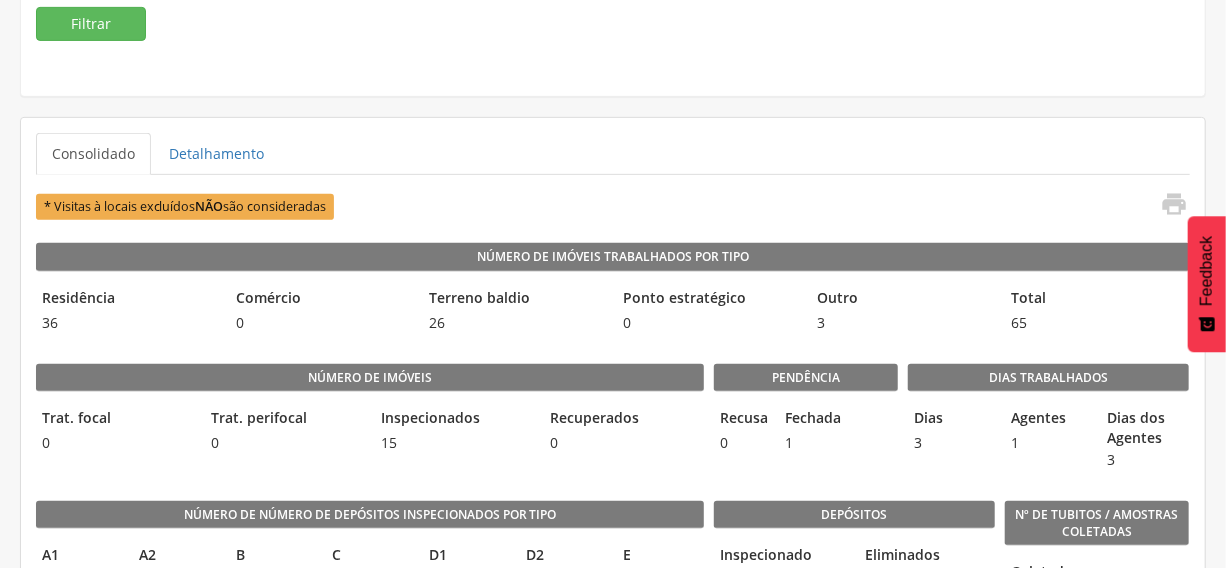 scroll, scrollTop: 454, scrollLeft: 0, axis: vertical 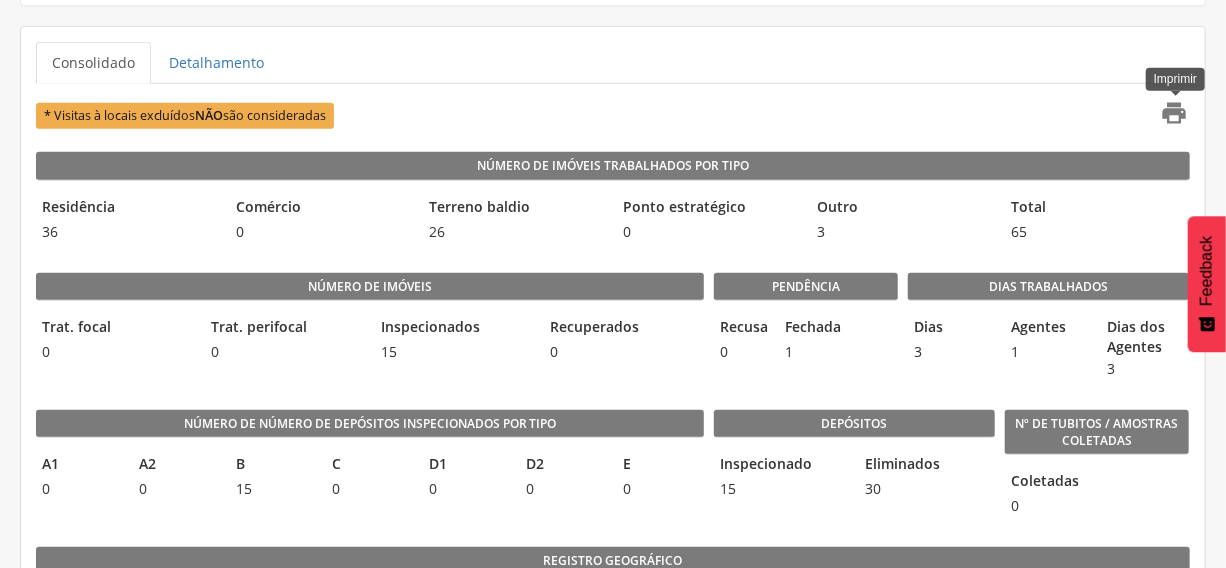 click on "" at bounding box center [1175, 113] 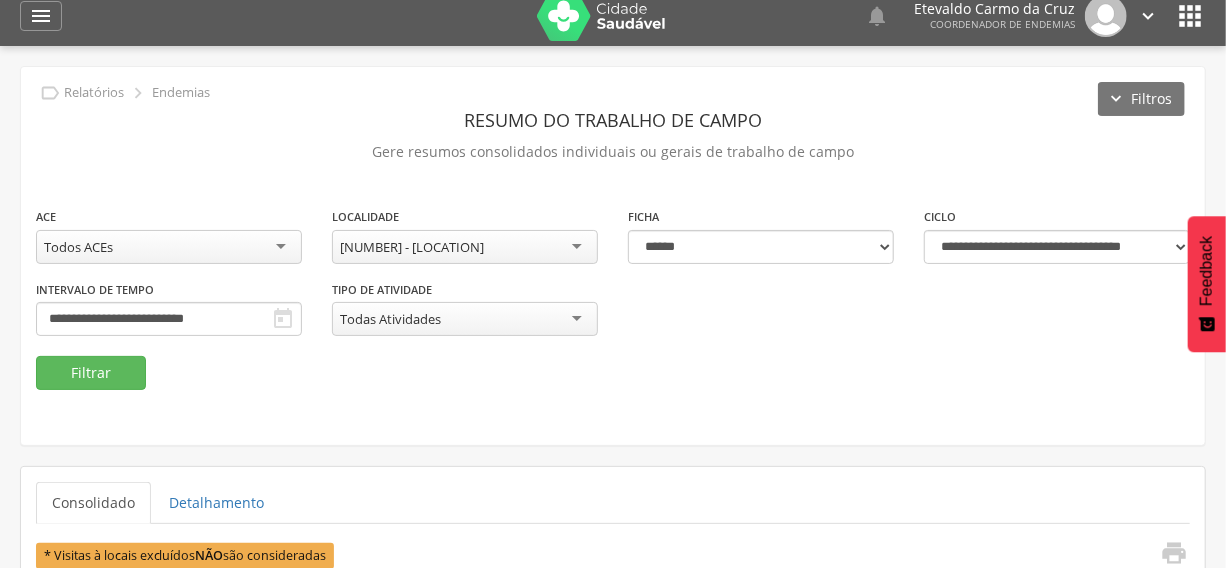 scroll, scrollTop: 0, scrollLeft: 0, axis: both 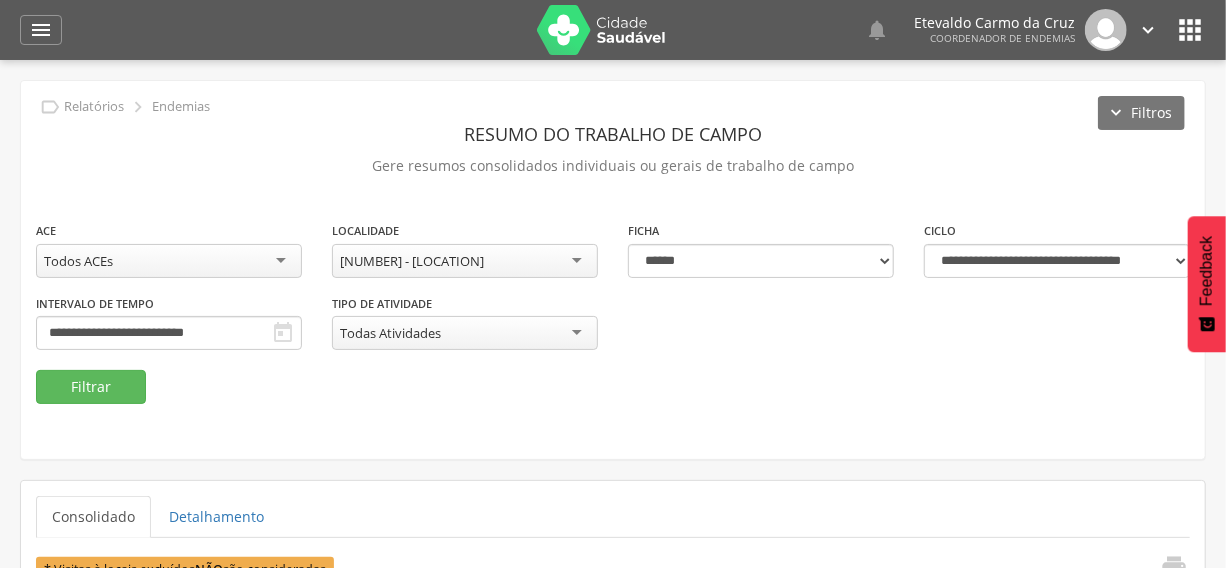click on "[NUMBER] - [LOCATION]" at bounding box center [465, 261] 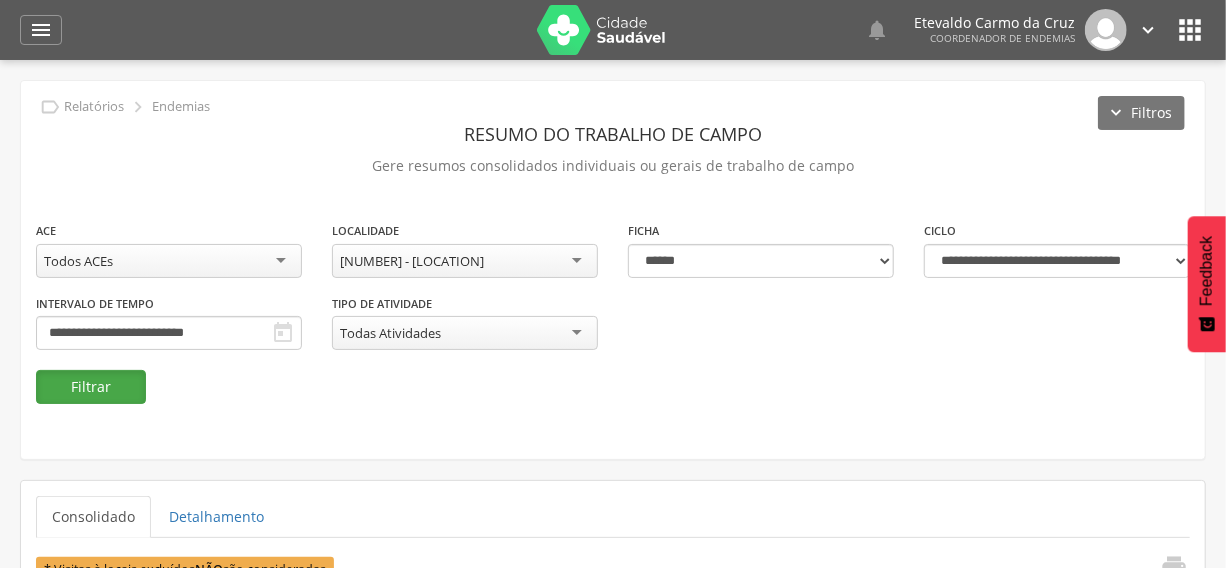 click on "Filtrar" at bounding box center (91, 387) 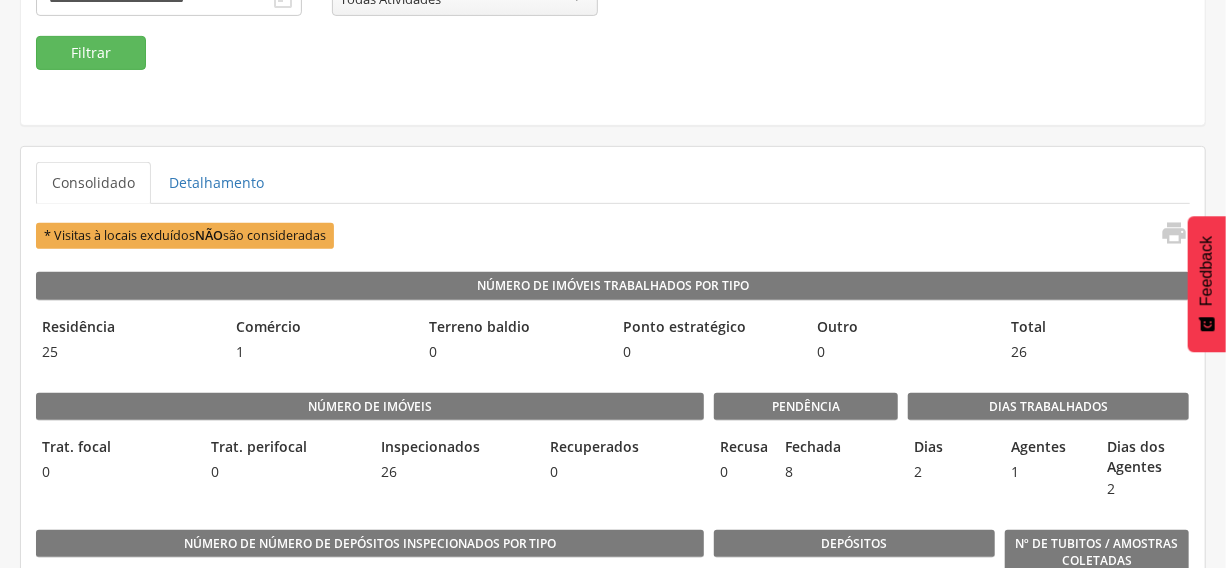 scroll, scrollTop: 363, scrollLeft: 0, axis: vertical 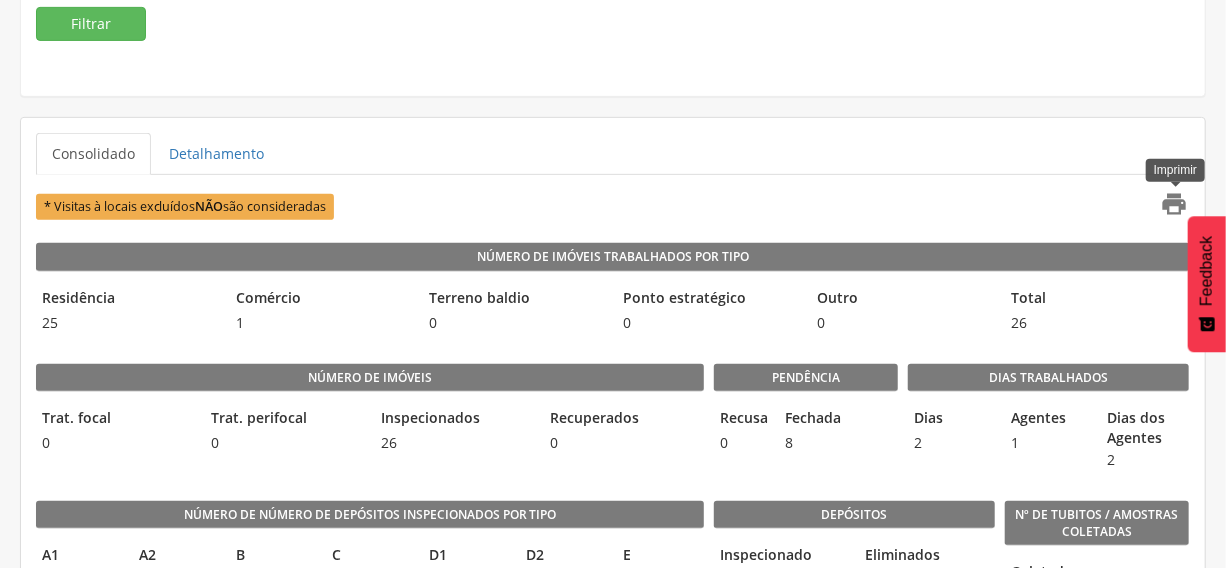 click on "" at bounding box center [1175, 204] 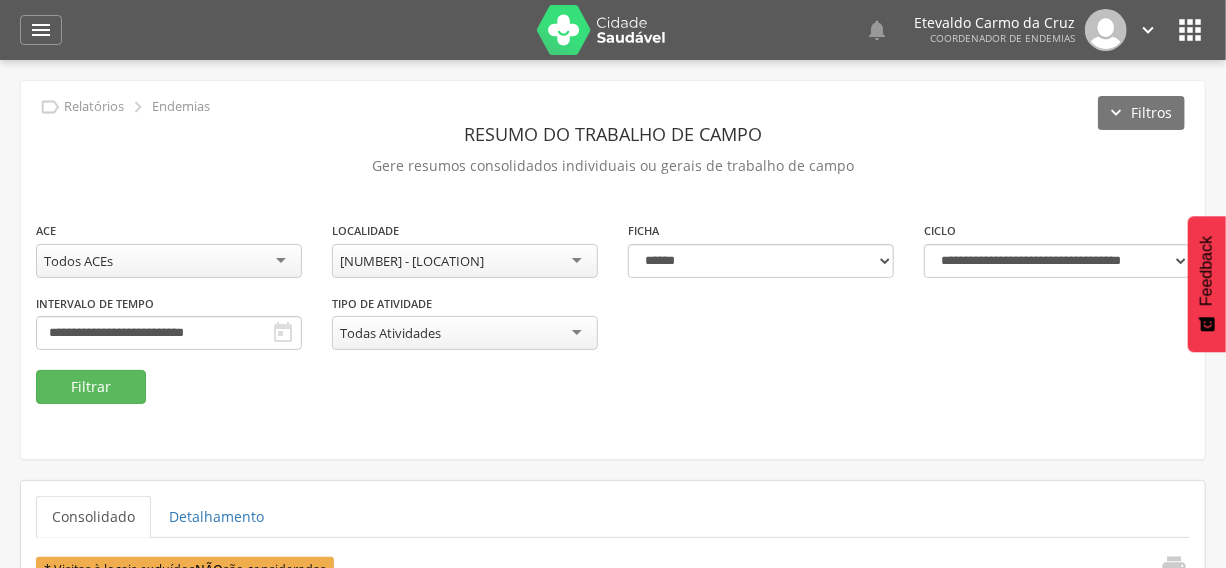 scroll, scrollTop: 0, scrollLeft: 0, axis: both 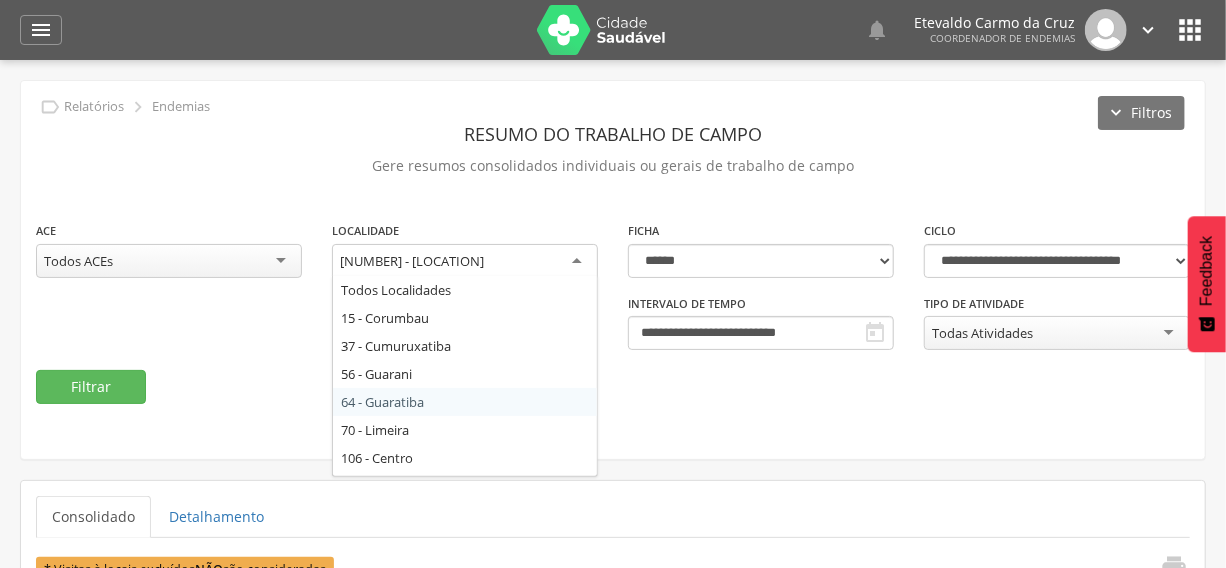 click on "Todos ACEs" at bounding box center [169, 261] 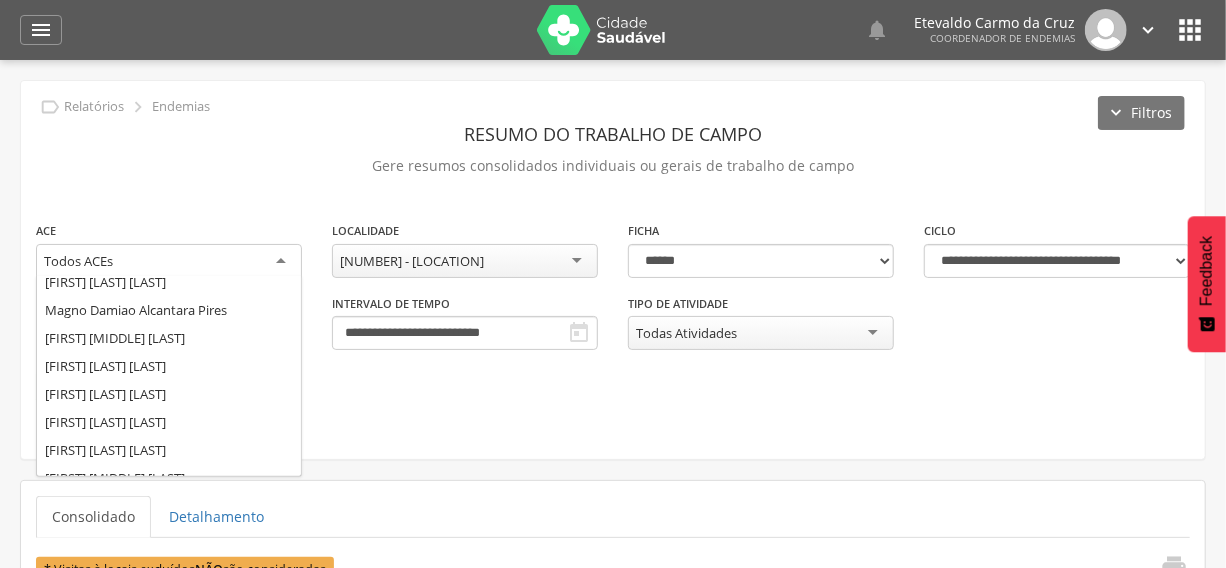 scroll, scrollTop: 433, scrollLeft: 0, axis: vertical 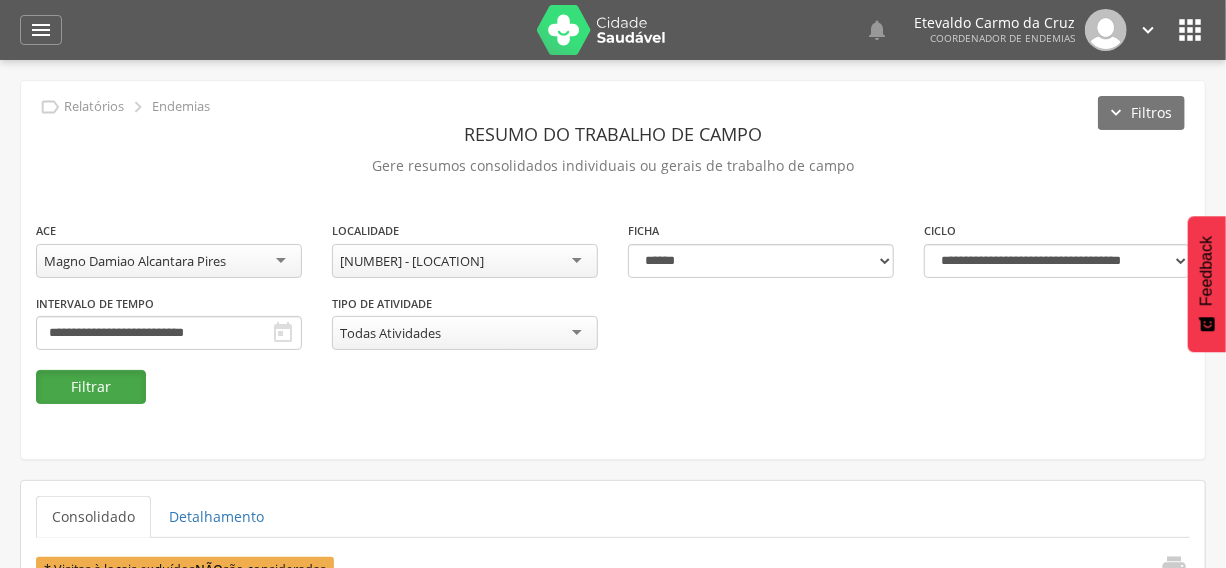 click on "Filtrar" at bounding box center [91, 387] 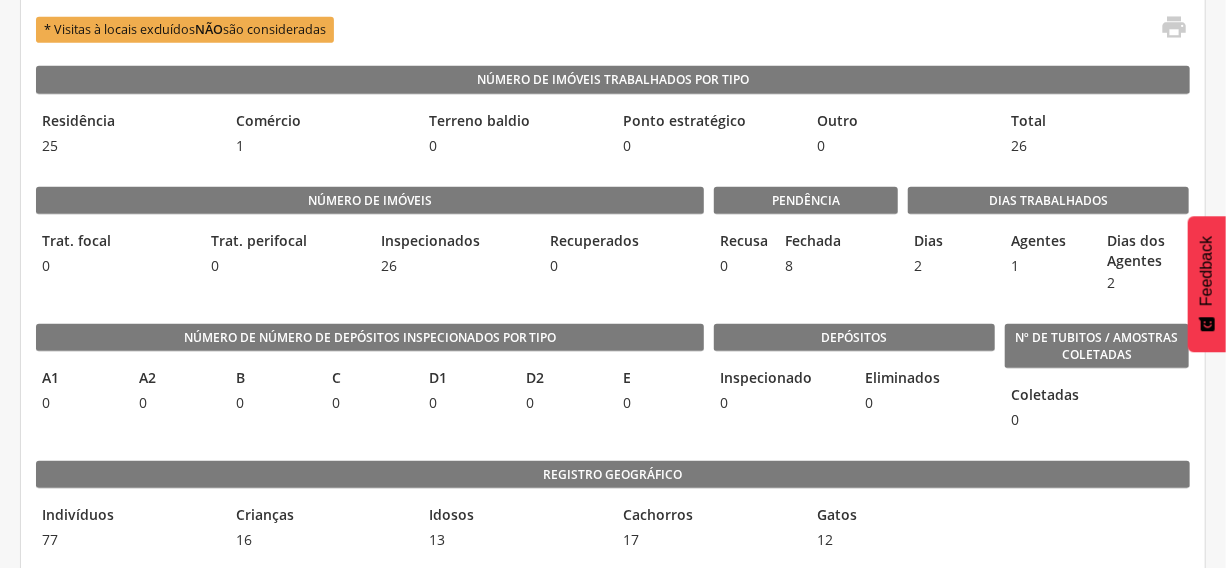 scroll, scrollTop: 545, scrollLeft: 0, axis: vertical 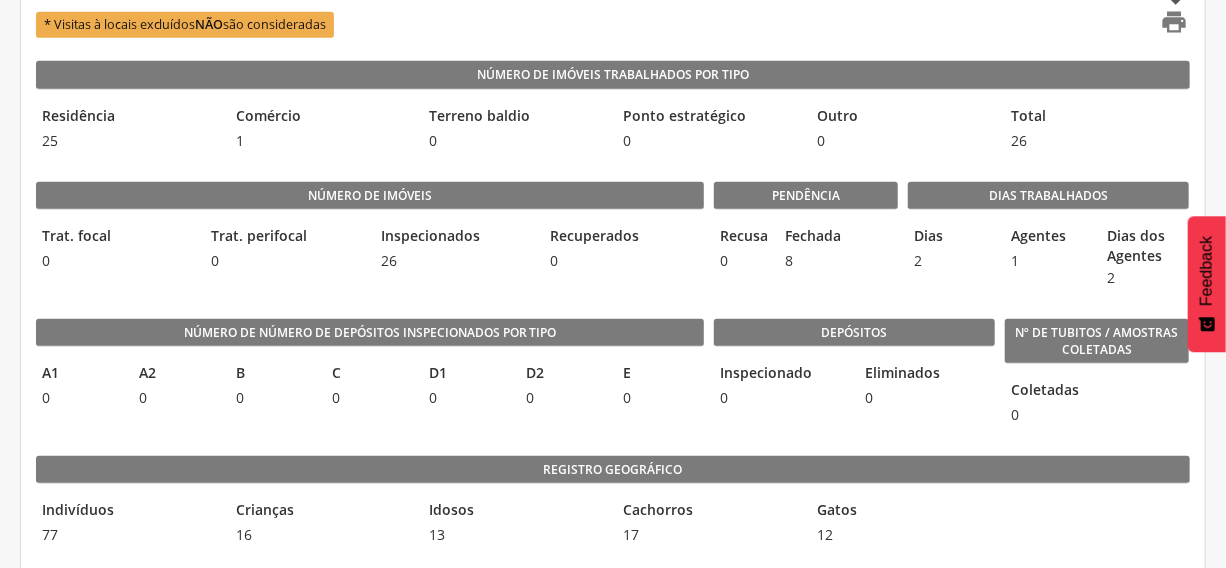 click on "" at bounding box center (1175, 22) 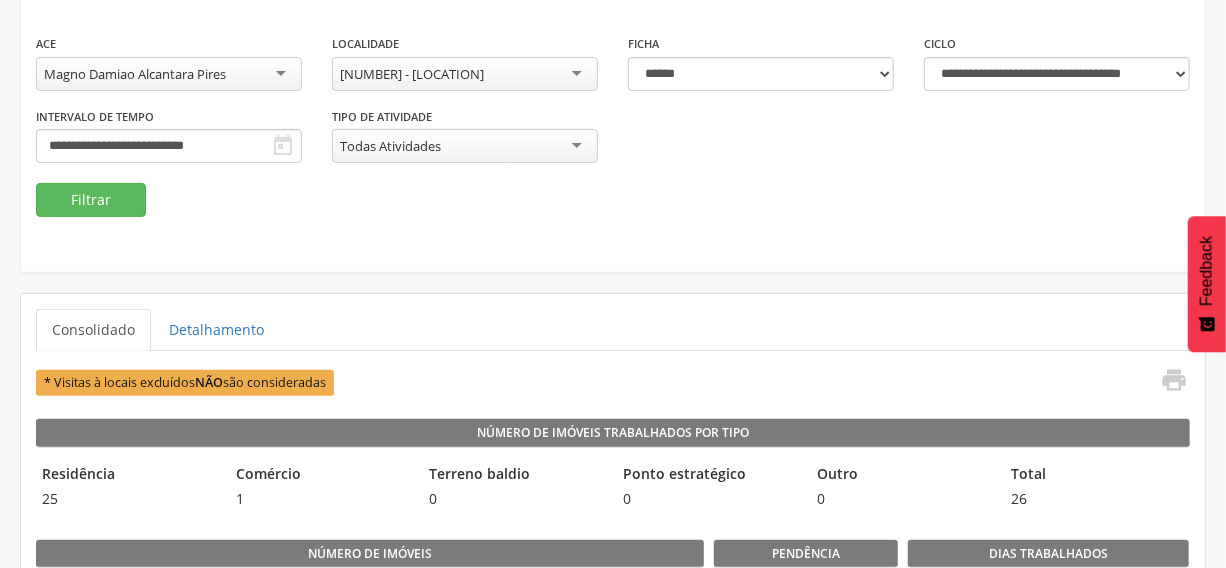 scroll, scrollTop: 90, scrollLeft: 0, axis: vertical 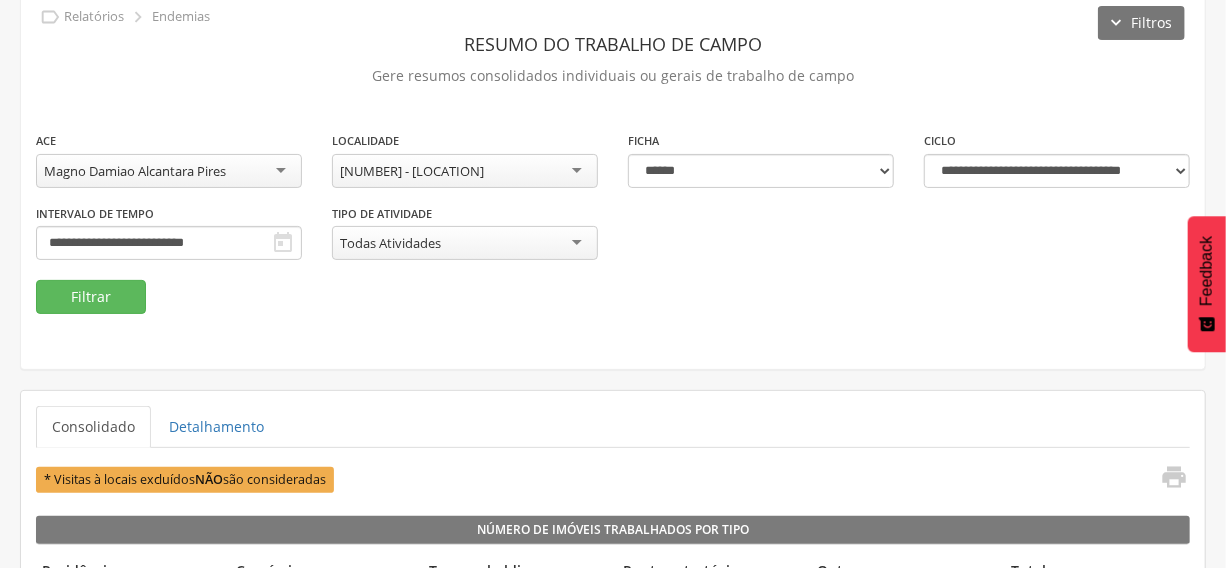 click on "[NUMBER] - [LOCATION]" at bounding box center [465, 171] 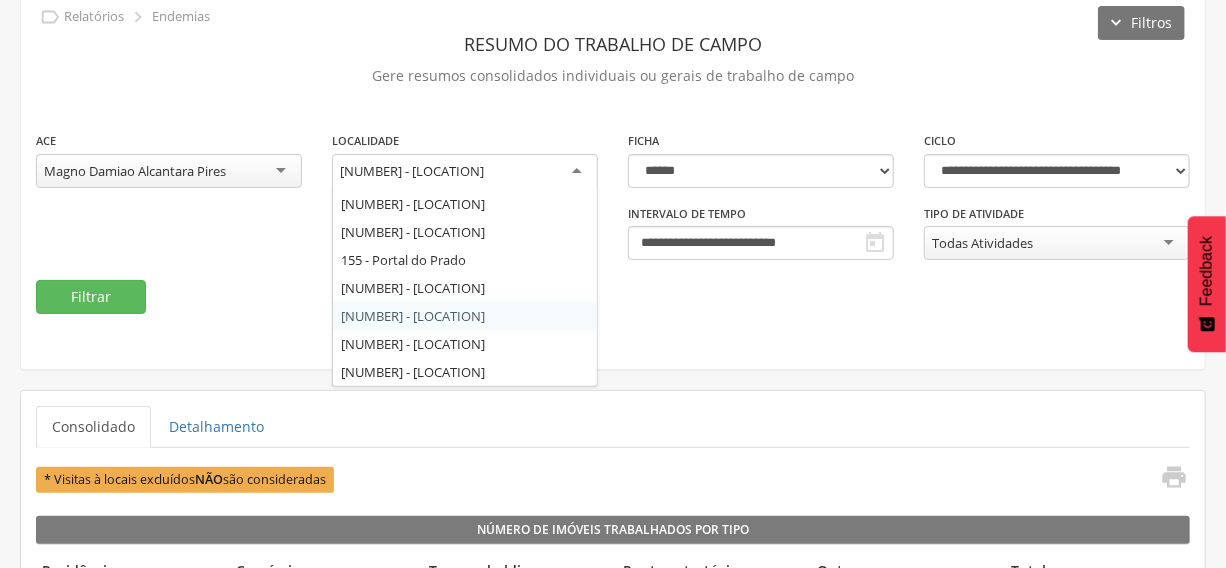 click on "**********" at bounding box center (613, 222) 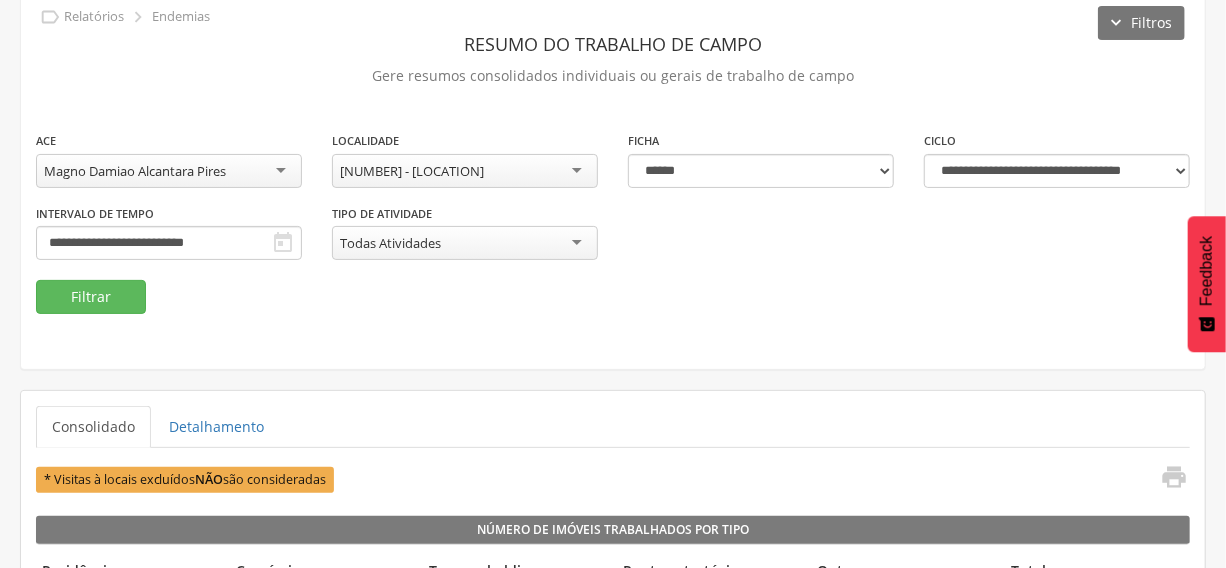 click on "[NUMBER] - [LOCATION]" at bounding box center (465, 171) 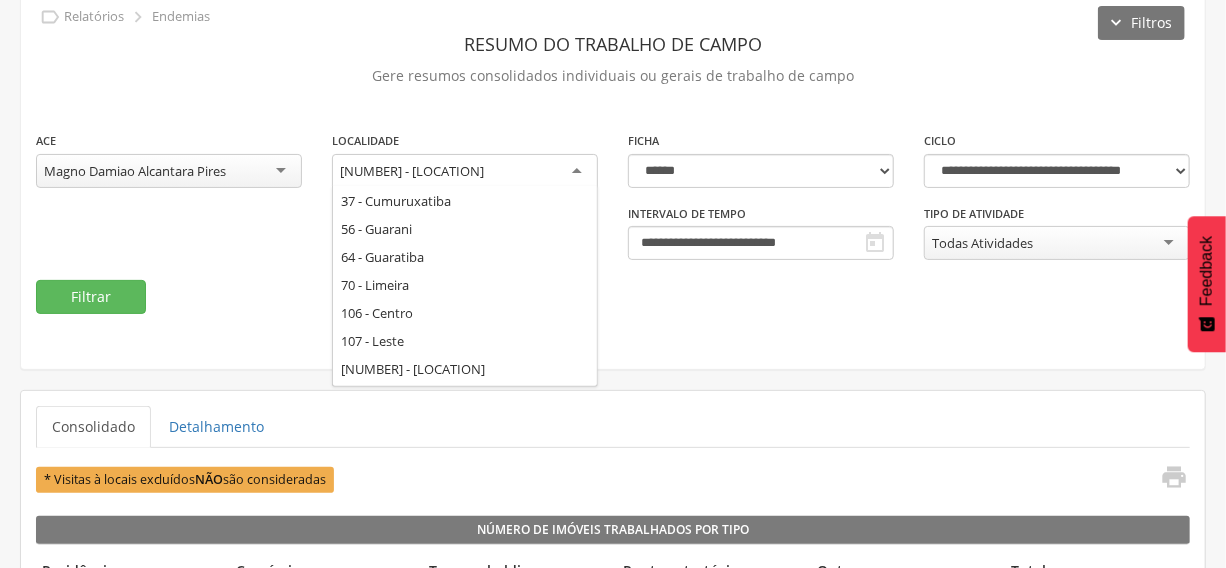 scroll, scrollTop: 0, scrollLeft: 0, axis: both 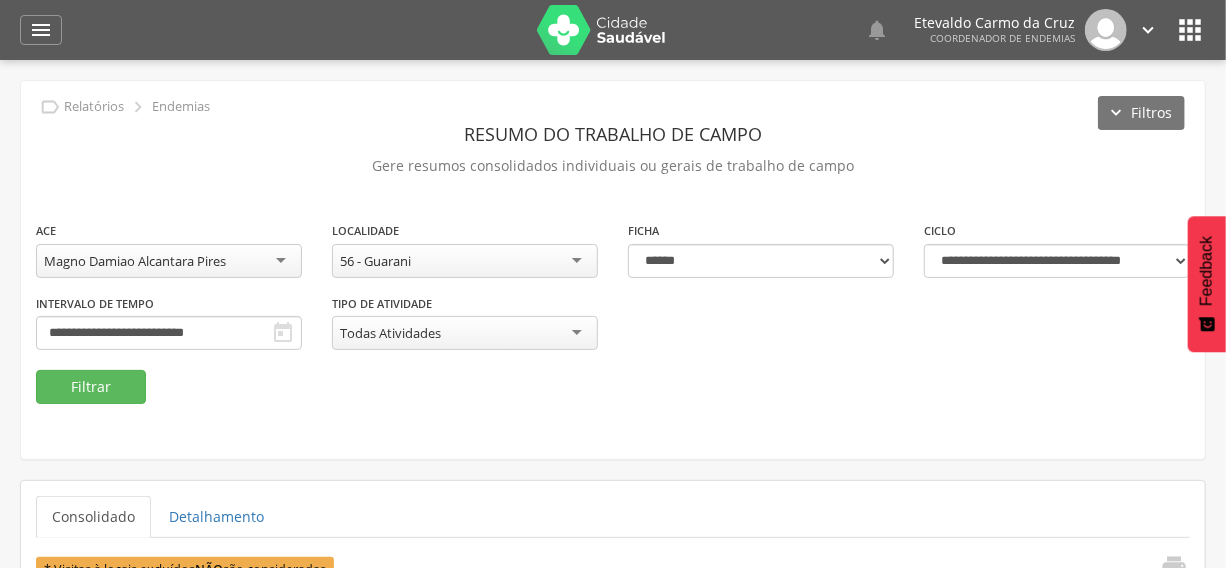 click on "Magno Damiao Alcantara Pires" at bounding box center (169, 261) 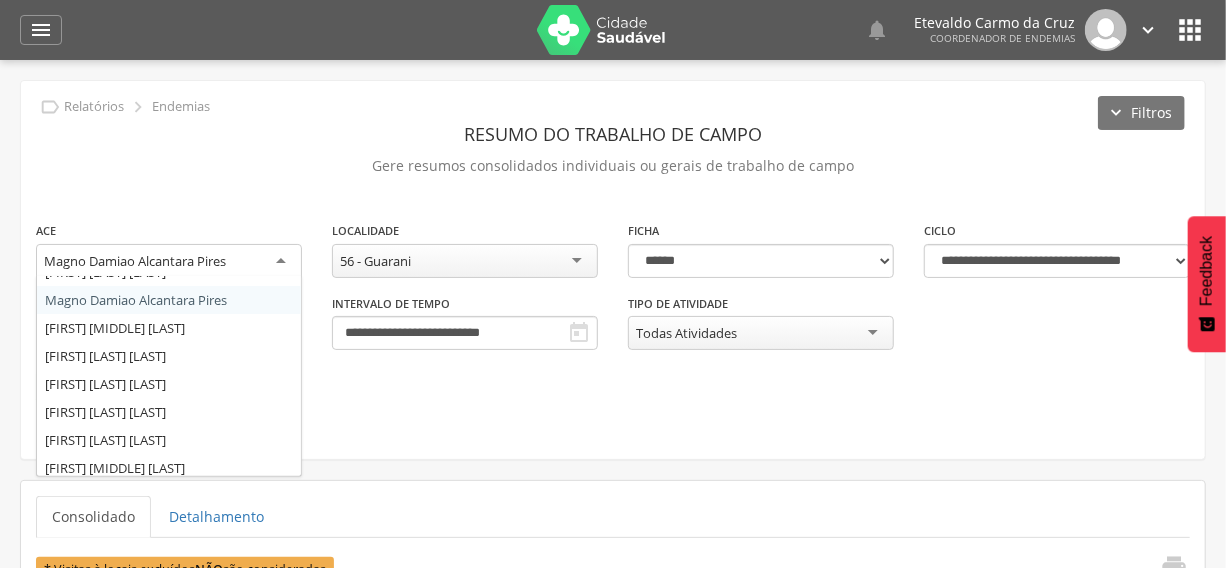 scroll, scrollTop: 433, scrollLeft: 0, axis: vertical 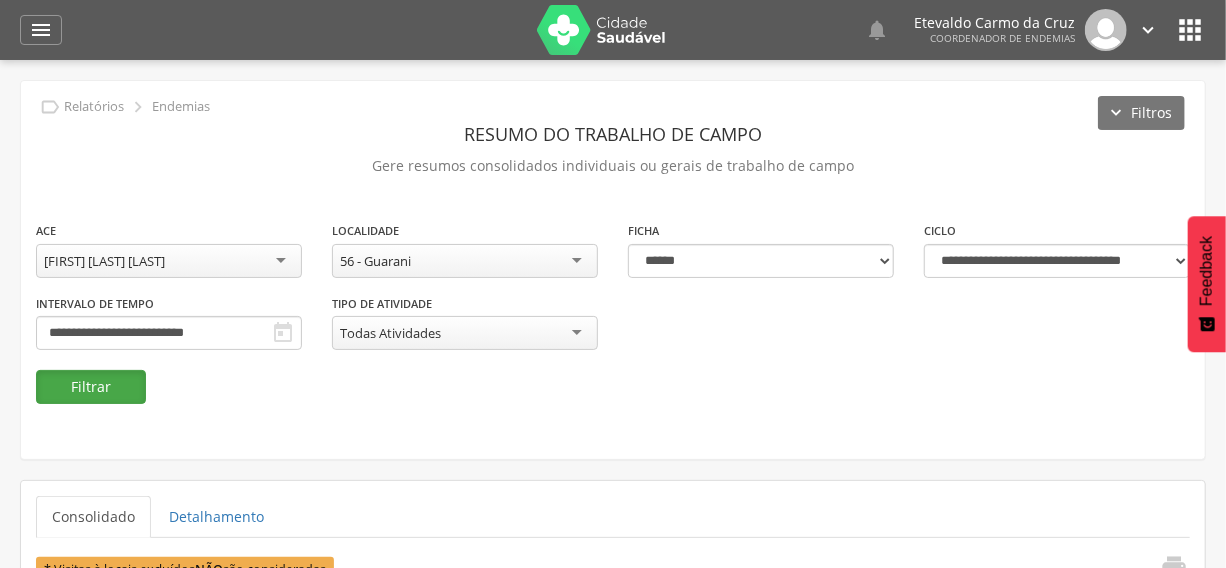 click on "Filtrar" at bounding box center [91, 387] 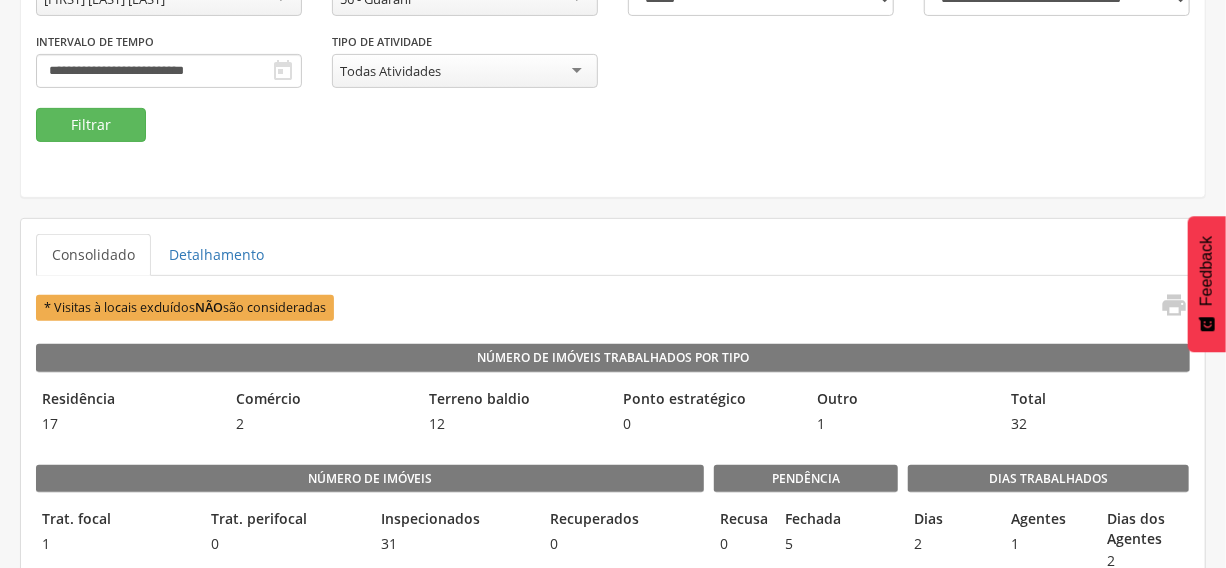 scroll, scrollTop: 363, scrollLeft: 0, axis: vertical 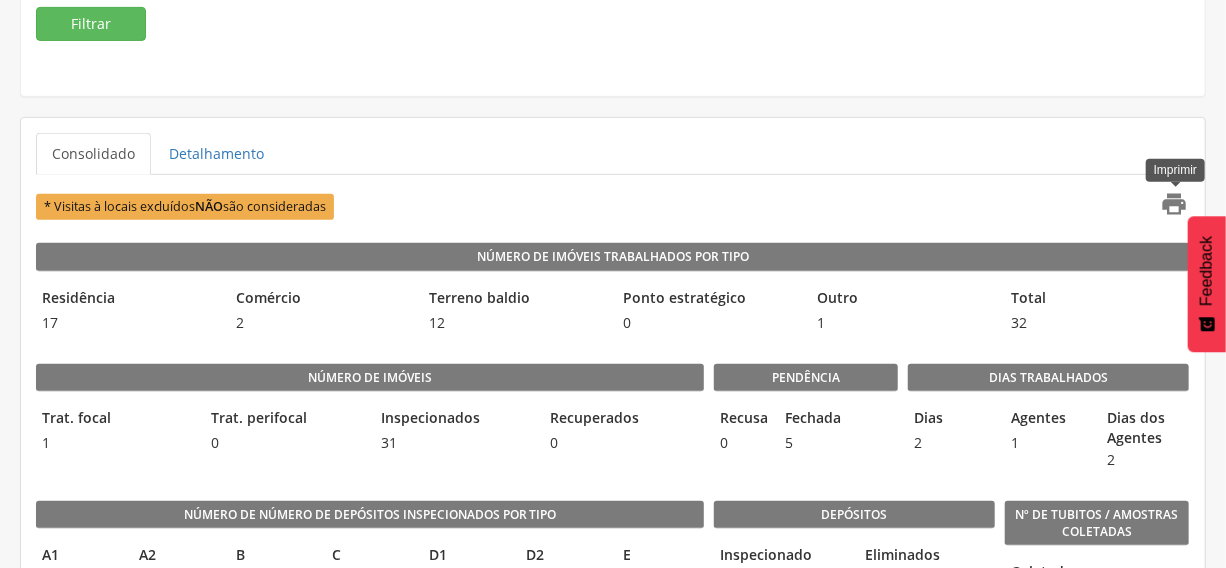click on "" at bounding box center (1175, 204) 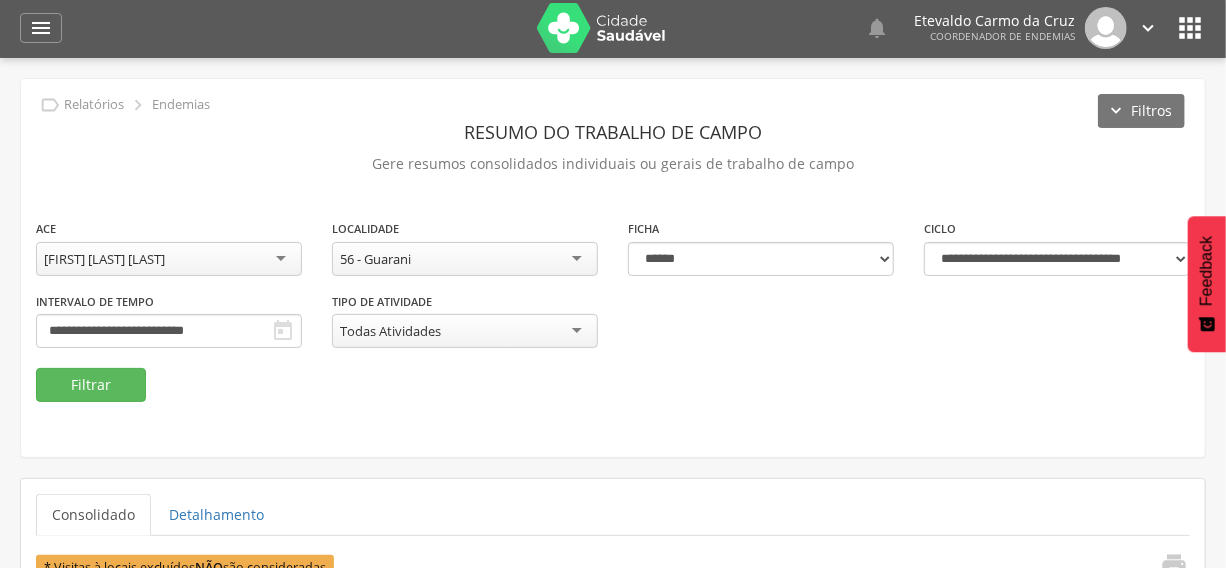 scroll, scrollTop: 0, scrollLeft: 0, axis: both 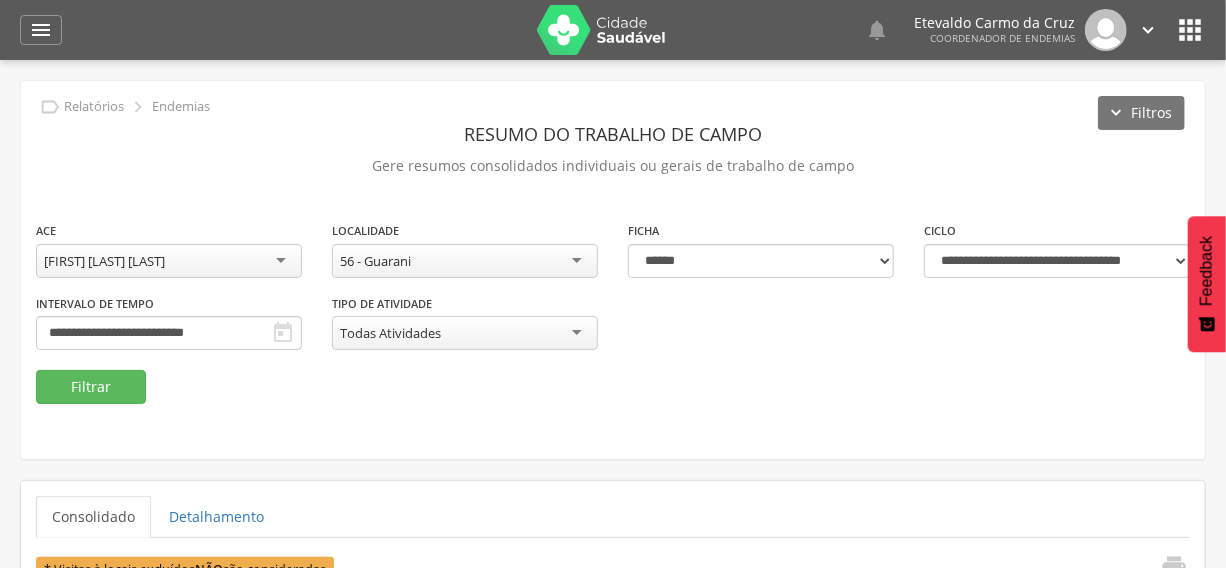 click on "56 - Guarani" at bounding box center [465, 261] 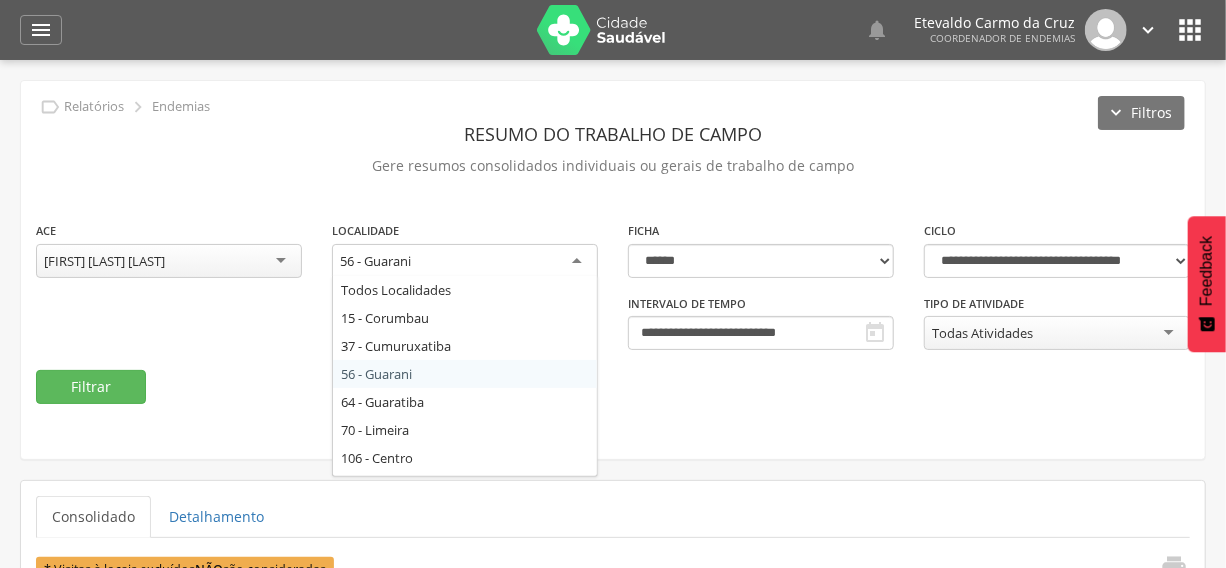 click on "[FIRST] [LAST] [LAST]" at bounding box center [169, 261] 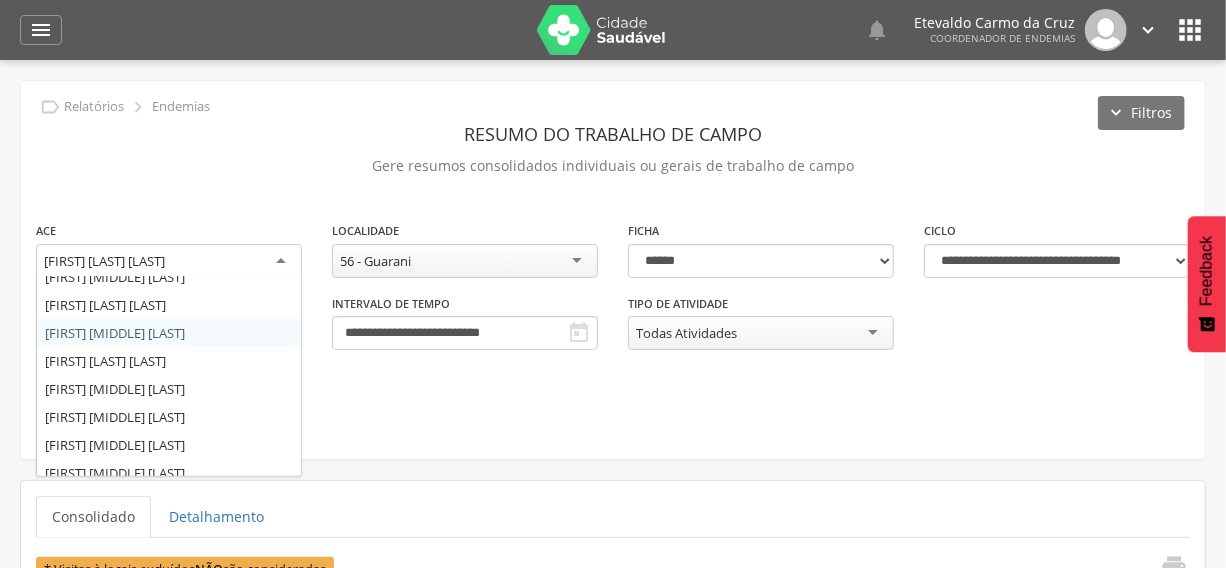 drag, startPoint x: 132, startPoint y: 327, endPoint x: 201, endPoint y: 325, distance: 69.02898 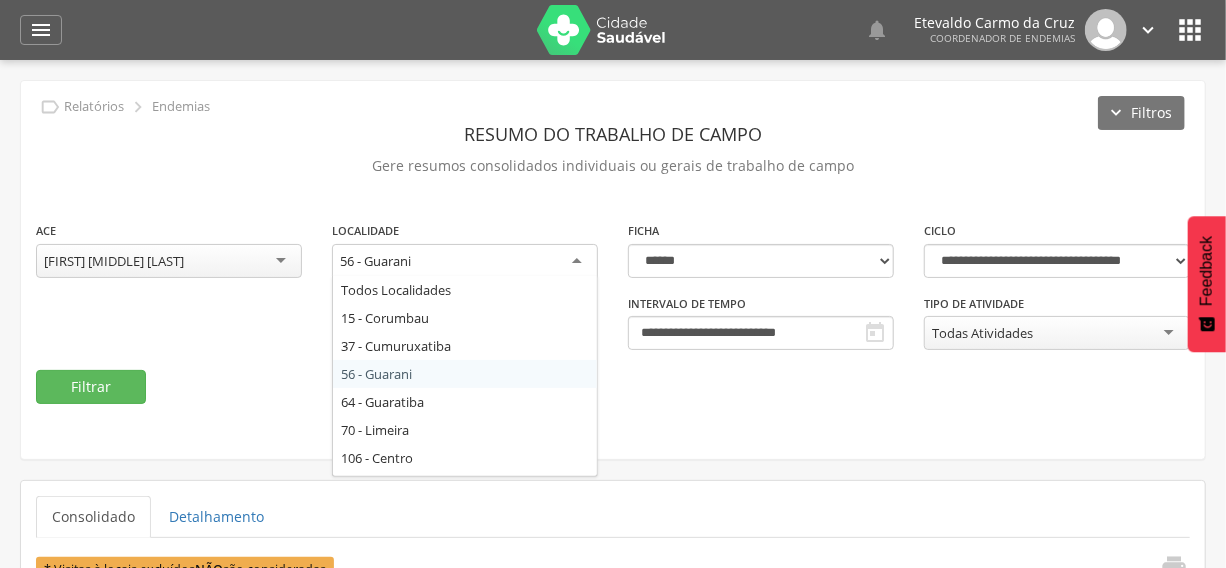 click on "56 - Guarani" at bounding box center [465, 262] 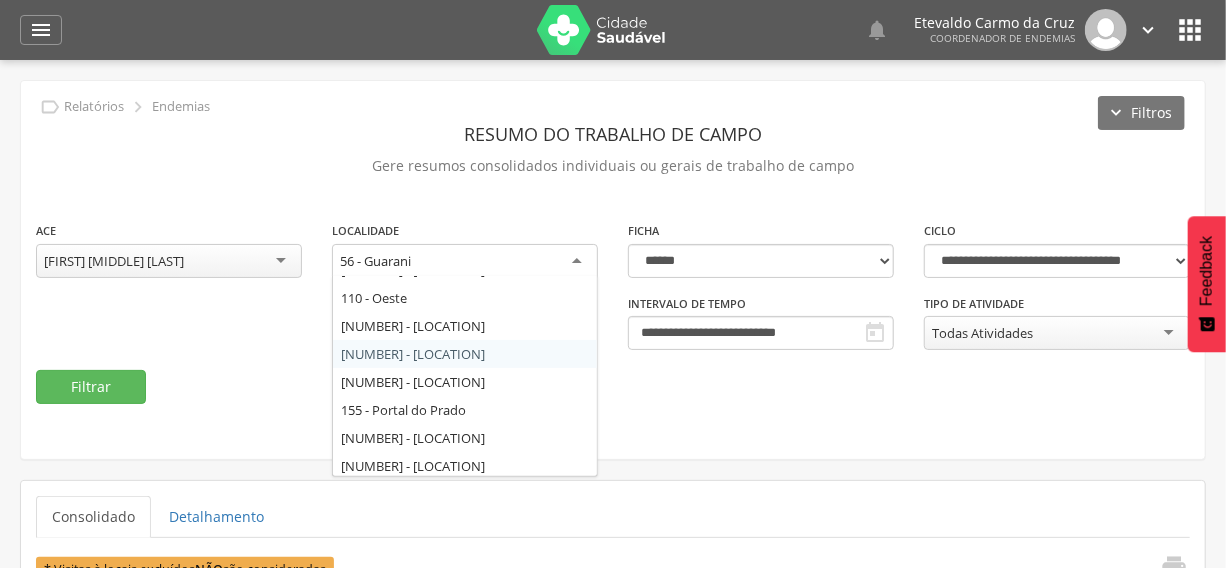 scroll, scrollTop: 350, scrollLeft: 0, axis: vertical 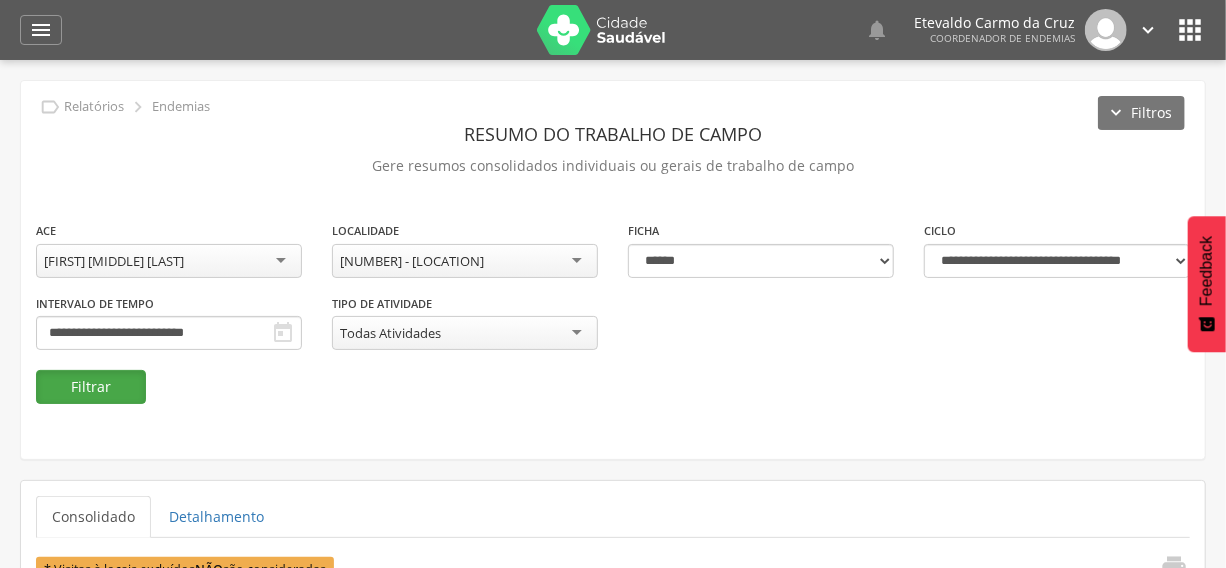 click on "Filtrar" at bounding box center [91, 387] 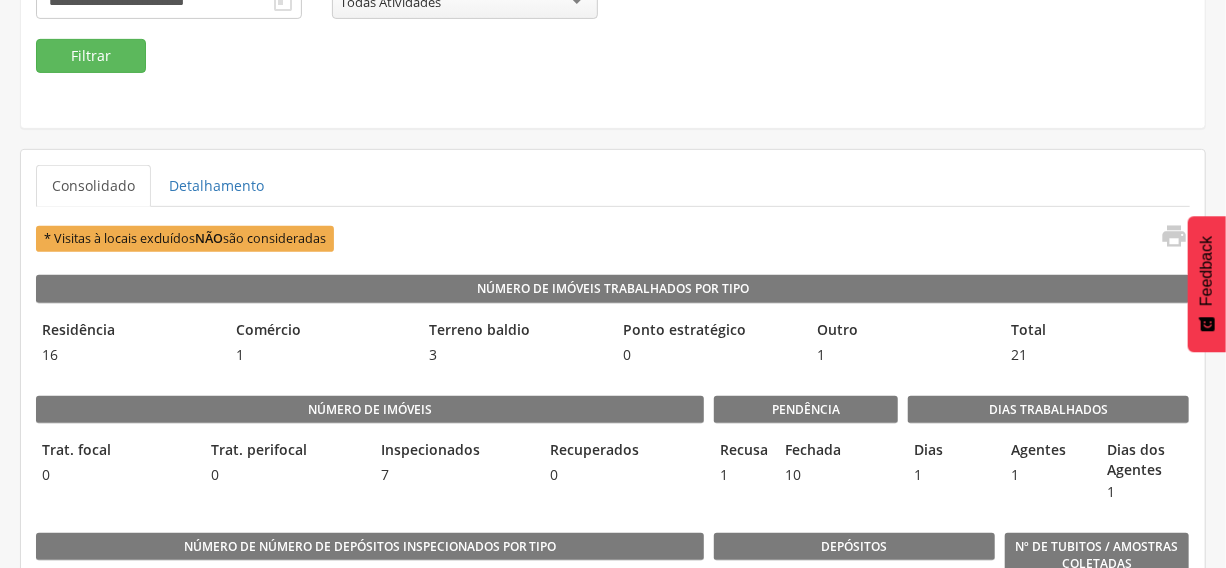 scroll, scrollTop: 363, scrollLeft: 0, axis: vertical 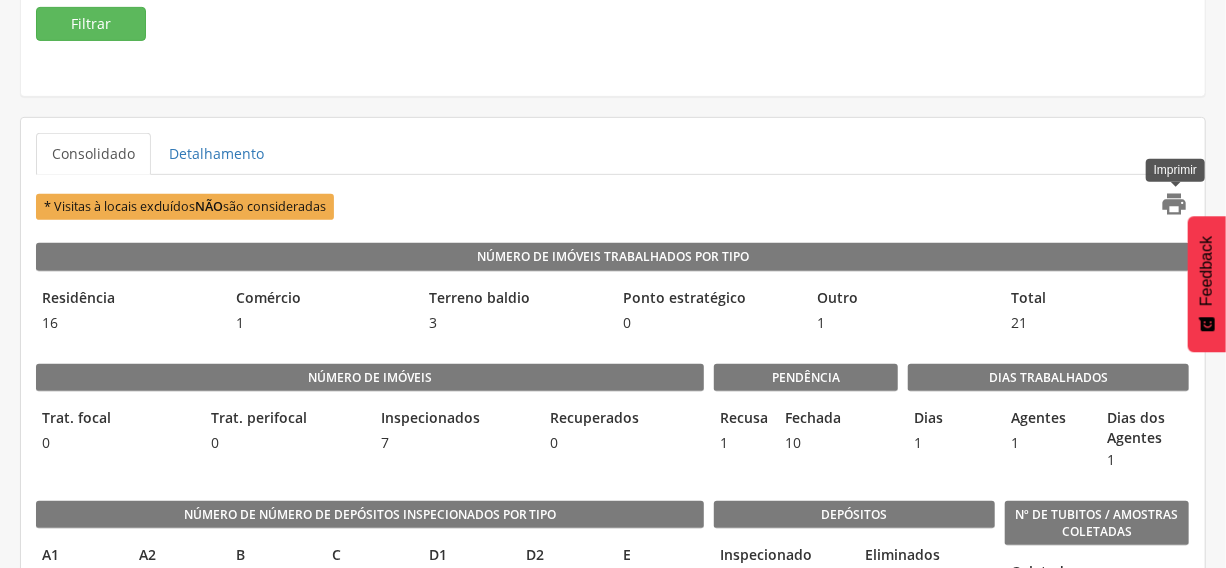 click on "" at bounding box center (1175, 204) 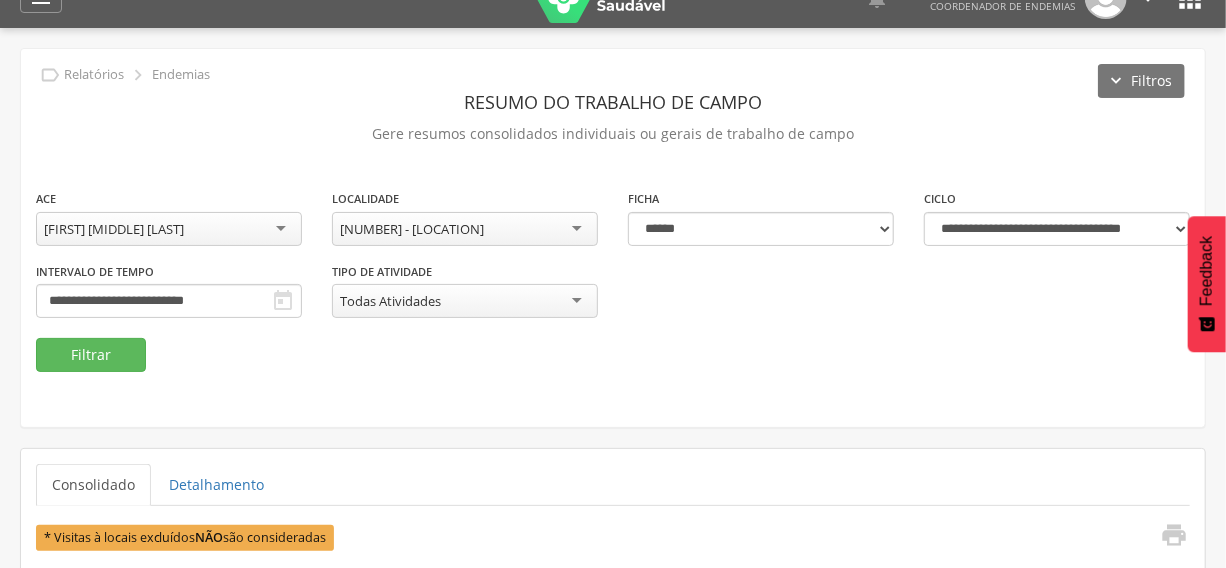 scroll, scrollTop: 0, scrollLeft: 0, axis: both 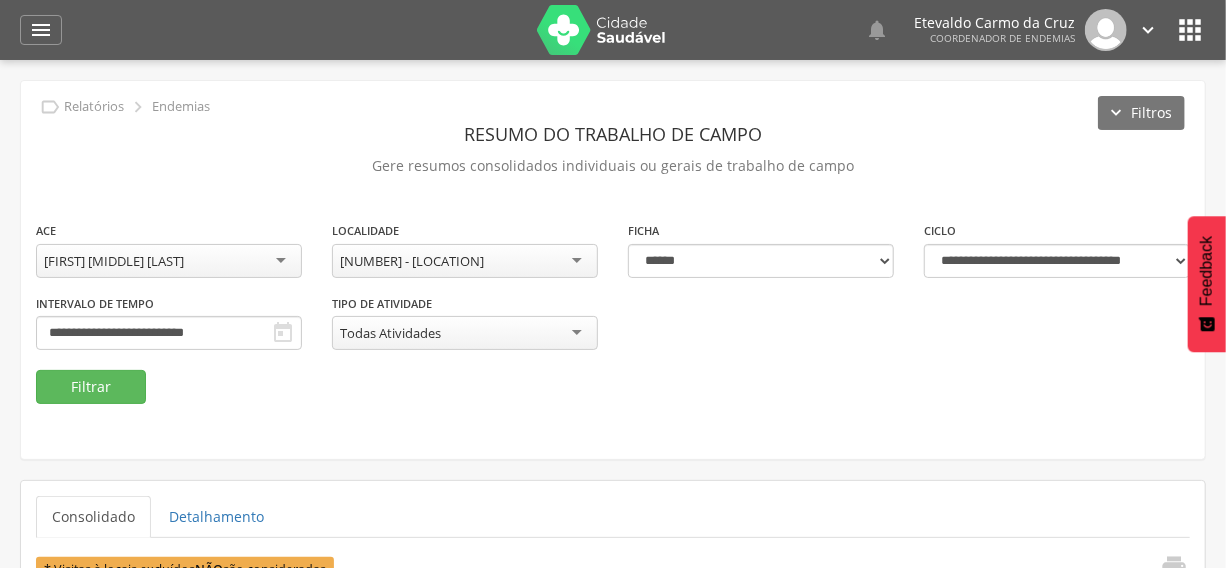 click on "[NUMBER] - [LOCATION]" at bounding box center (465, 261) 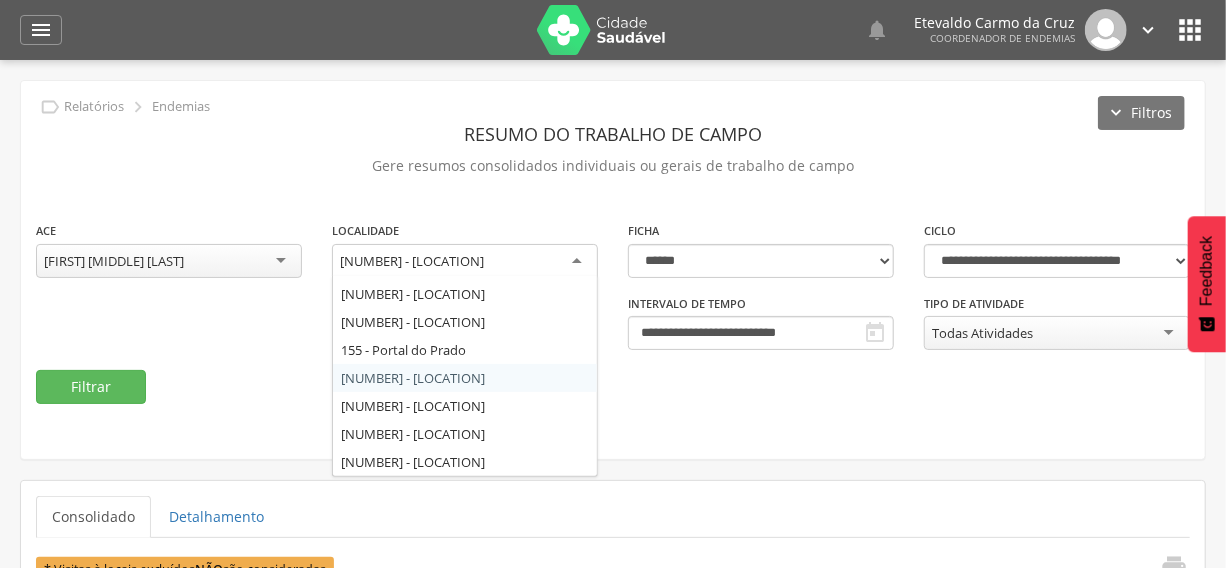 scroll, scrollTop: 259, scrollLeft: 0, axis: vertical 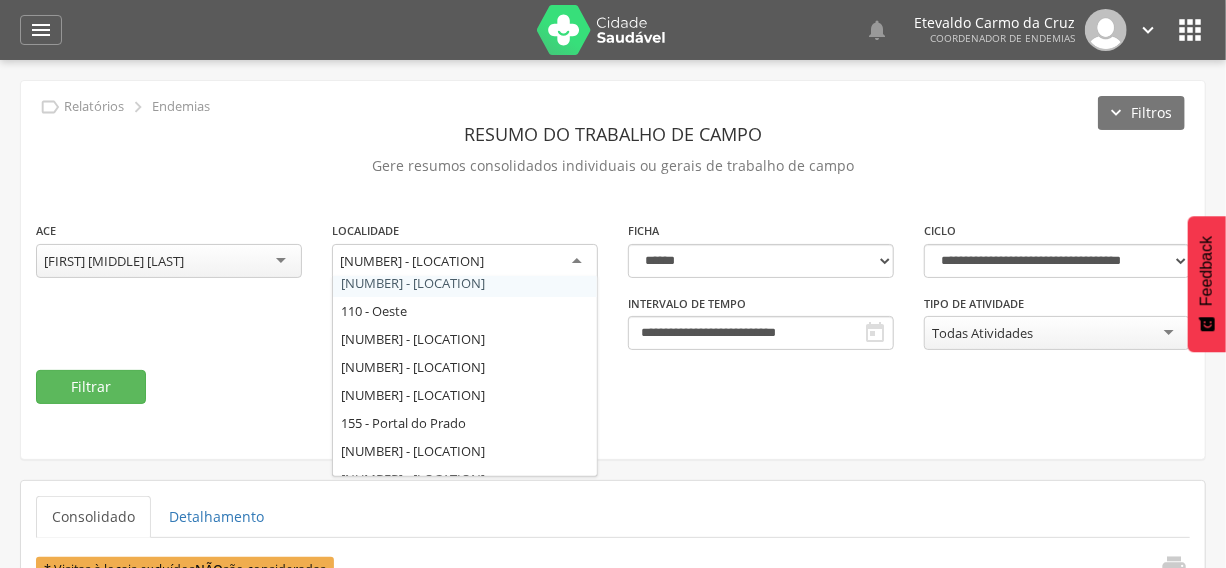 click on "[FIRST] [MIDDLE] [LAST]" at bounding box center (169, 261) 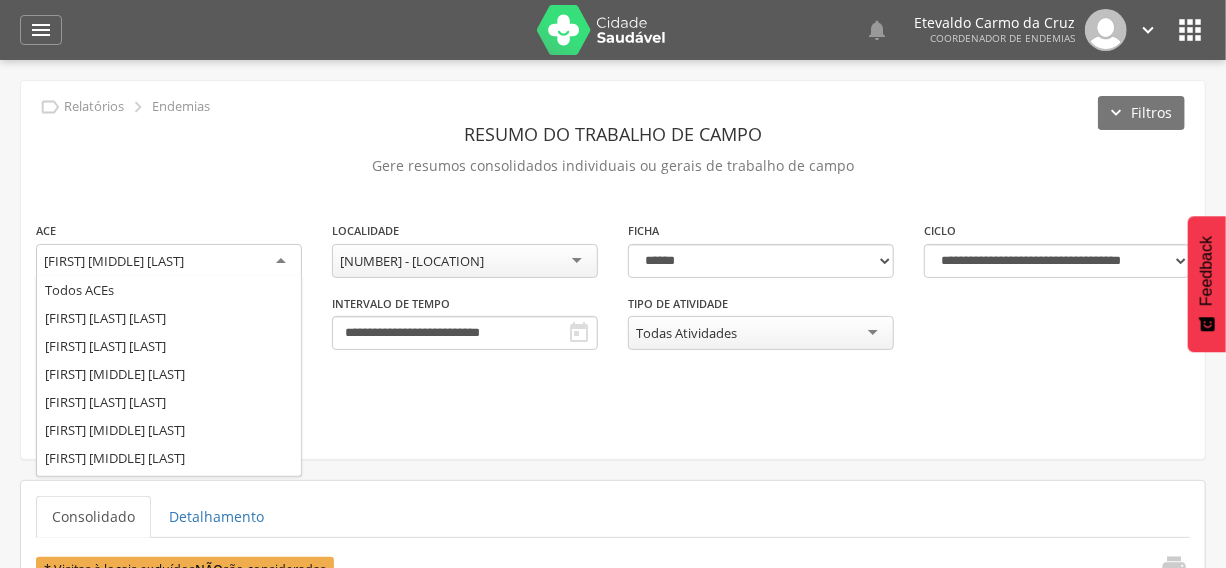 scroll, scrollTop: 0, scrollLeft: 0, axis: both 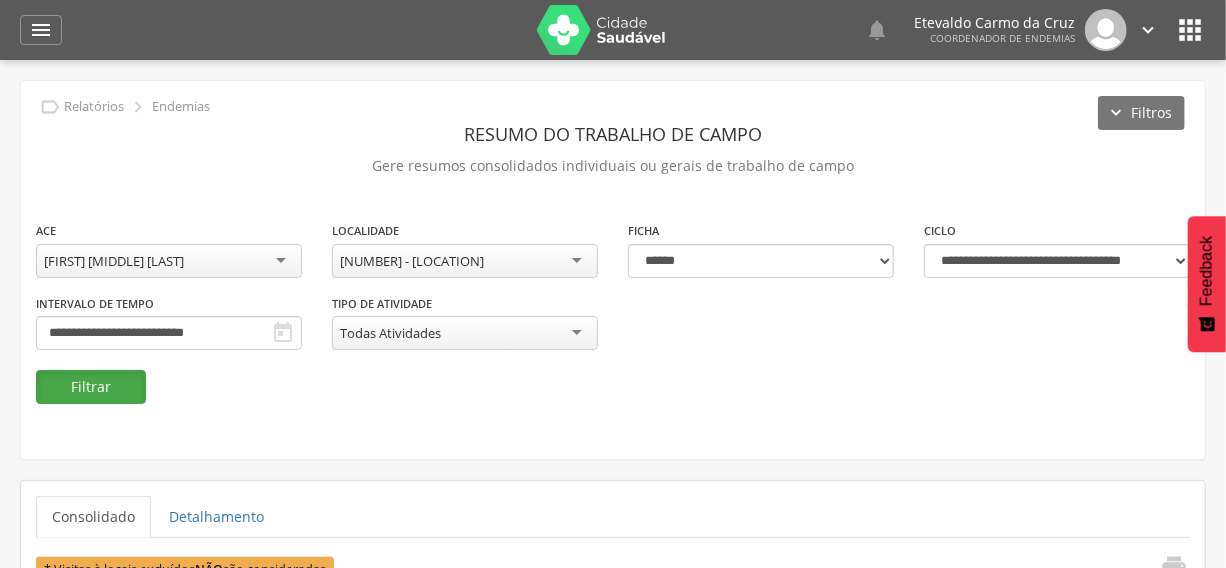 click on "Filtrar" at bounding box center (91, 387) 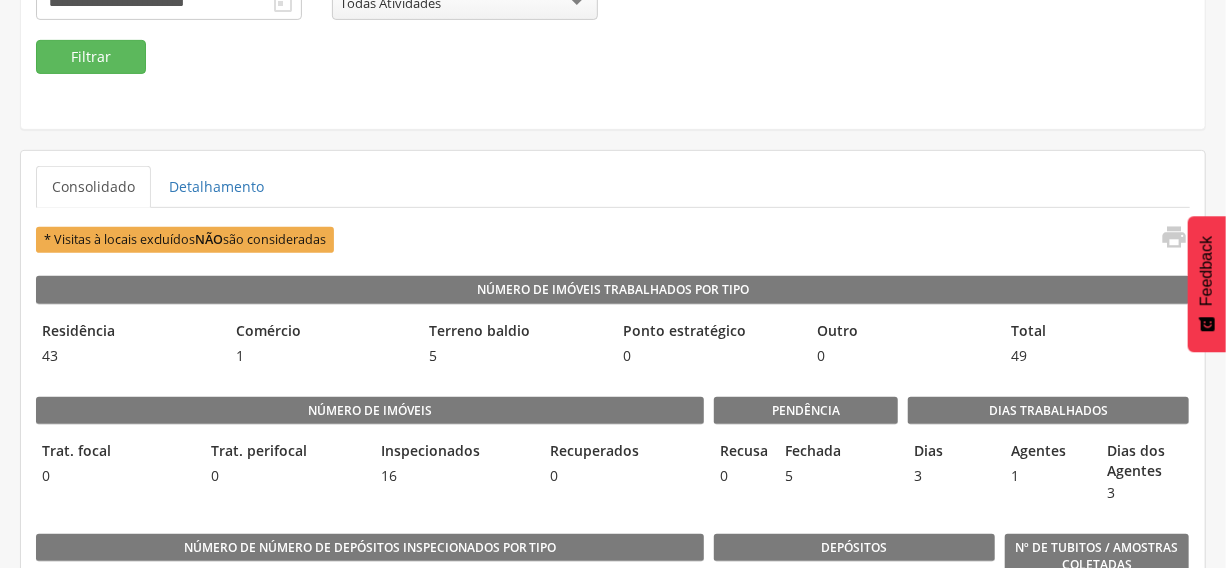 scroll, scrollTop: 363, scrollLeft: 0, axis: vertical 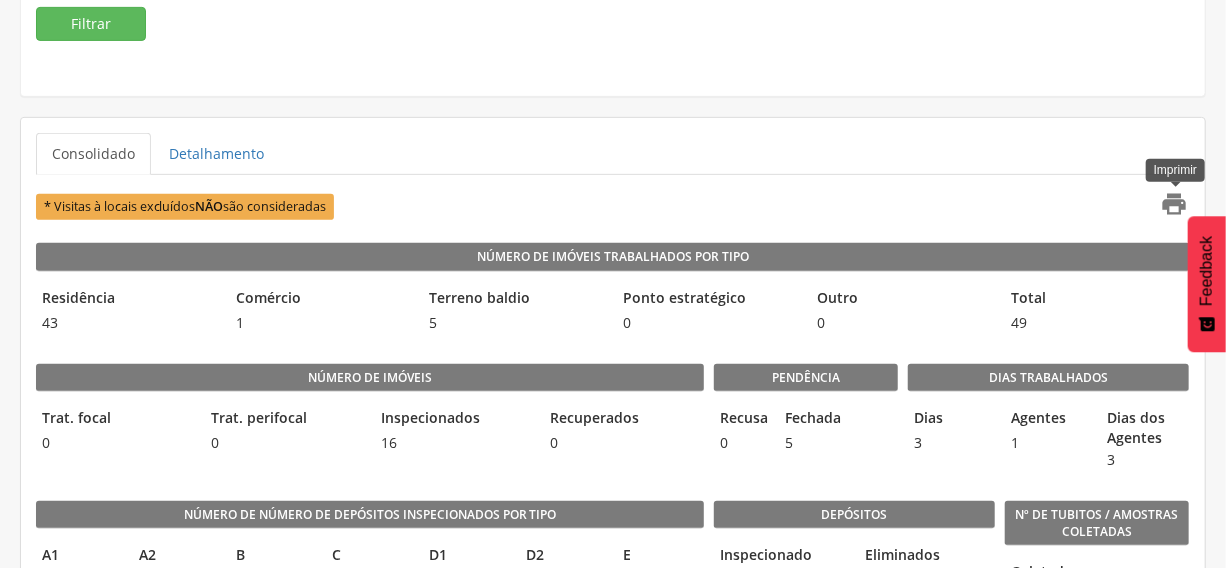 click on "" at bounding box center (1175, 204) 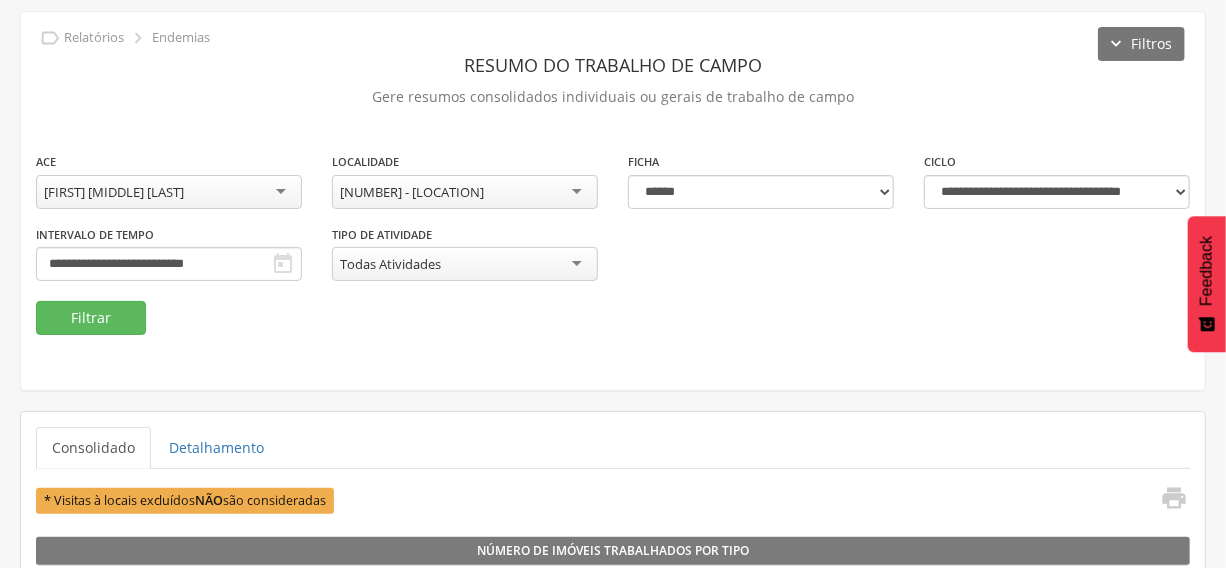 scroll, scrollTop: 0, scrollLeft: 0, axis: both 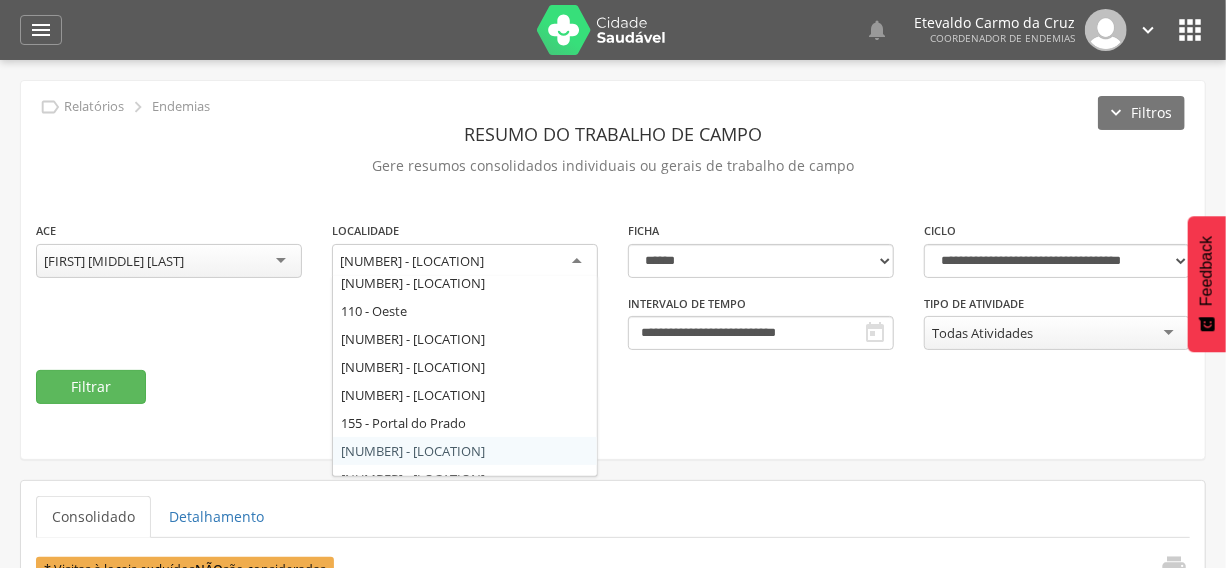 click on "[NUMBER] - [LOCATION]" at bounding box center (465, 262) 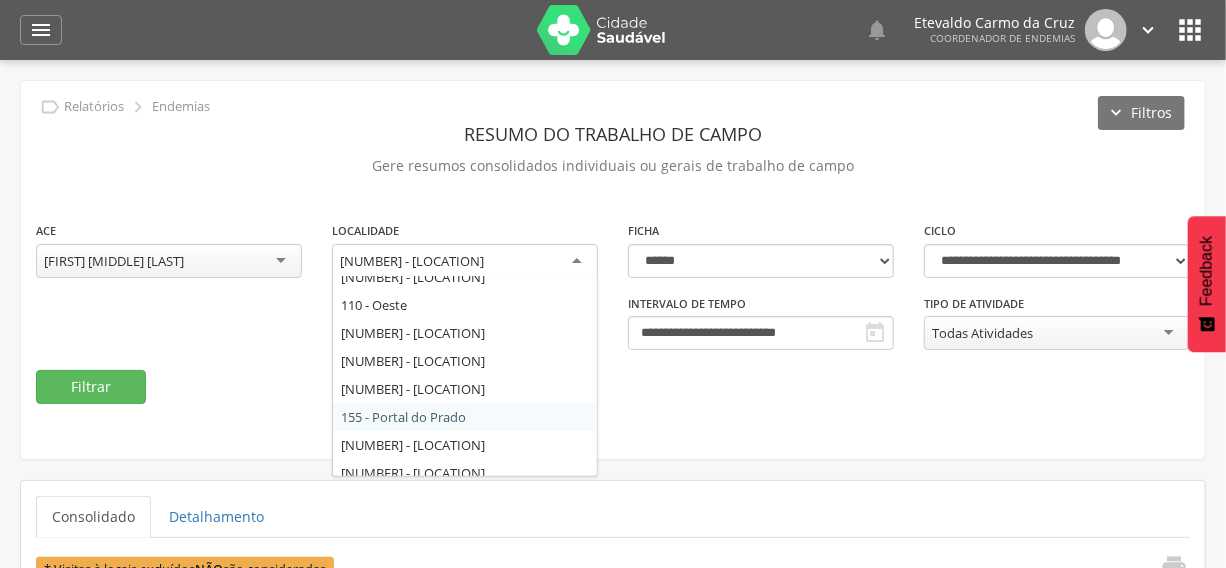 scroll, scrollTop: 350, scrollLeft: 0, axis: vertical 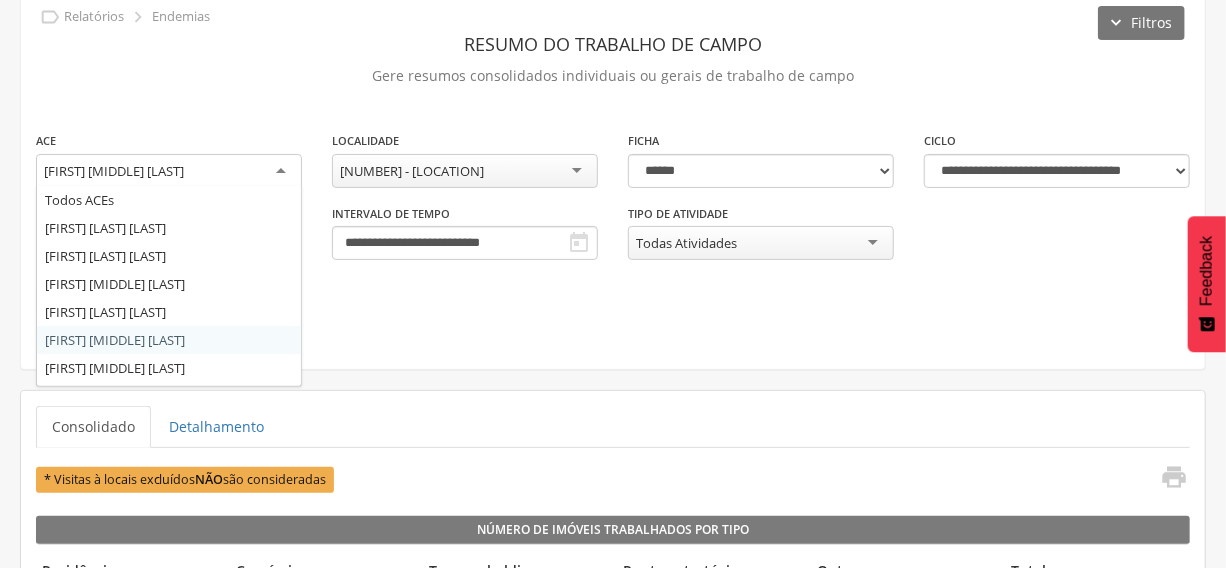 click on "[FIRST] [MIDDLE] [LAST]" at bounding box center (169, 172) 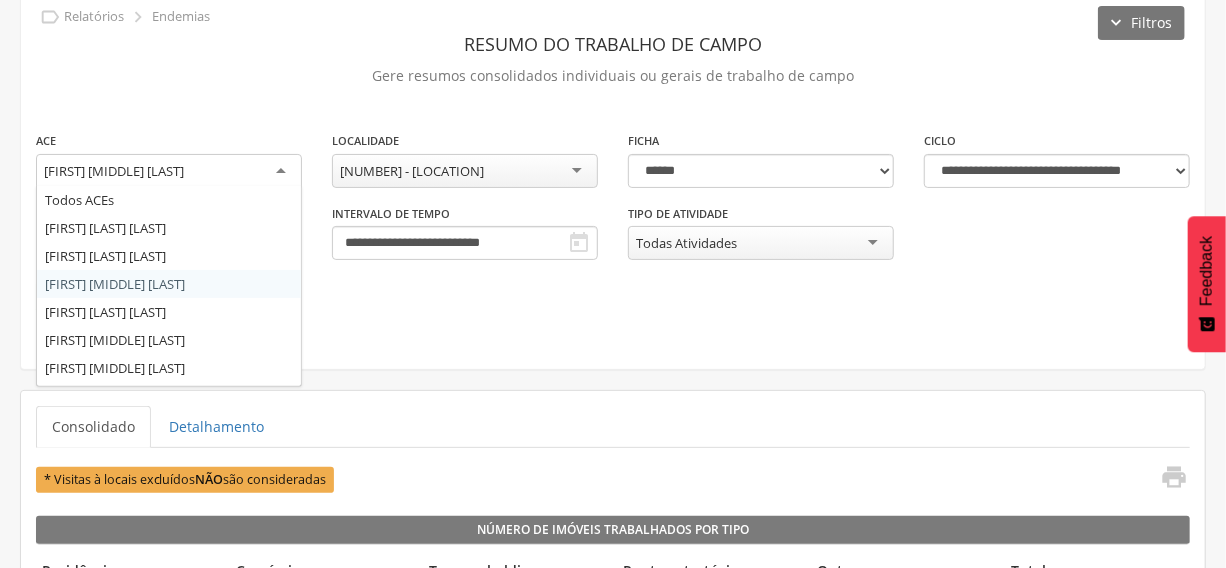 click on "[NUMBER] - [LOCATION]" at bounding box center [412, 171] 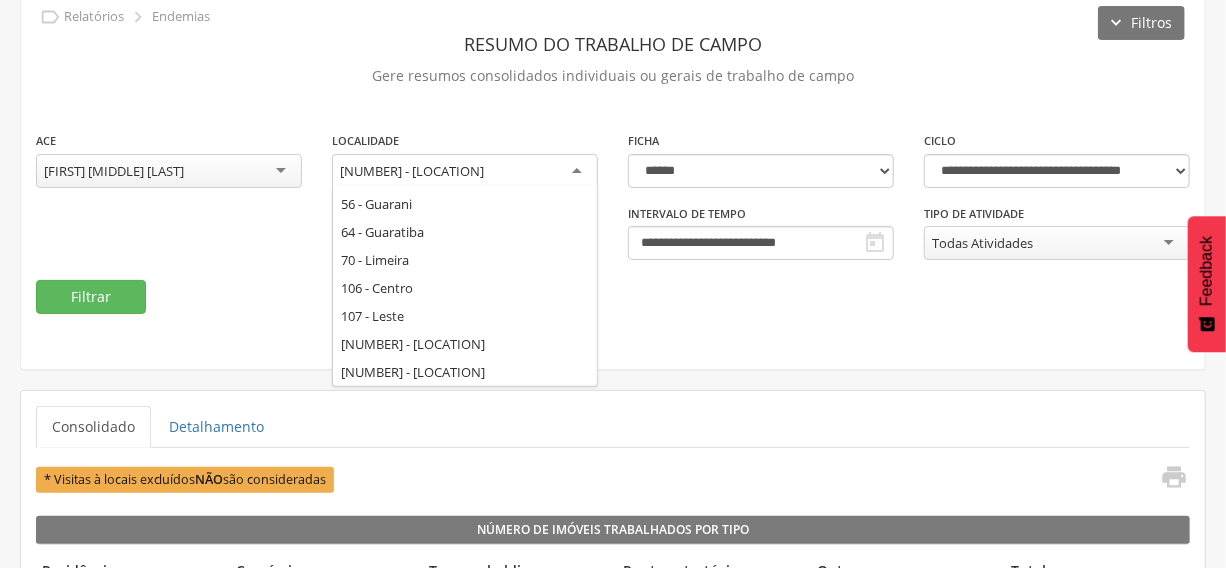 scroll, scrollTop: 77, scrollLeft: 0, axis: vertical 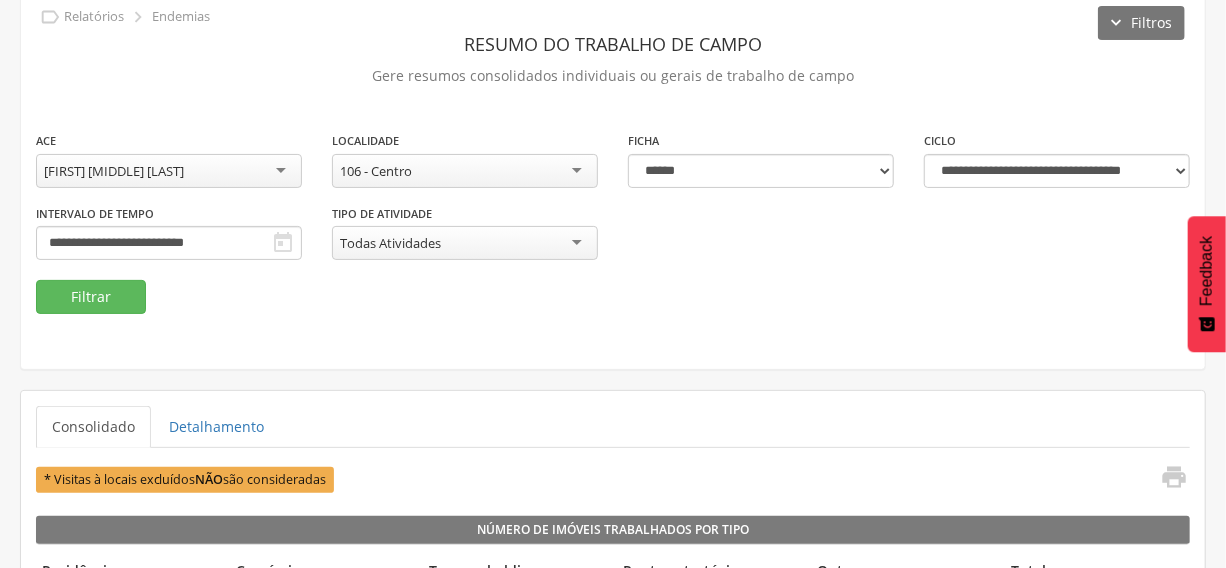 click on "[FIRST] [MIDDLE] [LAST]" at bounding box center (169, 171) 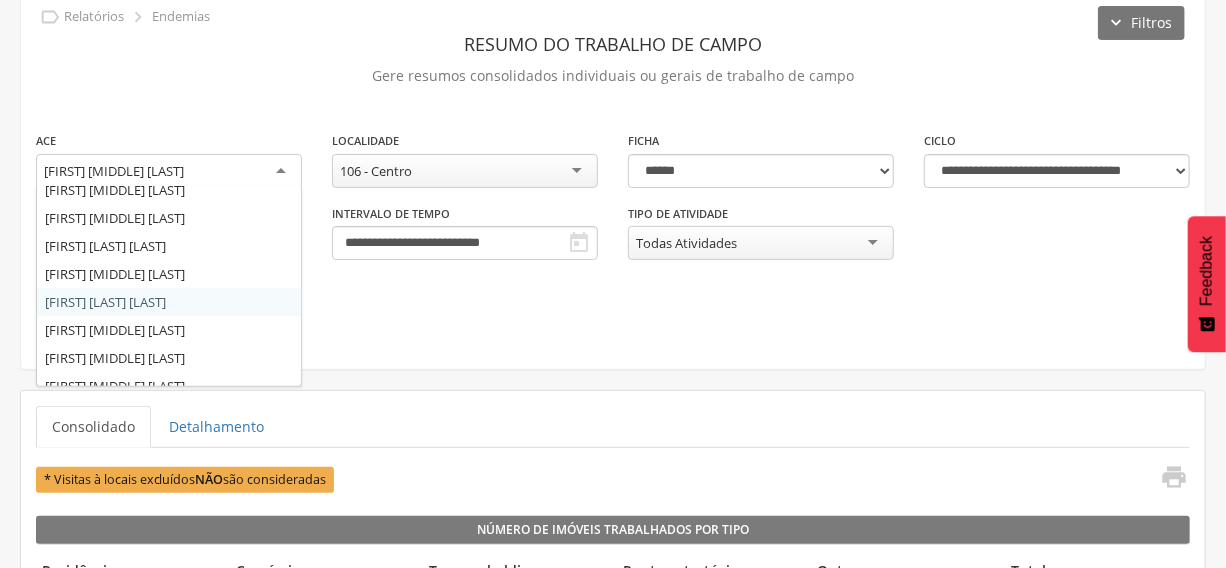 scroll, scrollTop: 181, scrollLeft: 0, axis: vertical 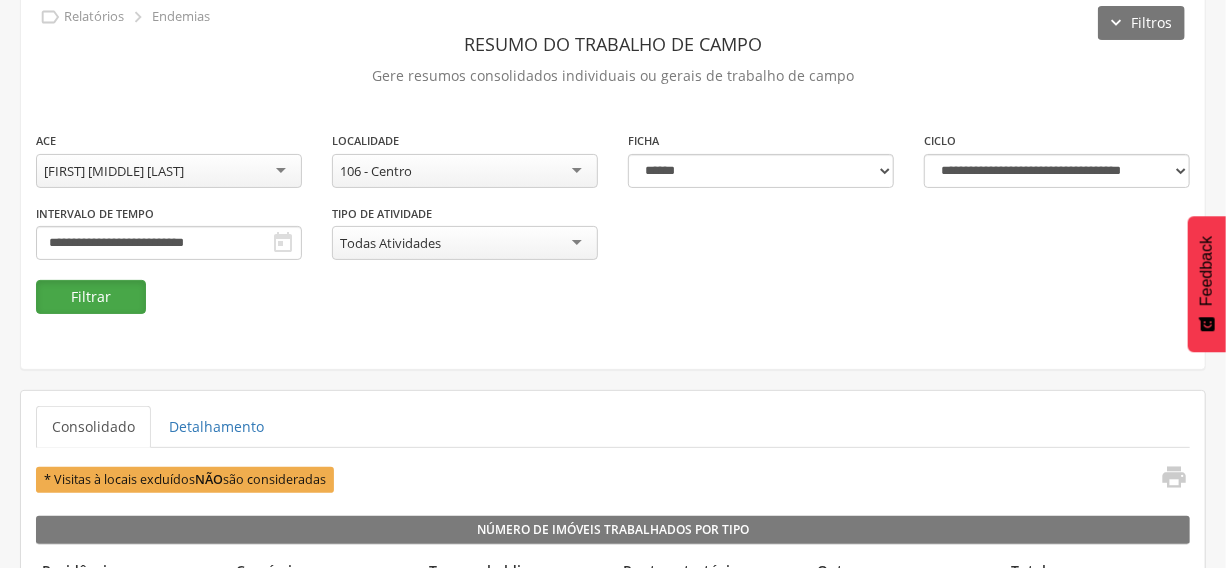 click on "Filtrar" at bounding box center (91, 297) 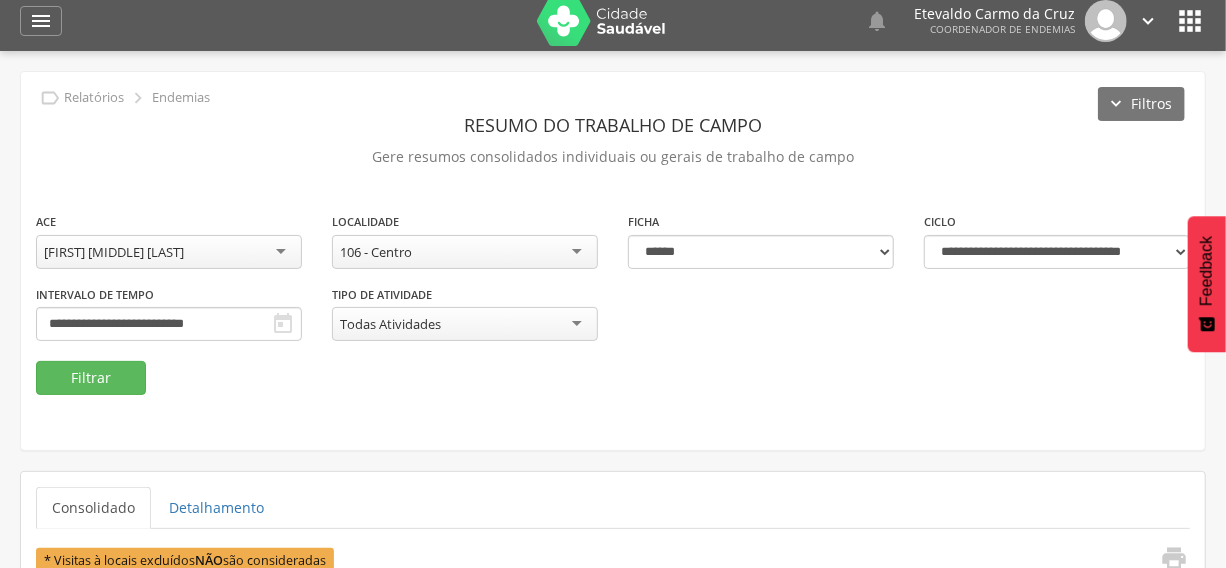 scroll, scrollTop: 0, scrollLeft: 0, axis: both 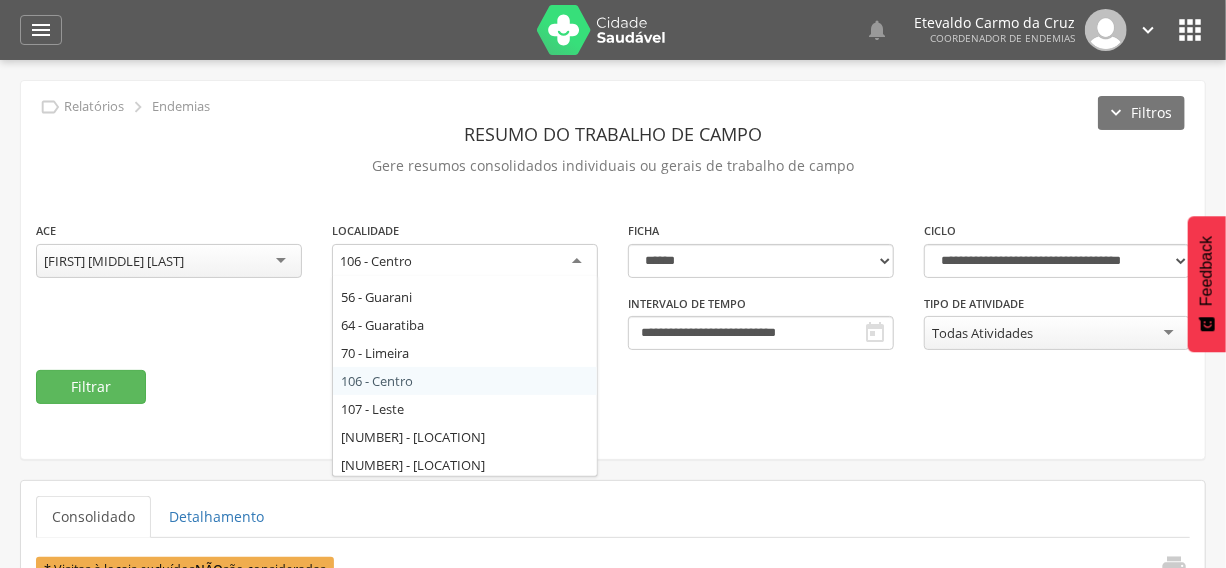 click on "106 - Centro" at bounding box center [465, 262] 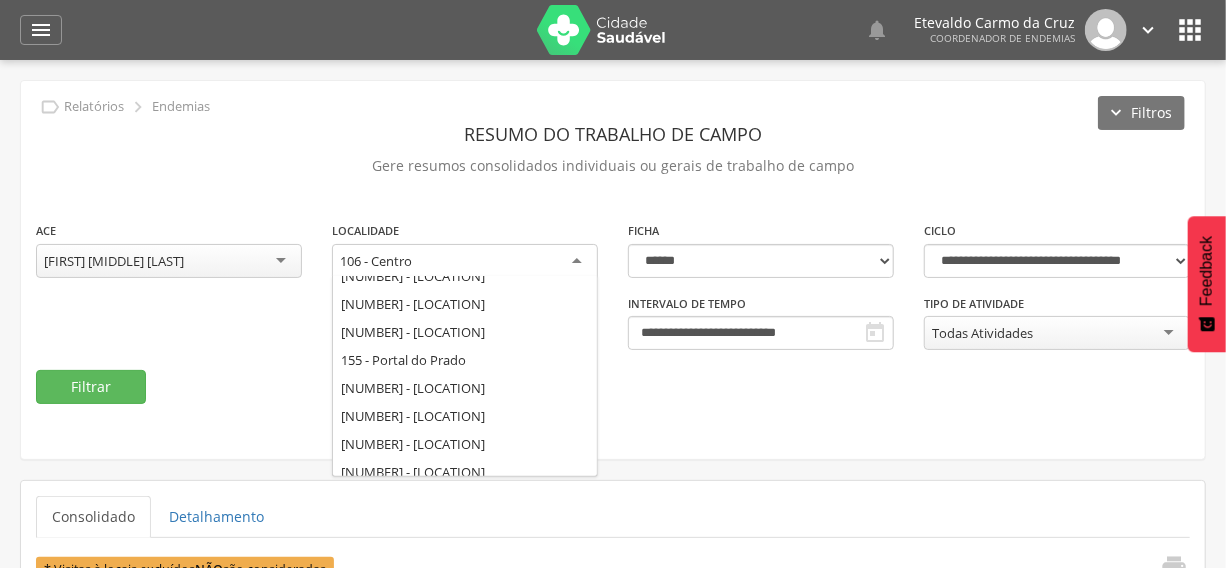 scroll, scrollTop: 350, scrollLeft: 0, axis: vertical 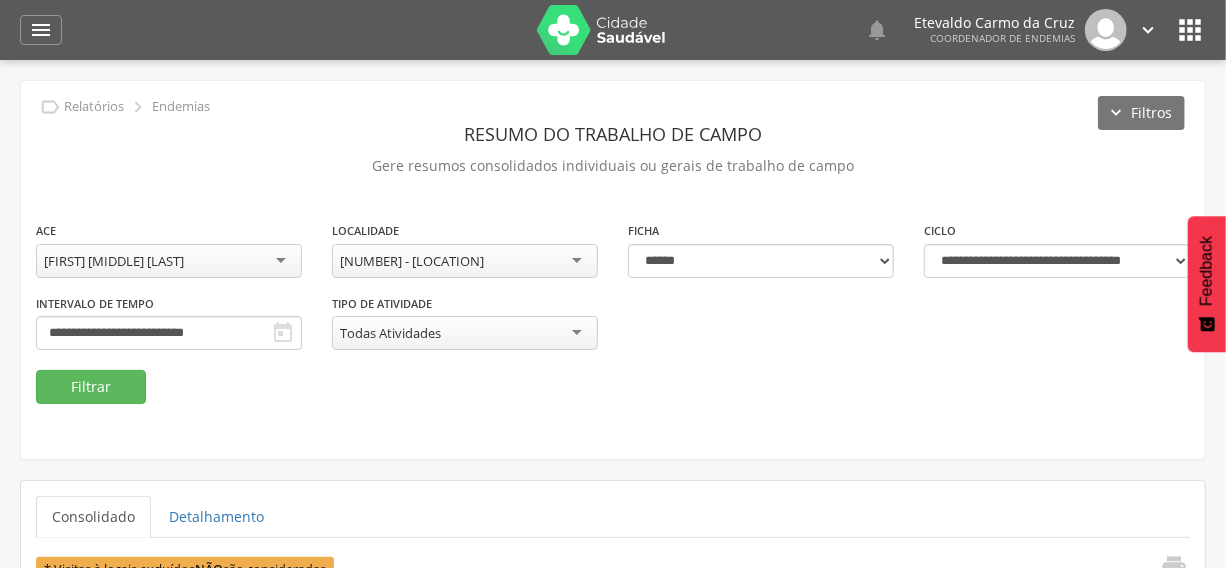 click on "[FIRST] [MIDDLE] [LAST]" at bounding box center (169, 261) 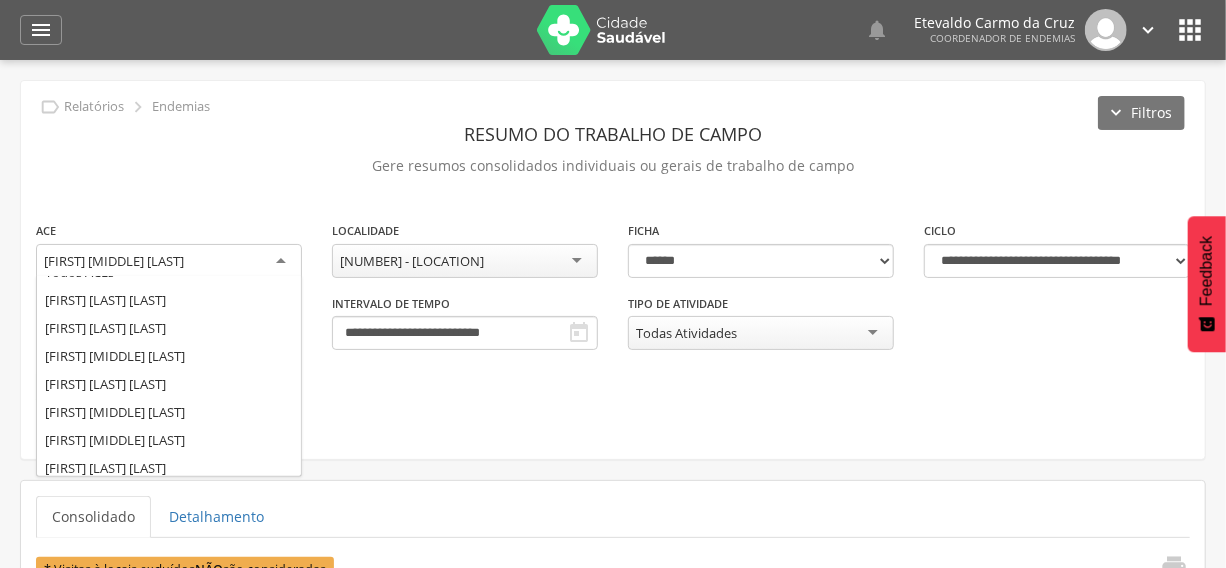 scroll, scrollTop: 0, scrollLeft: 0, axis: both 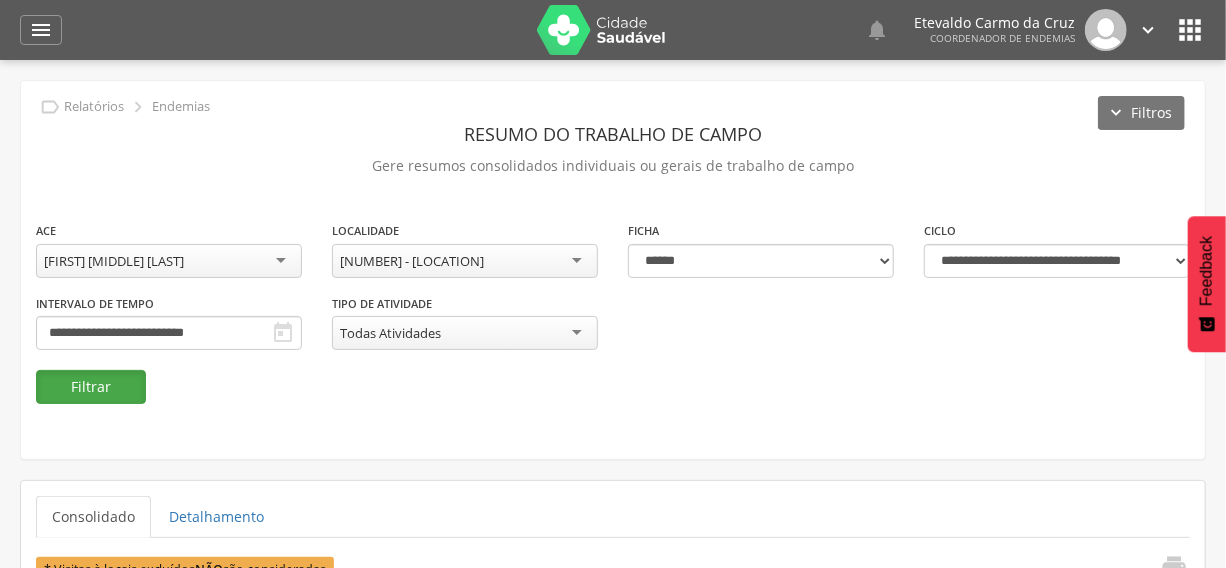 click on "Filtrar" at bounding box center [91, 387] 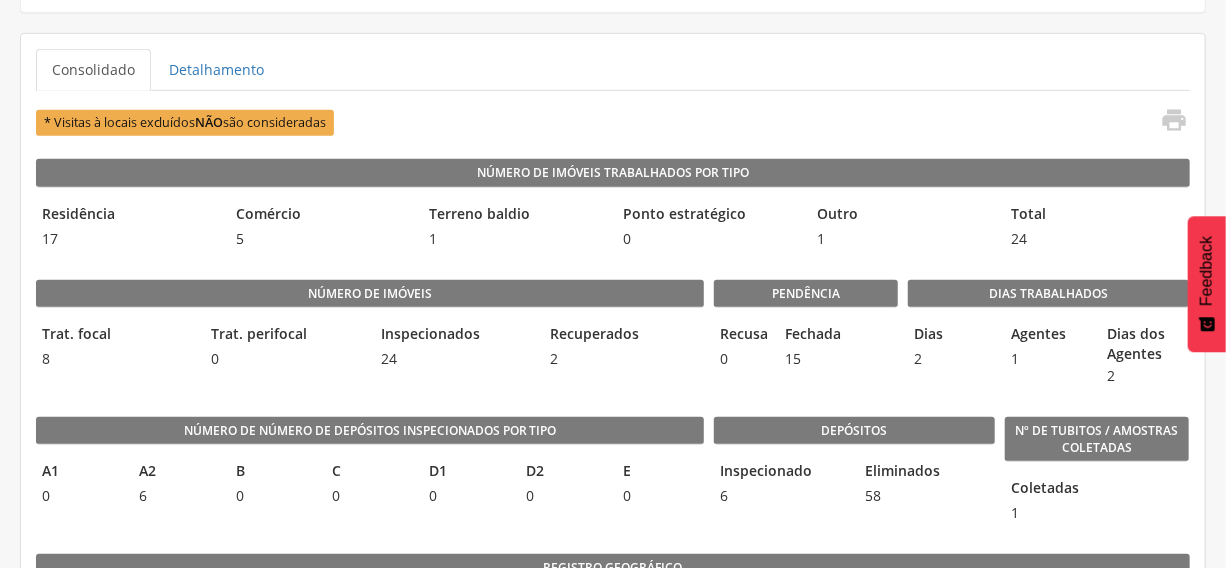 scroll, scrollTop: 454, scrollLeft: 0, axis: vertical 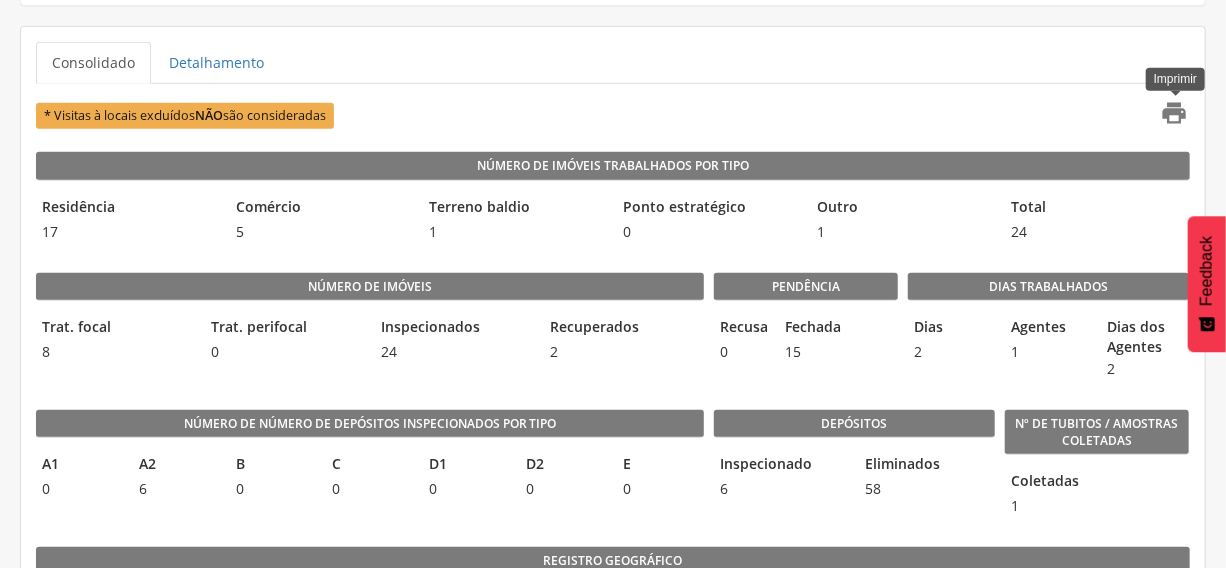 click on "" at bounding box center (1175, 113) 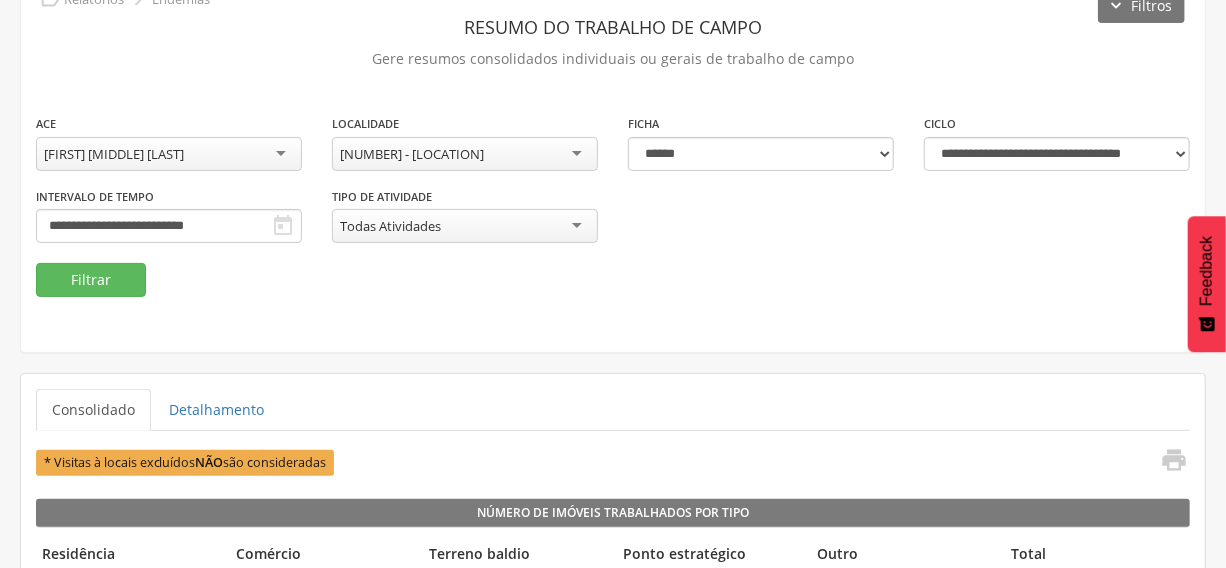 scroll, scrollTop: 0, scrollLeft: 0, axis: both 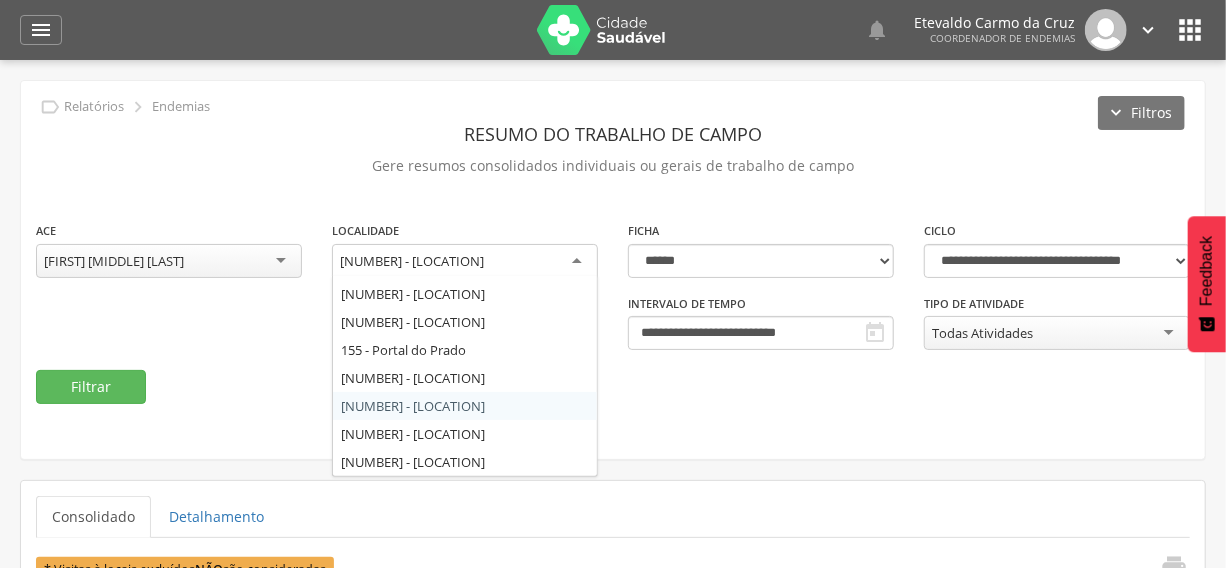 click on "[NUMBER] - [LOCATION]" at bounding box center (465, 262) 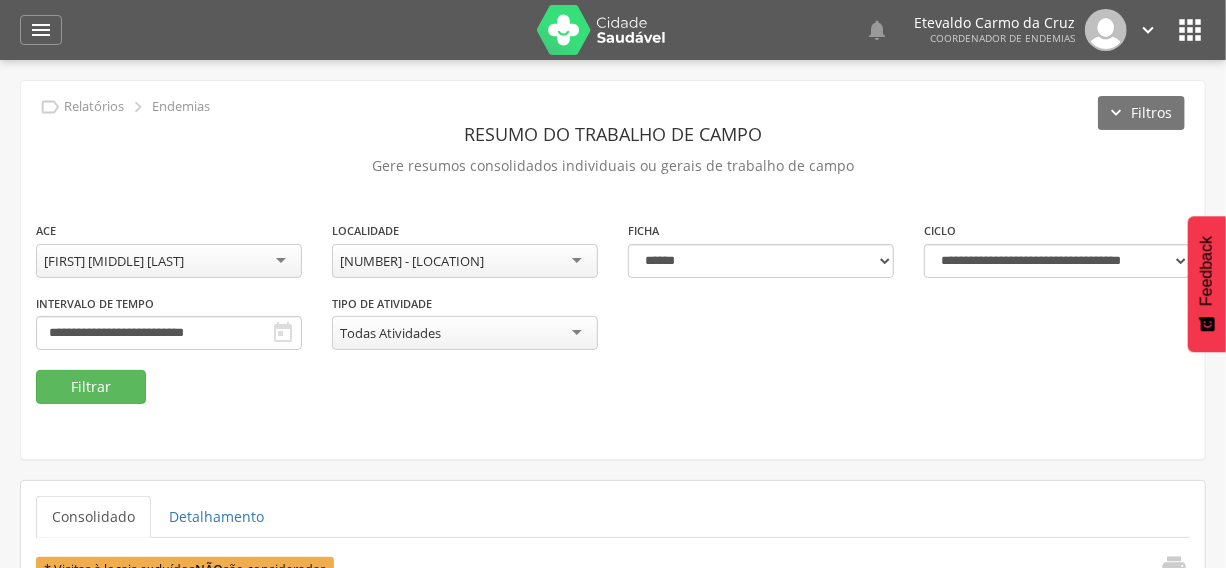click on "[FIRST] [MIDDLE] [LAST]" at bounding box center [169, 261] 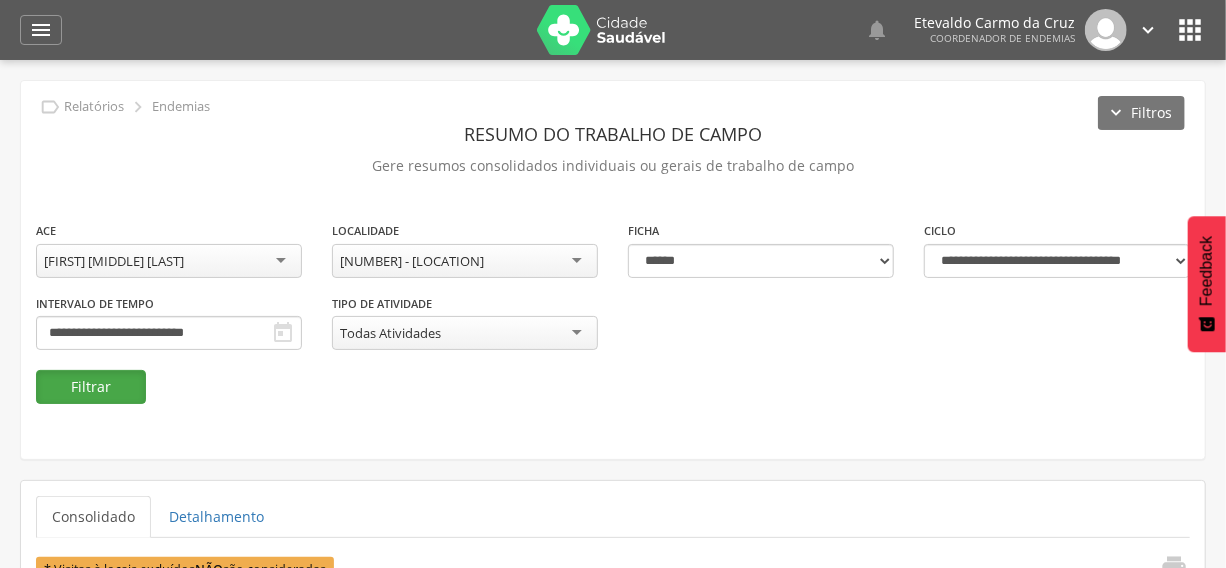 click on "Filtrar" at bounding box center (91, 387) 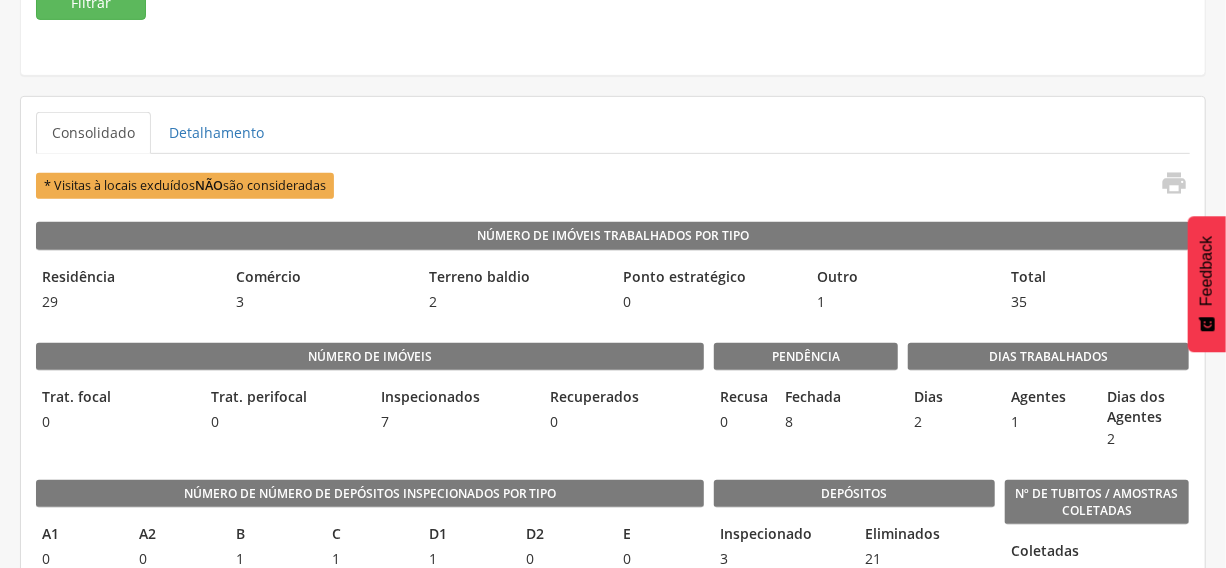 scroll, scrollTop: 454, scrollLeft: 0, axis: vertical 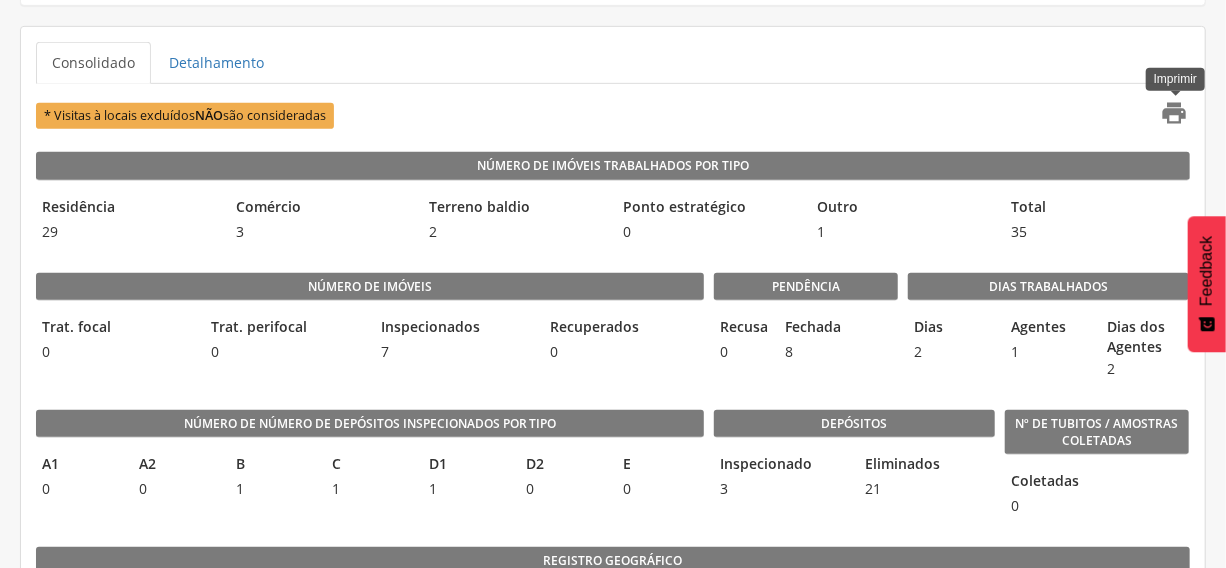 click on "" at bounding box center [1175, 113] 